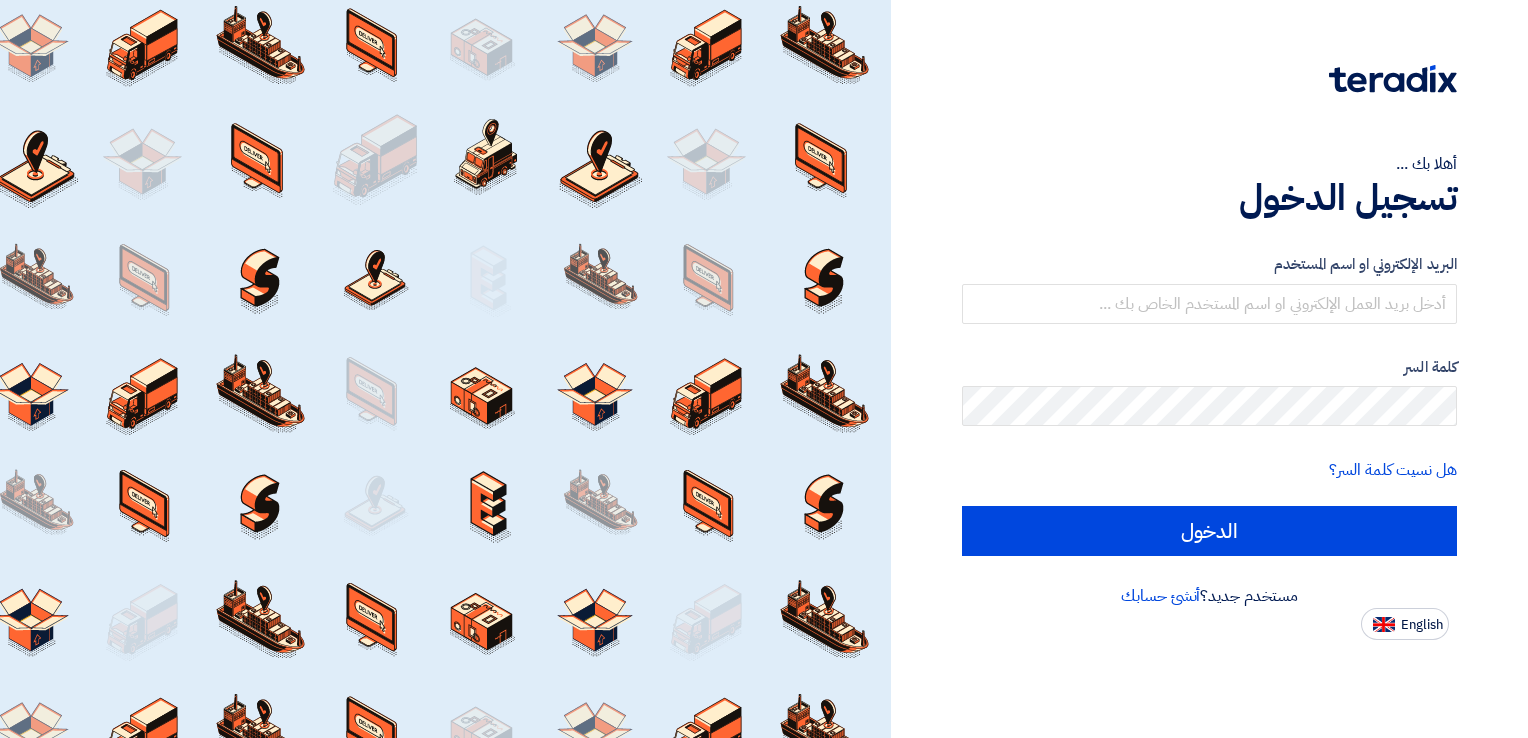 scroll, scrollTop: 0, scrollLeft: 0, axis: both 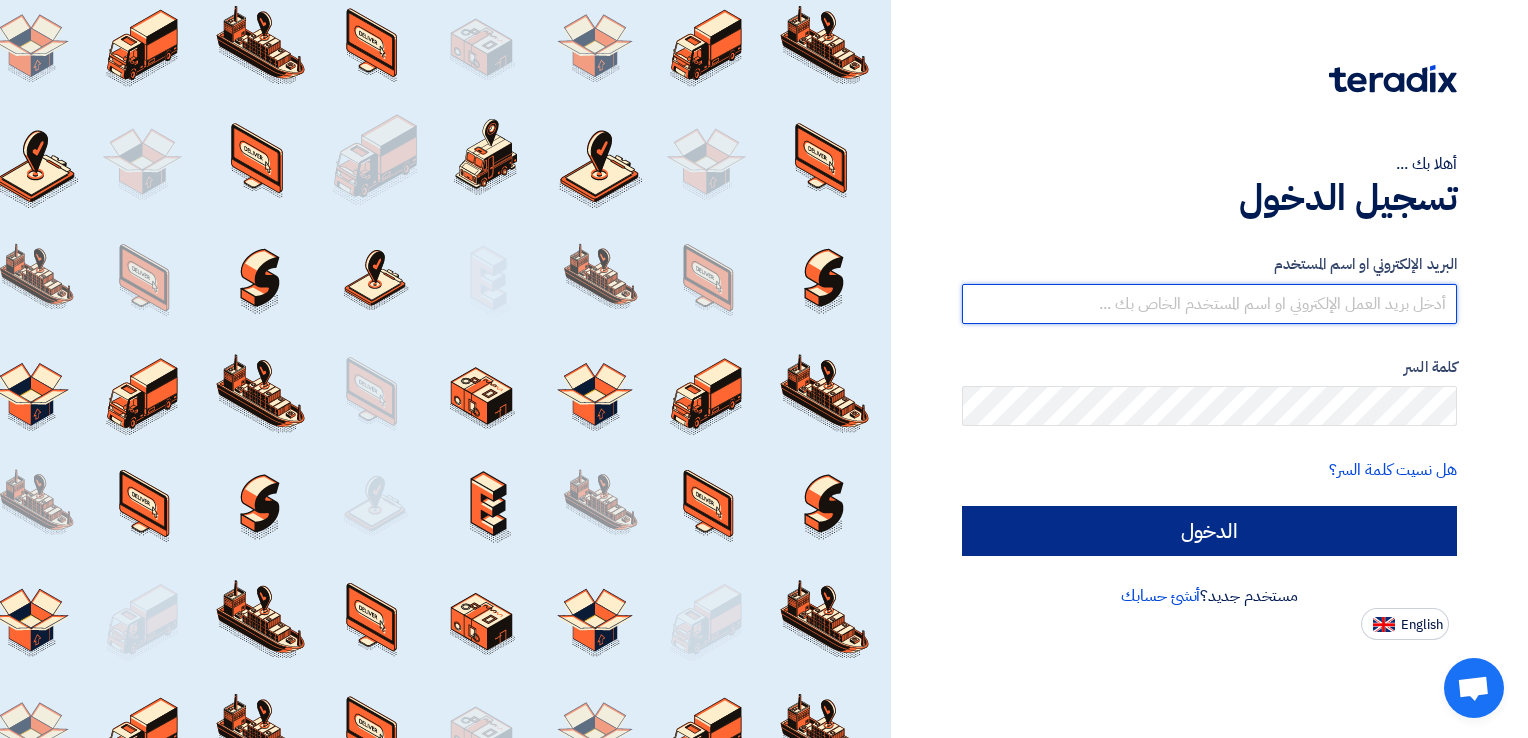 type on "[EMAIL_ADDRESS][DOMAIN_NAME]" 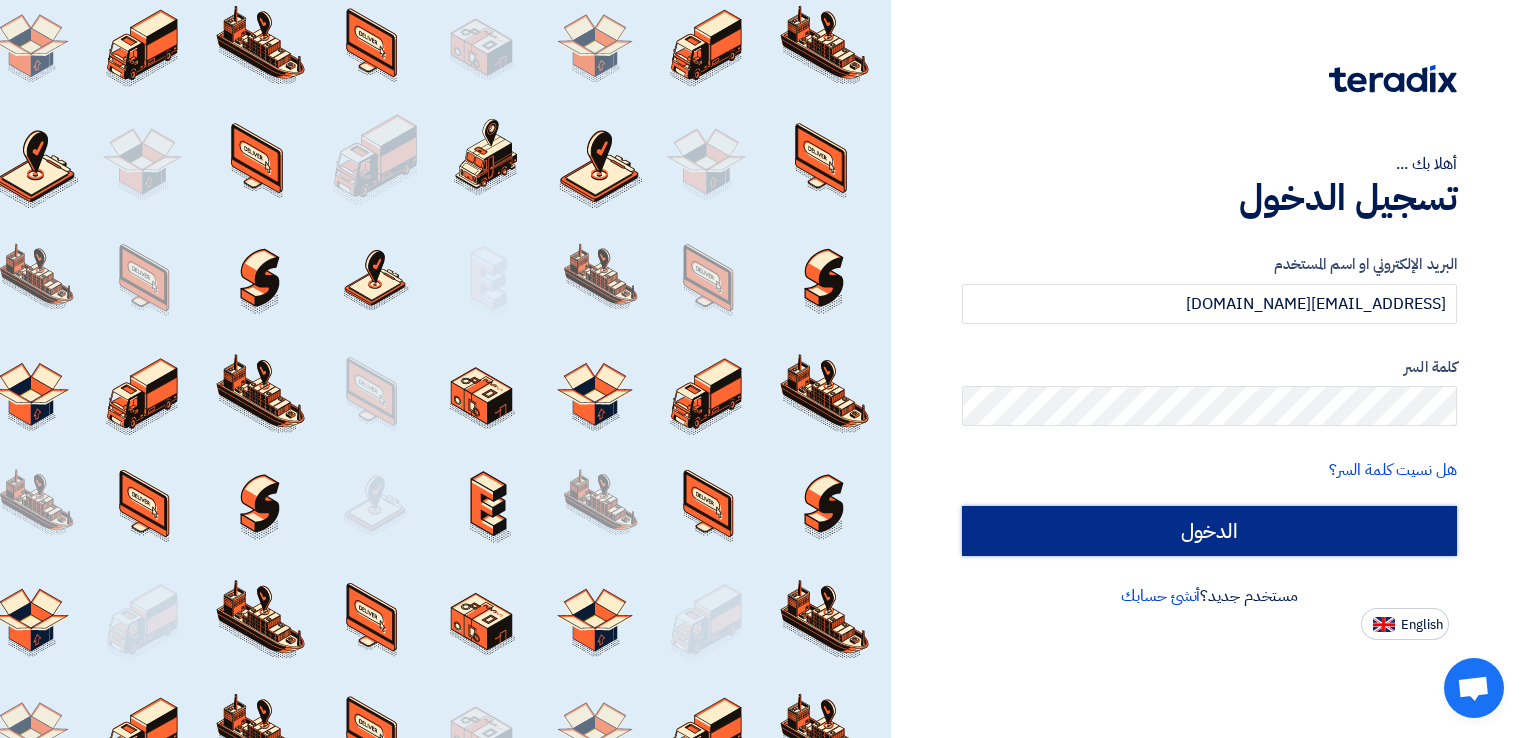 click on "الدخول" 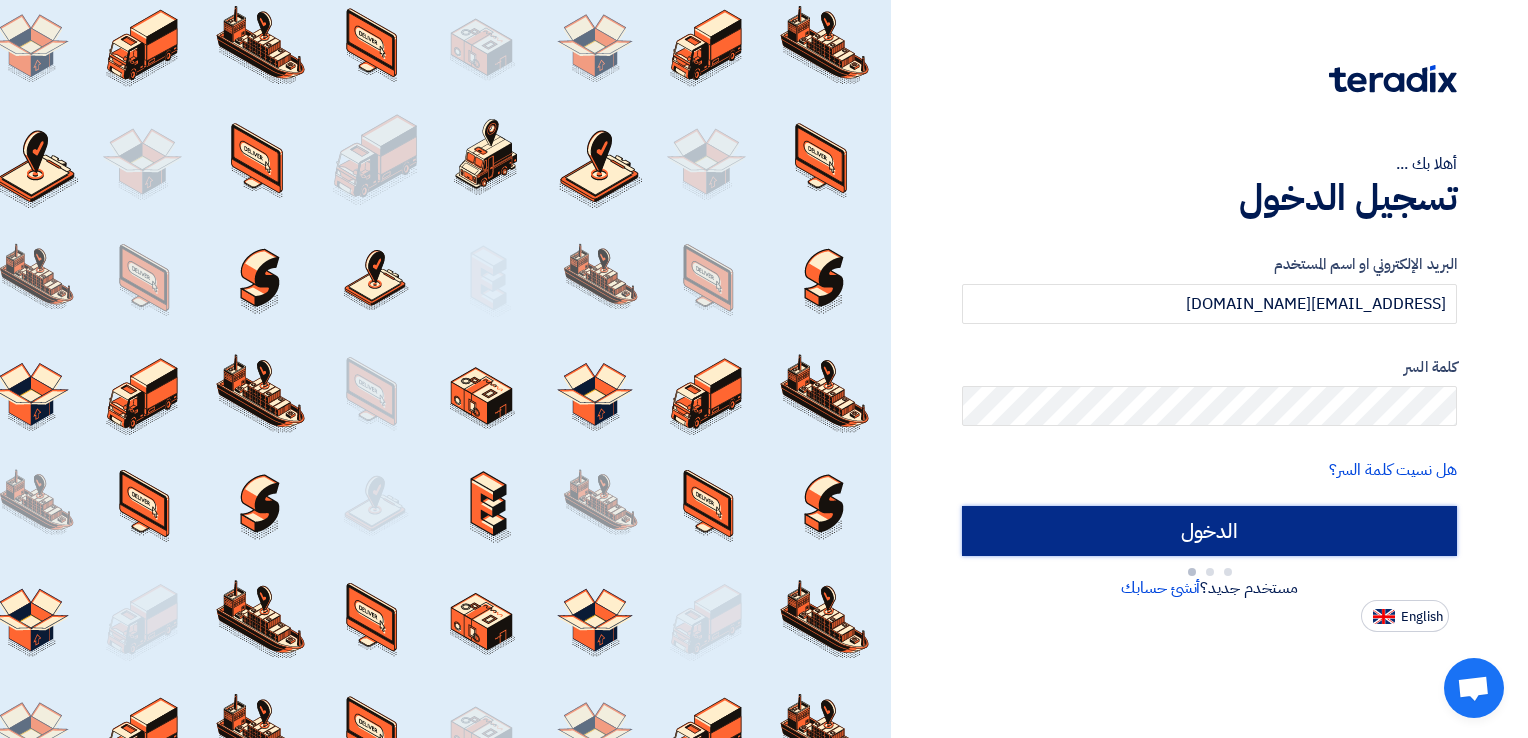 type on "Sign in" 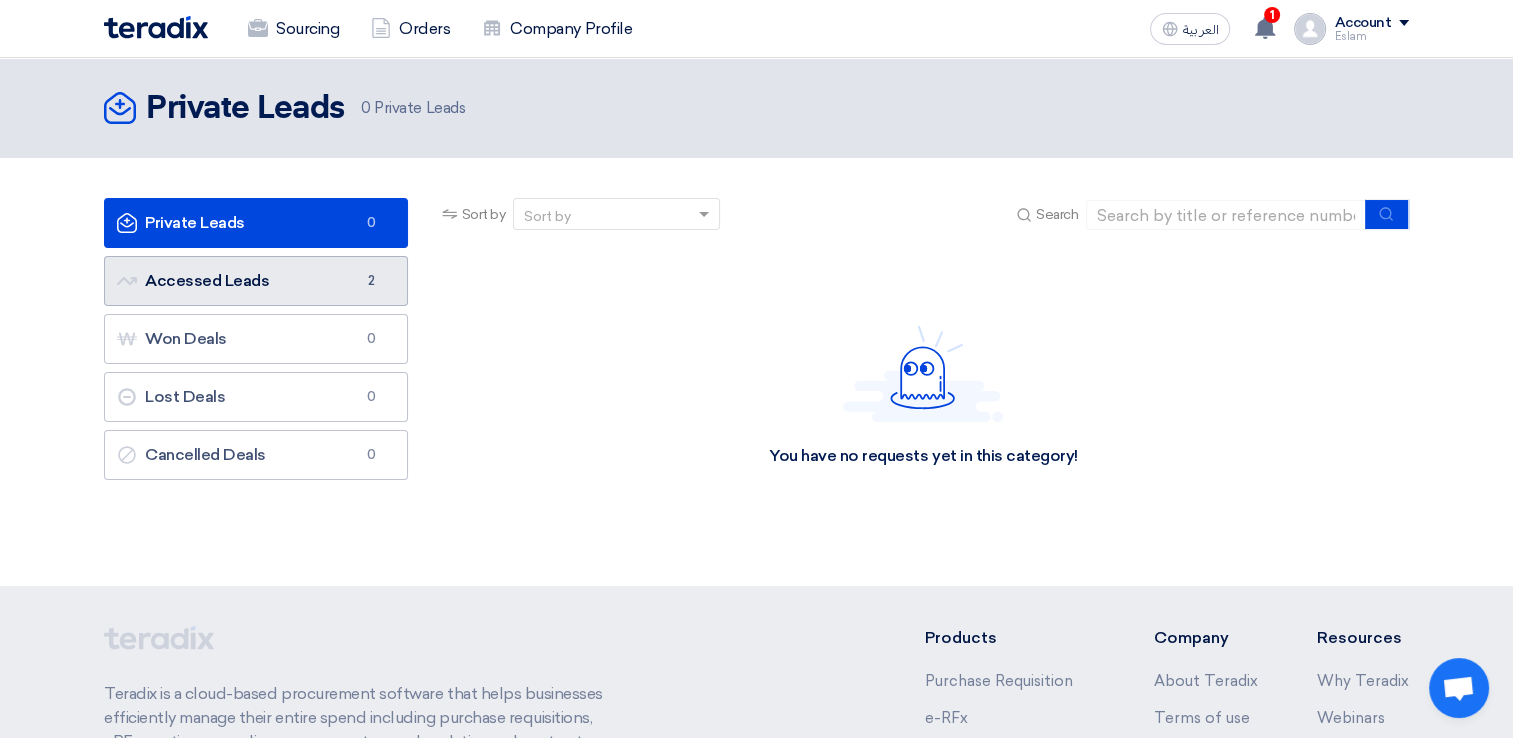 click on "Accessed Leads
Accessed Leads
2" 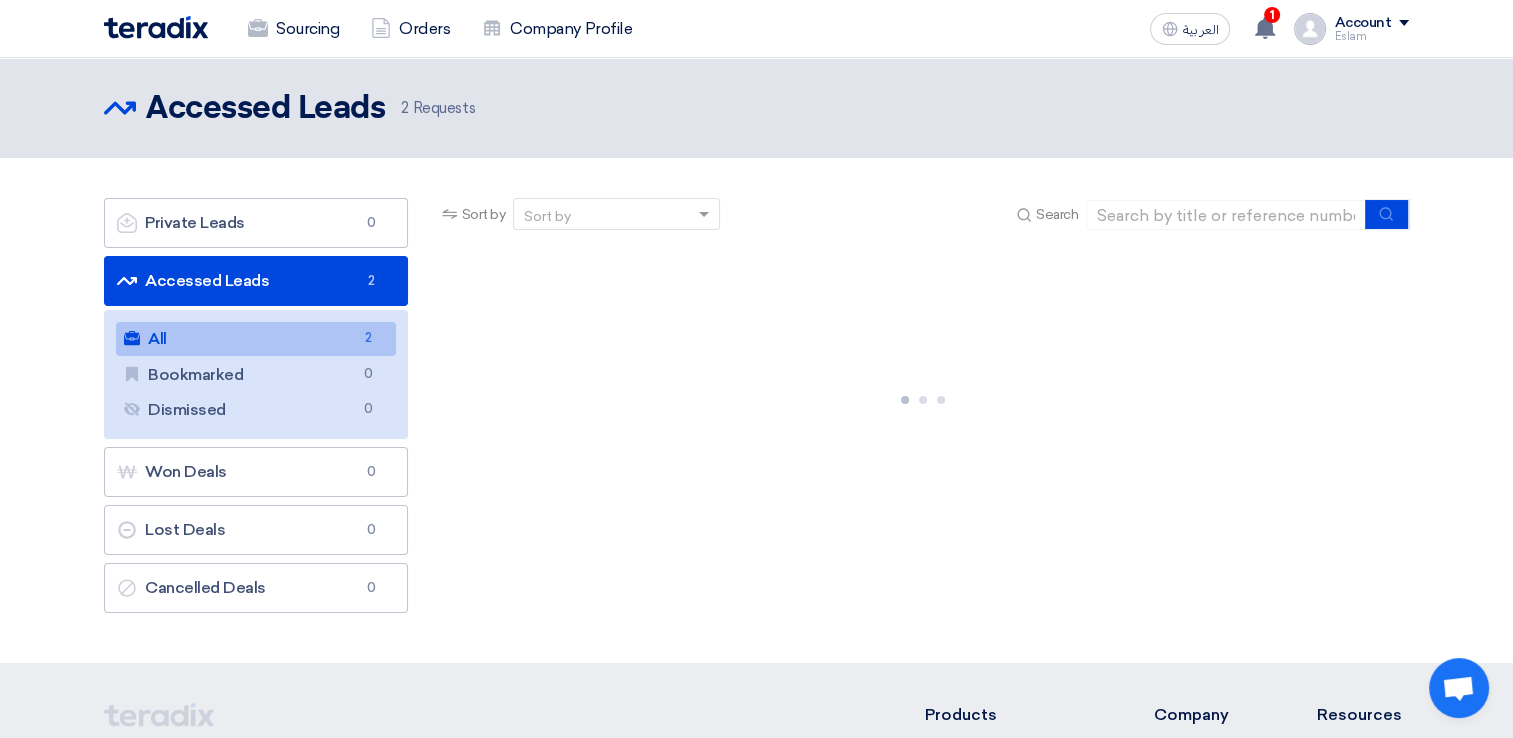 click on "All
All
2" 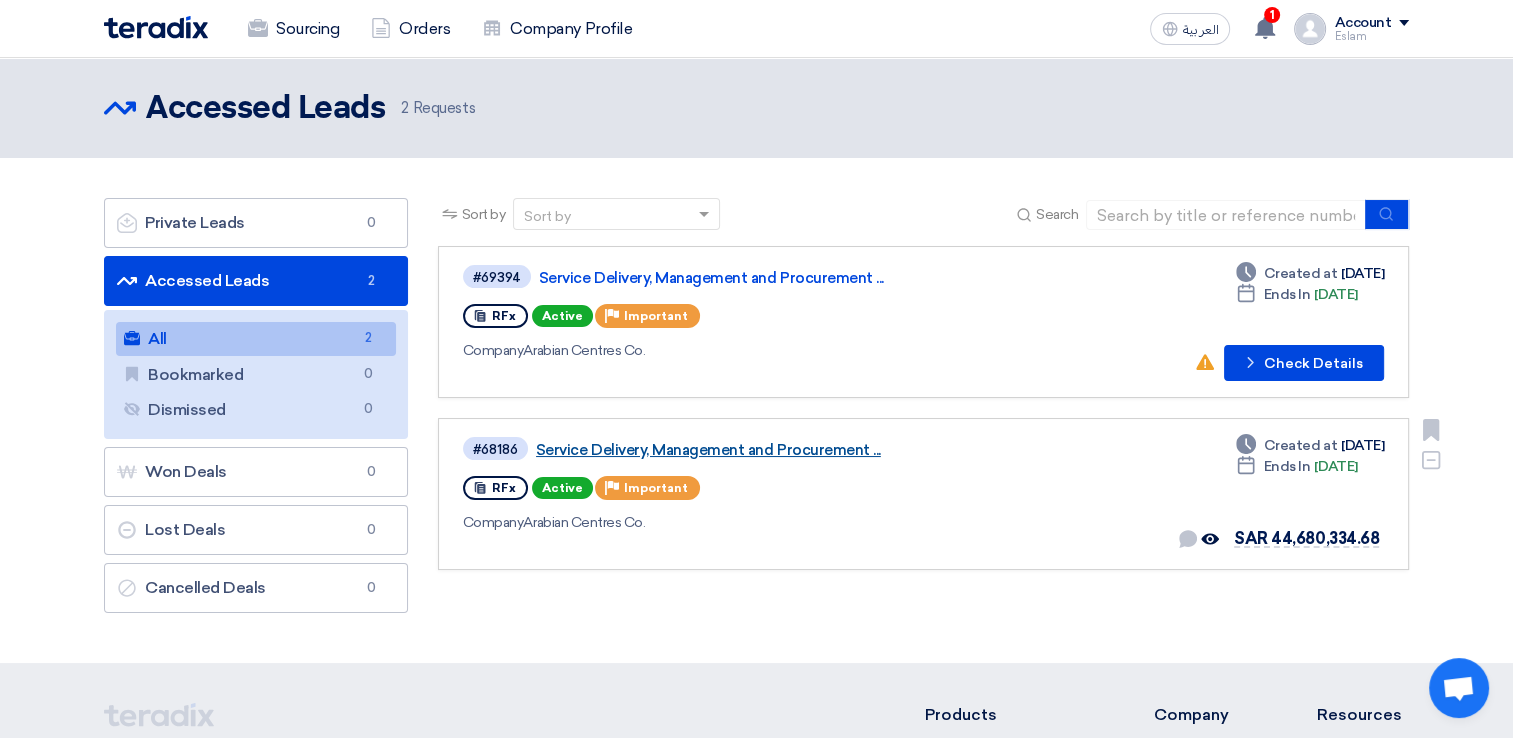 click on "Service Delivery, Management and Procurement ..." 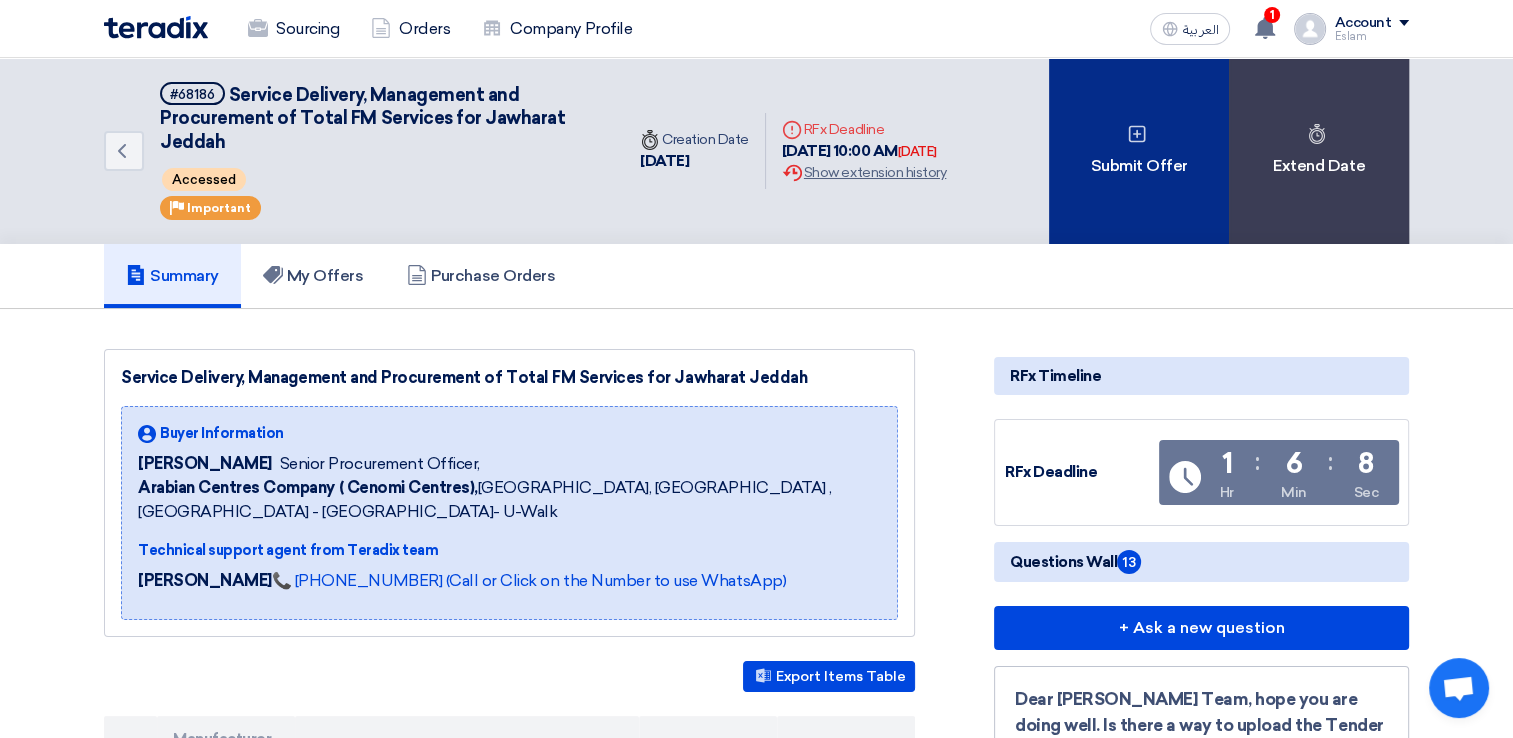 click on "Submit Offer" 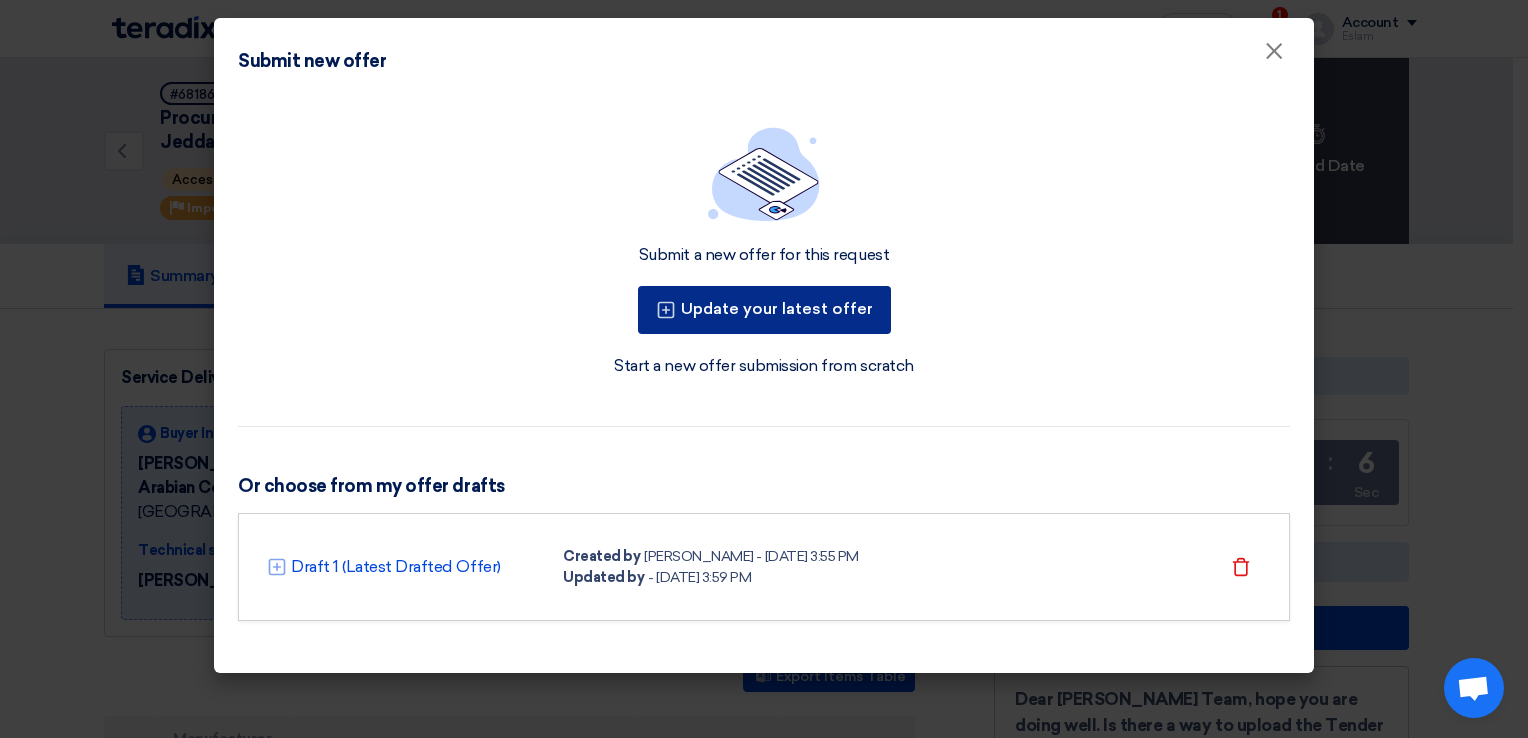 click on "Update your latest offer" 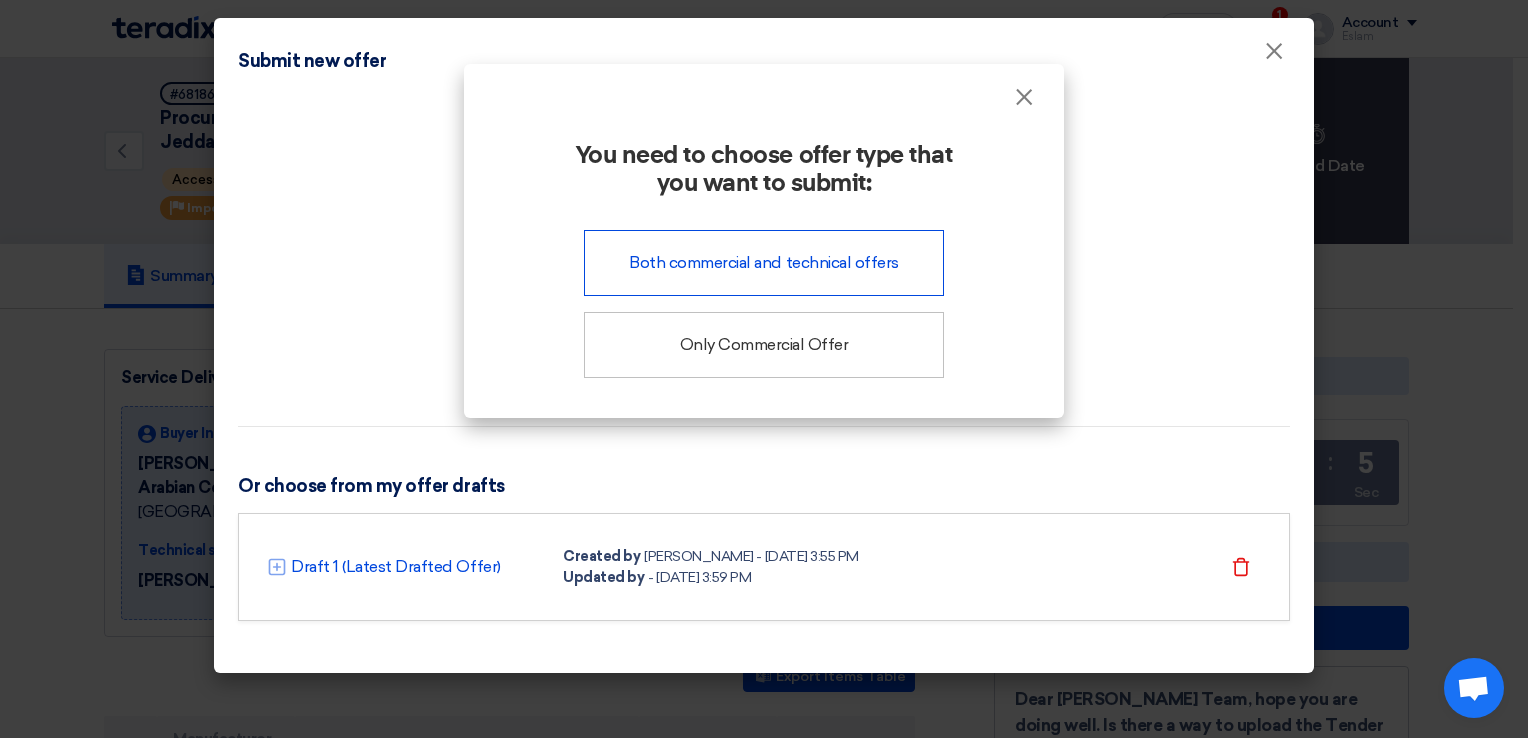 click on "Both commercial and technical offers" 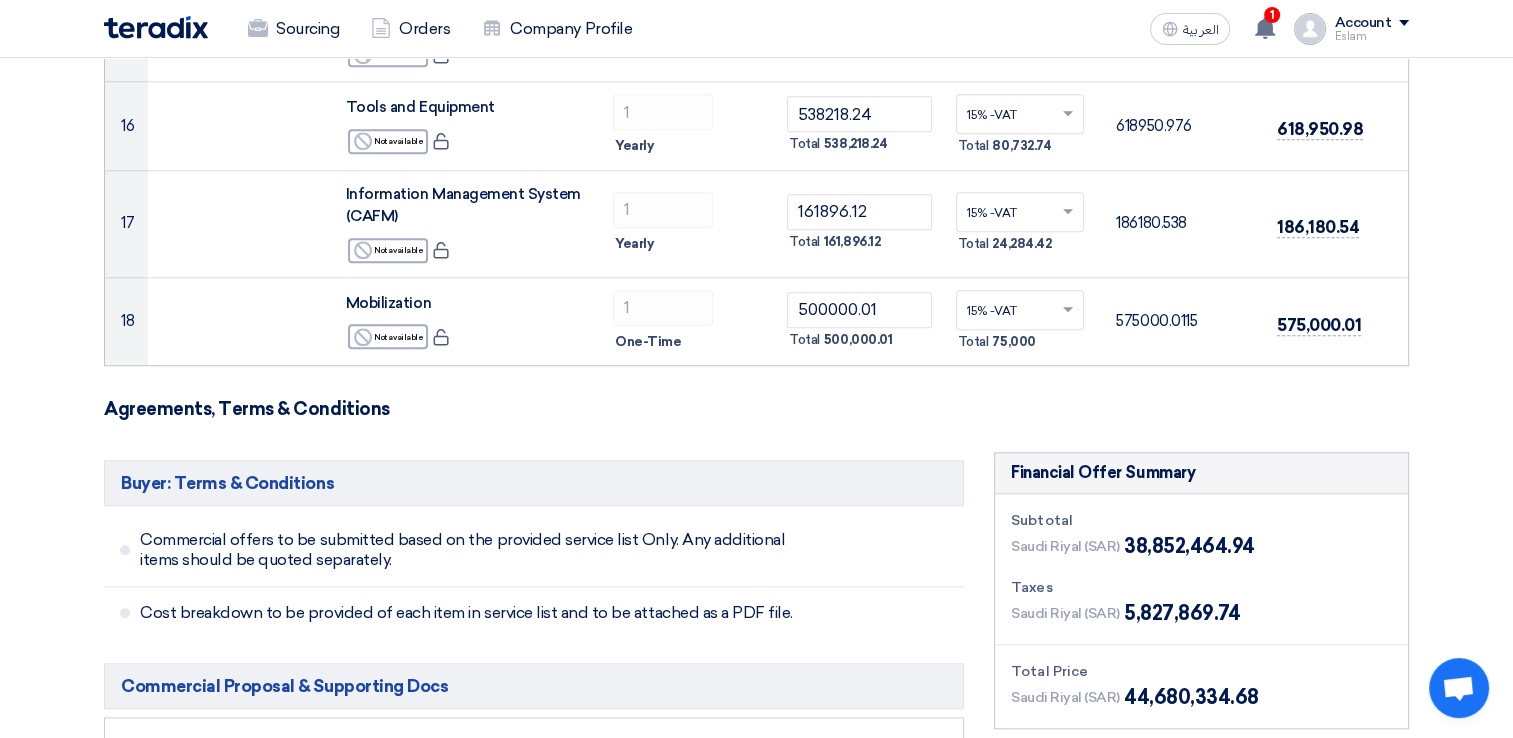 scroll, scrollTop: 2400, scrollLeft: 0, axis: vertical 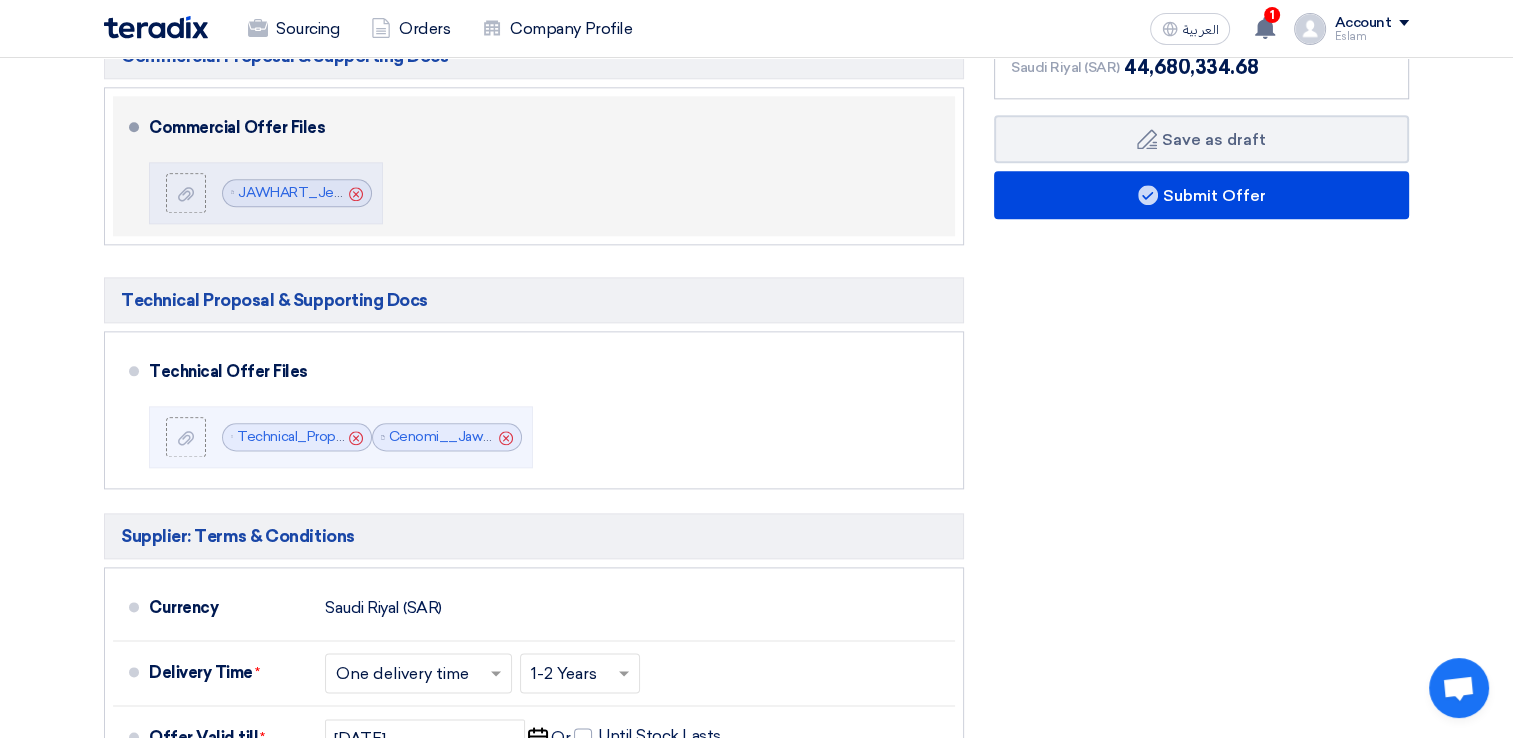 click on "Cancel" 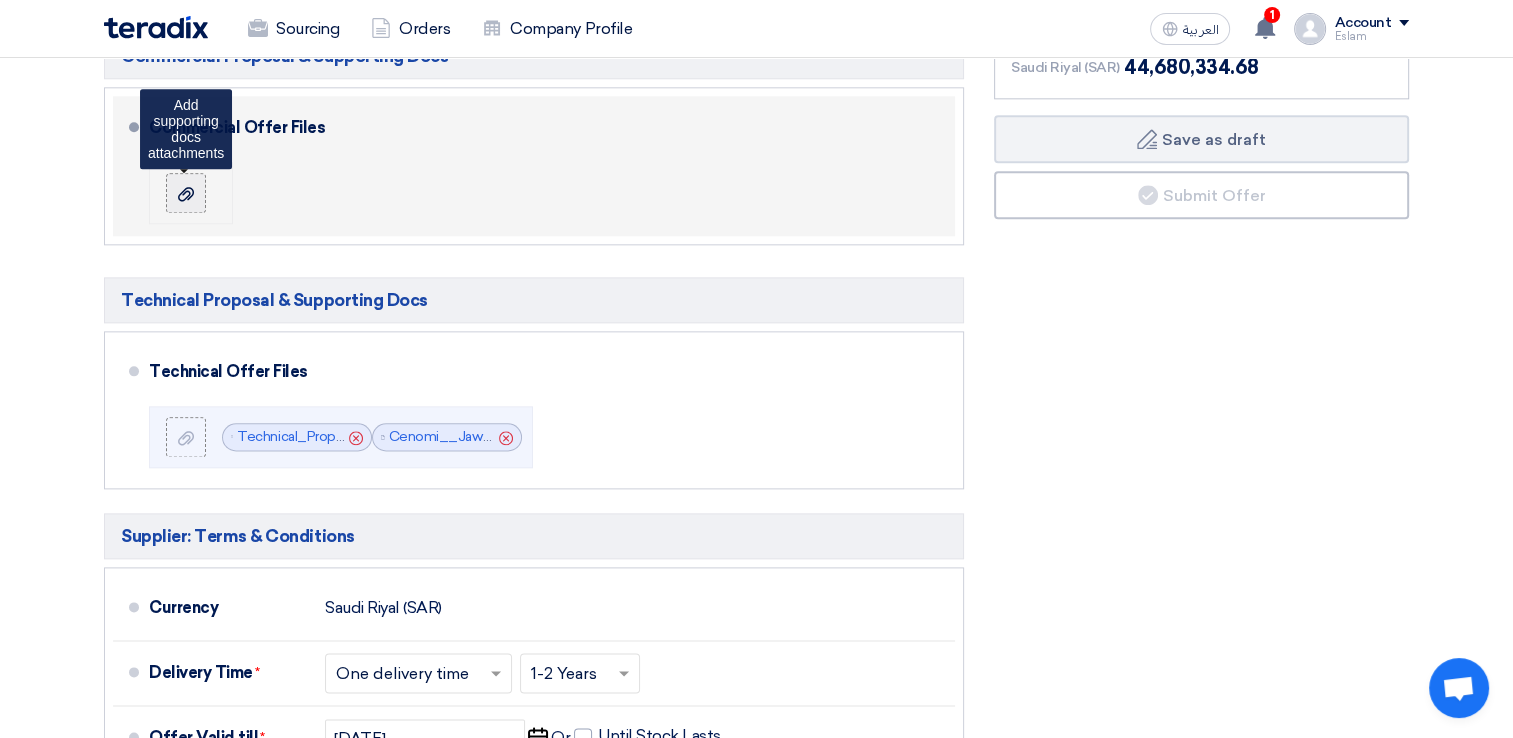 click 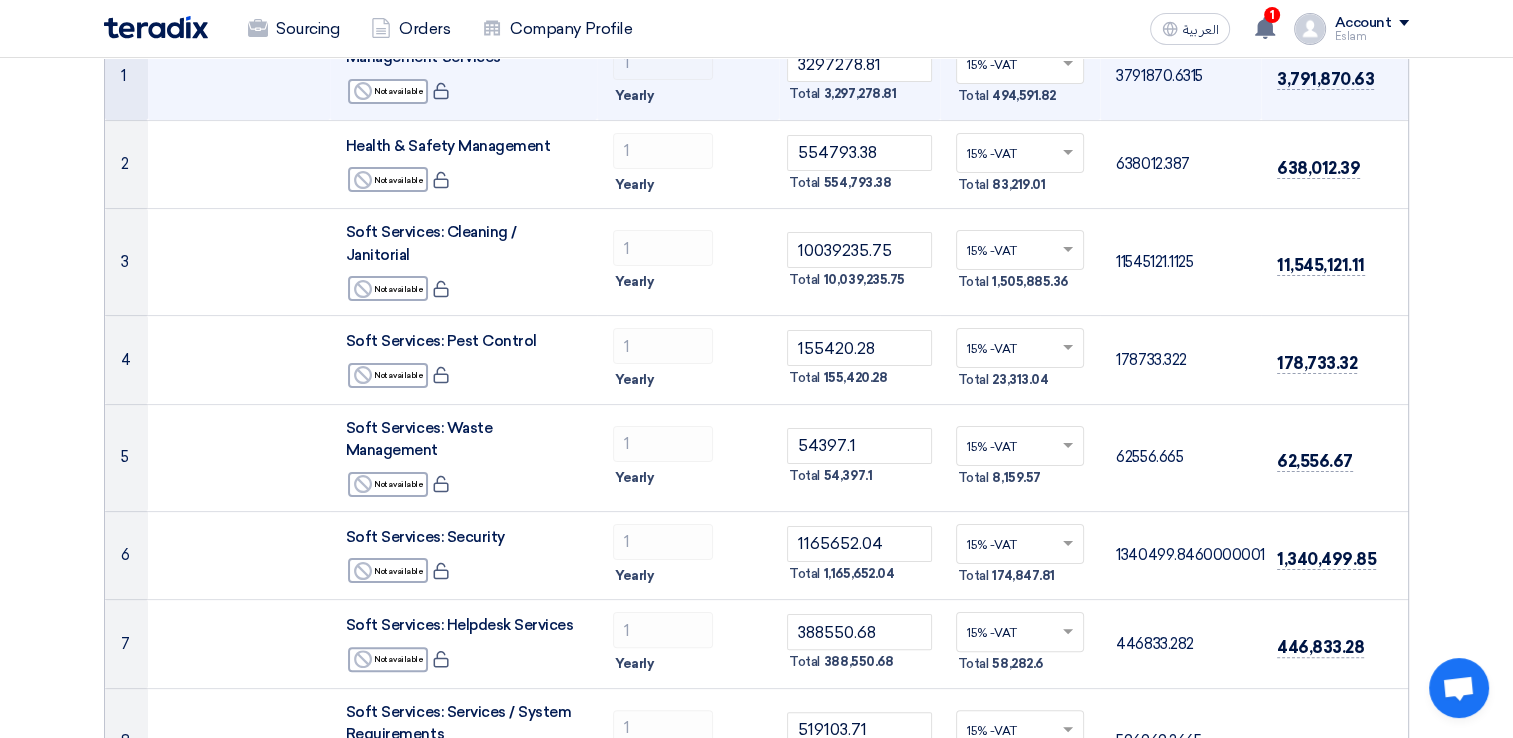 scroll, scrollTop: 0, scrollLeft: 0, axis: both 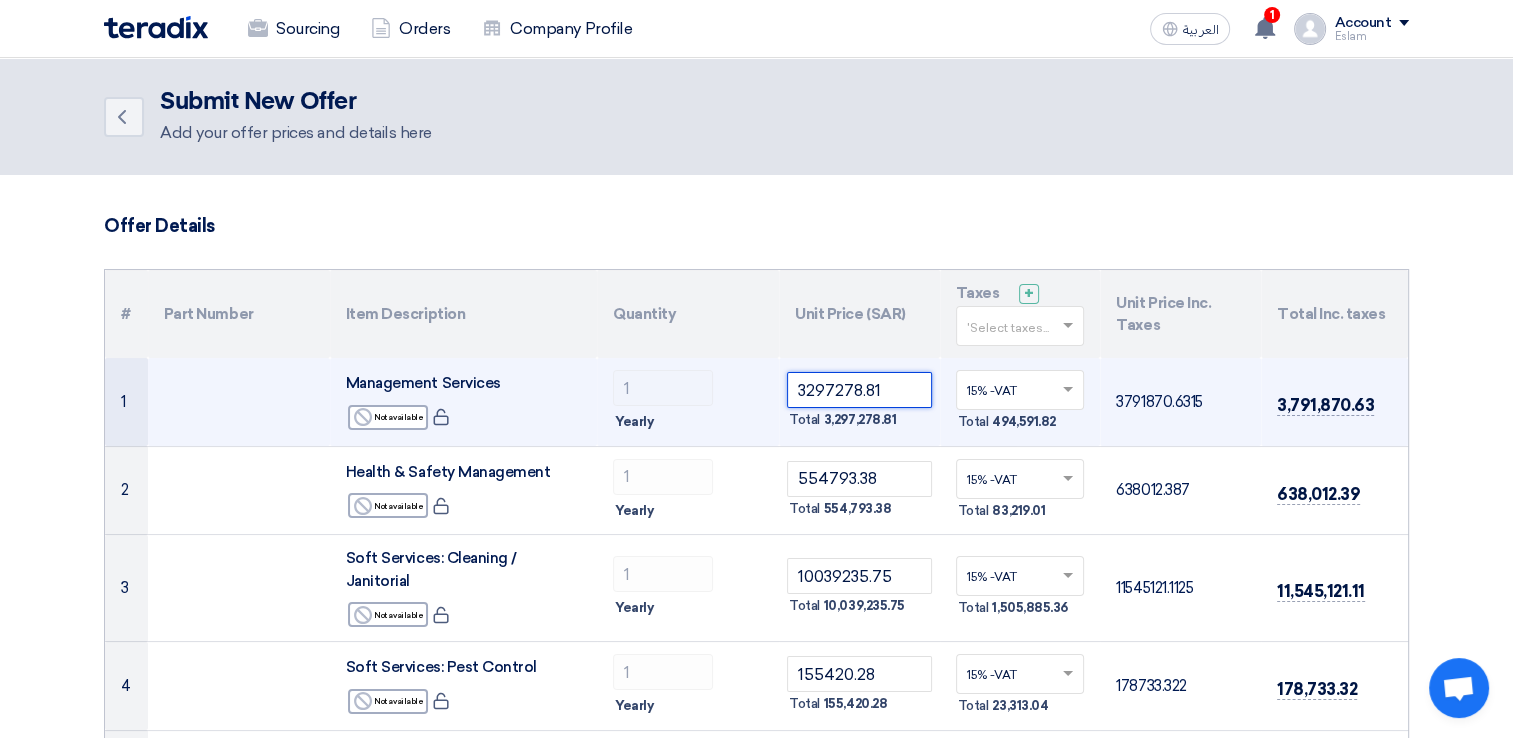 click on "3297278.81" 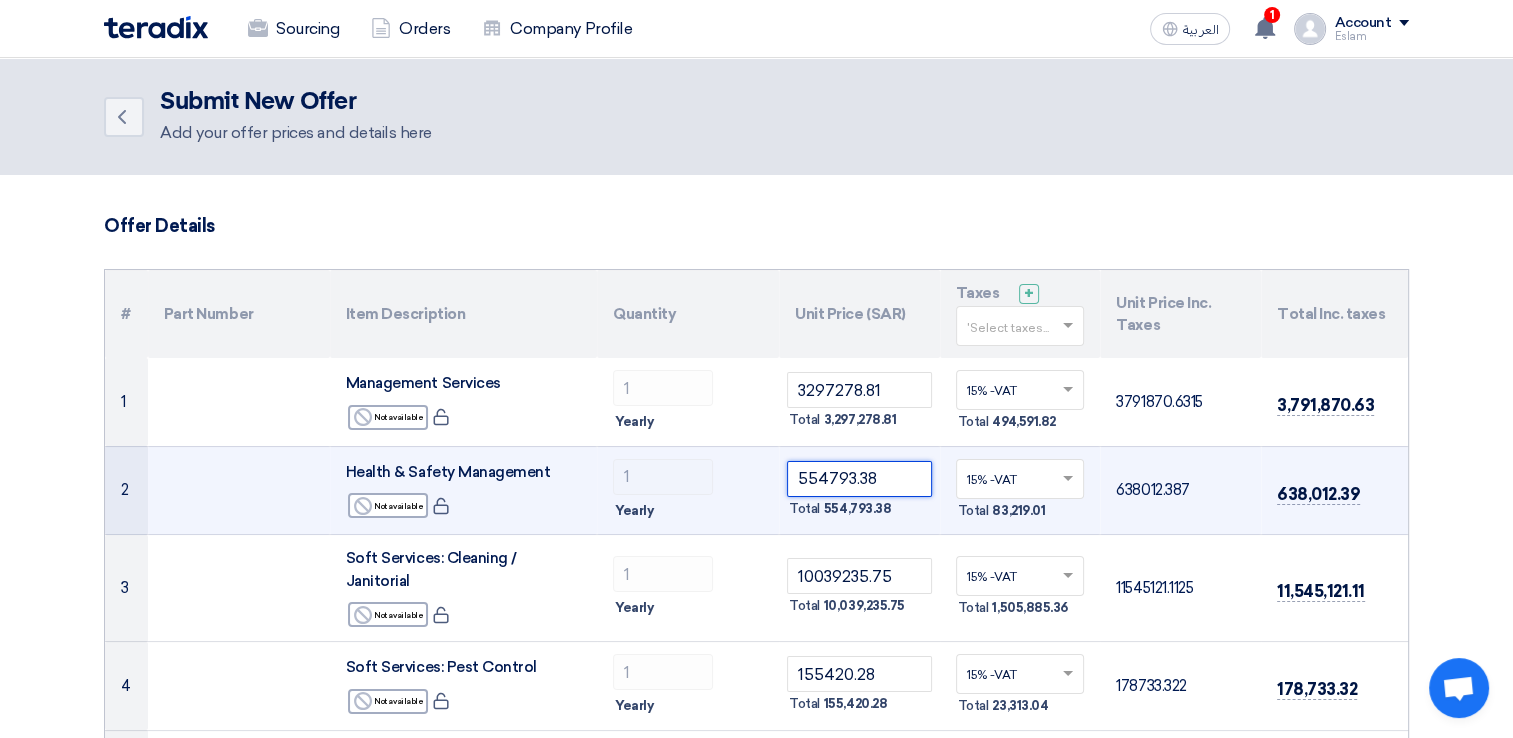 click on "554793.38" 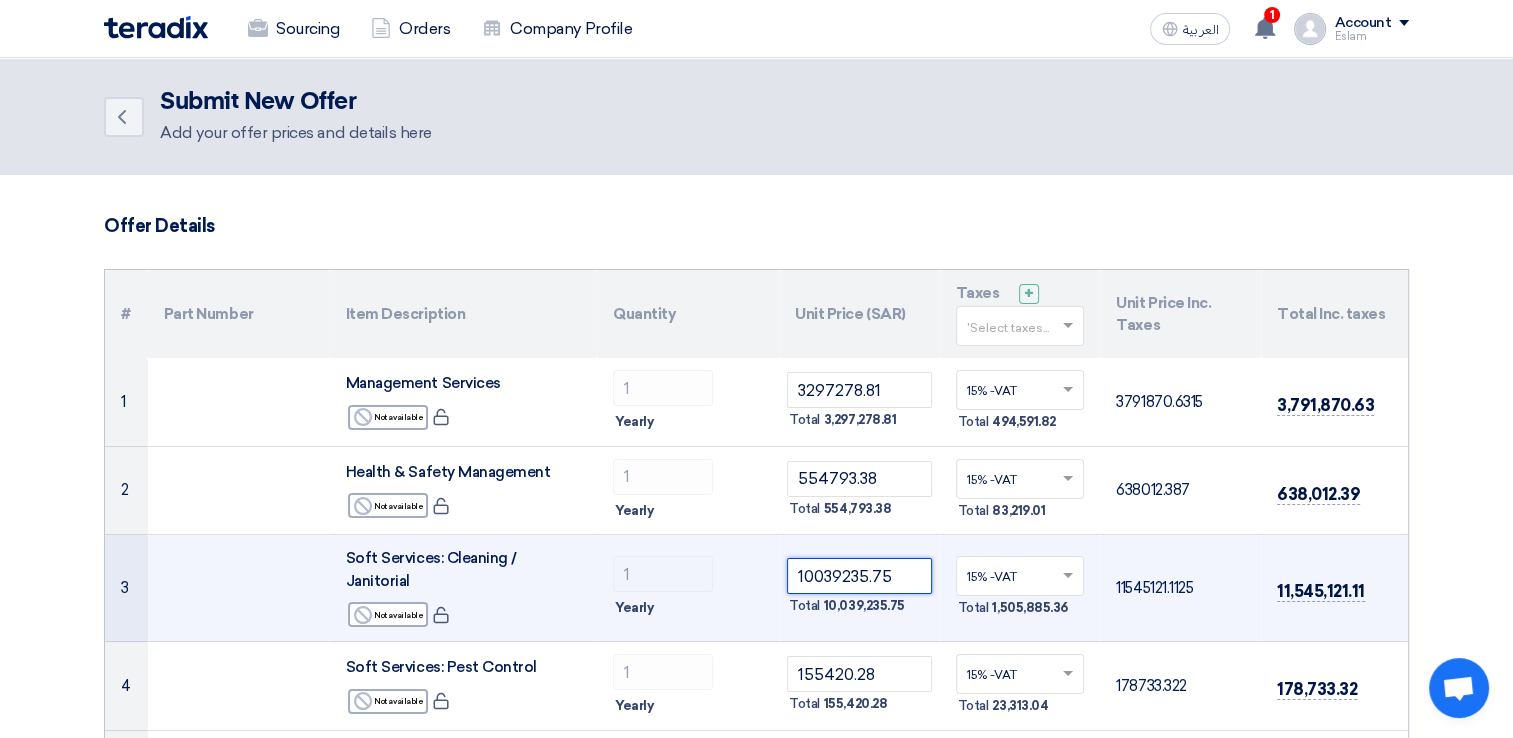 click on "10039235.75" 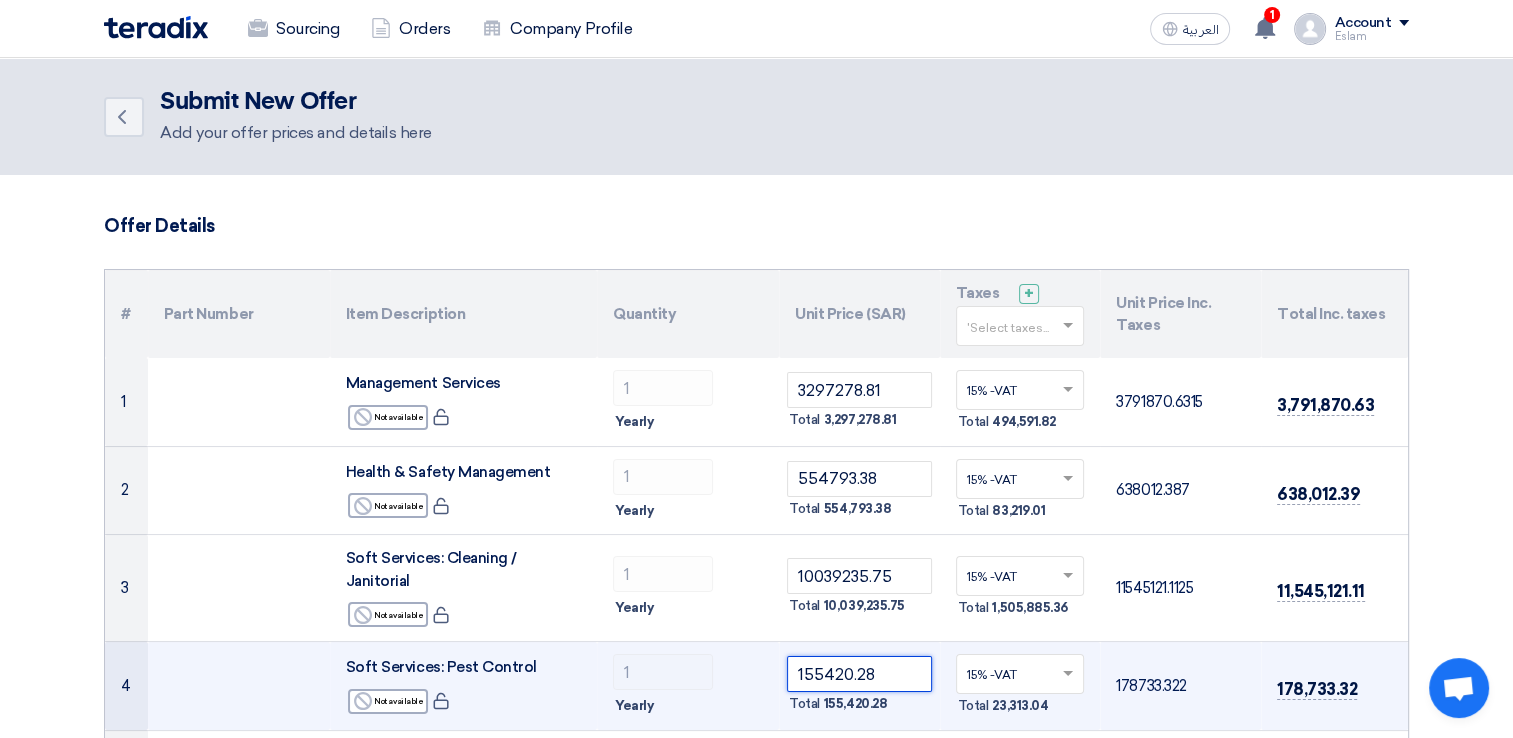 click on "155420.28" 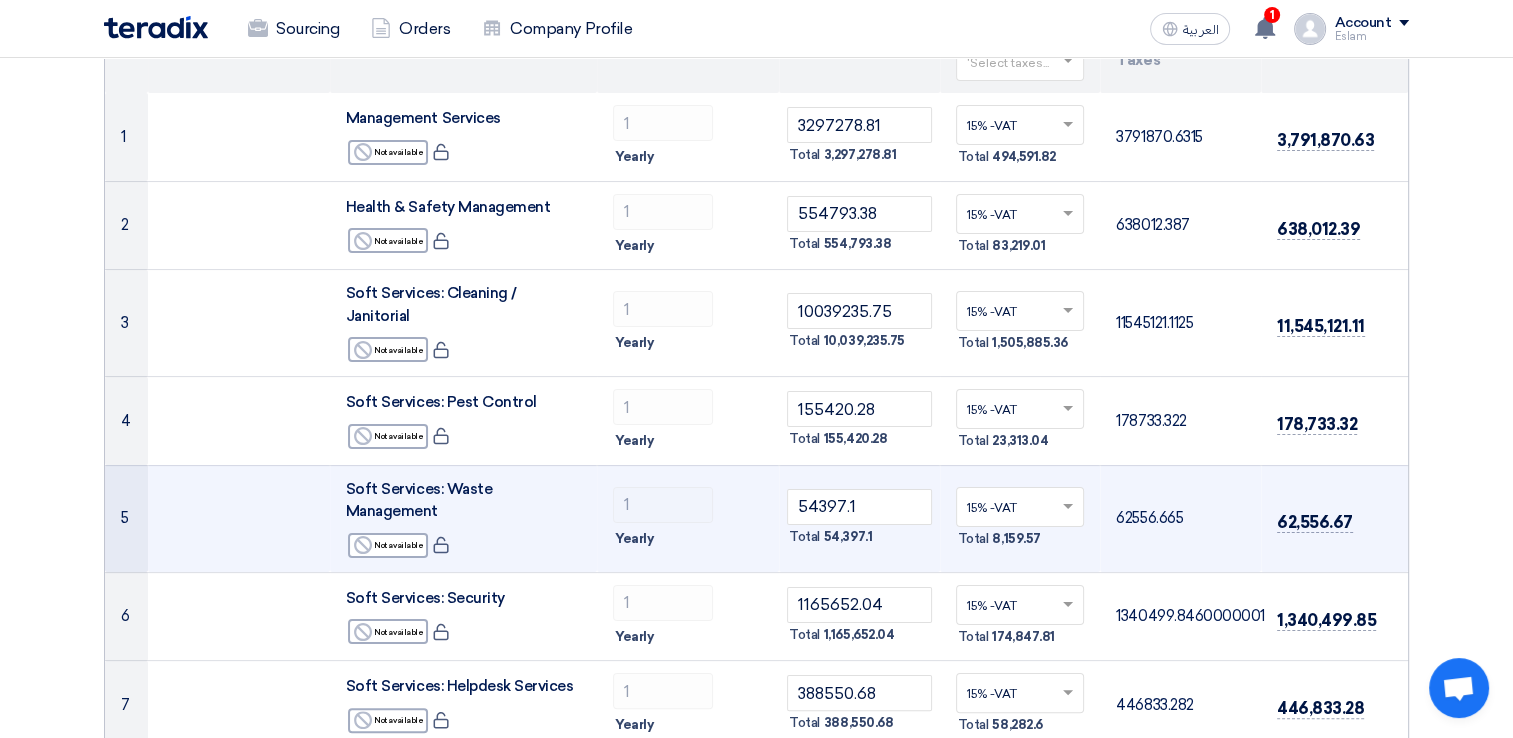 scroll, scrollTop: 300, scrollLeft: 0, axis: vertical 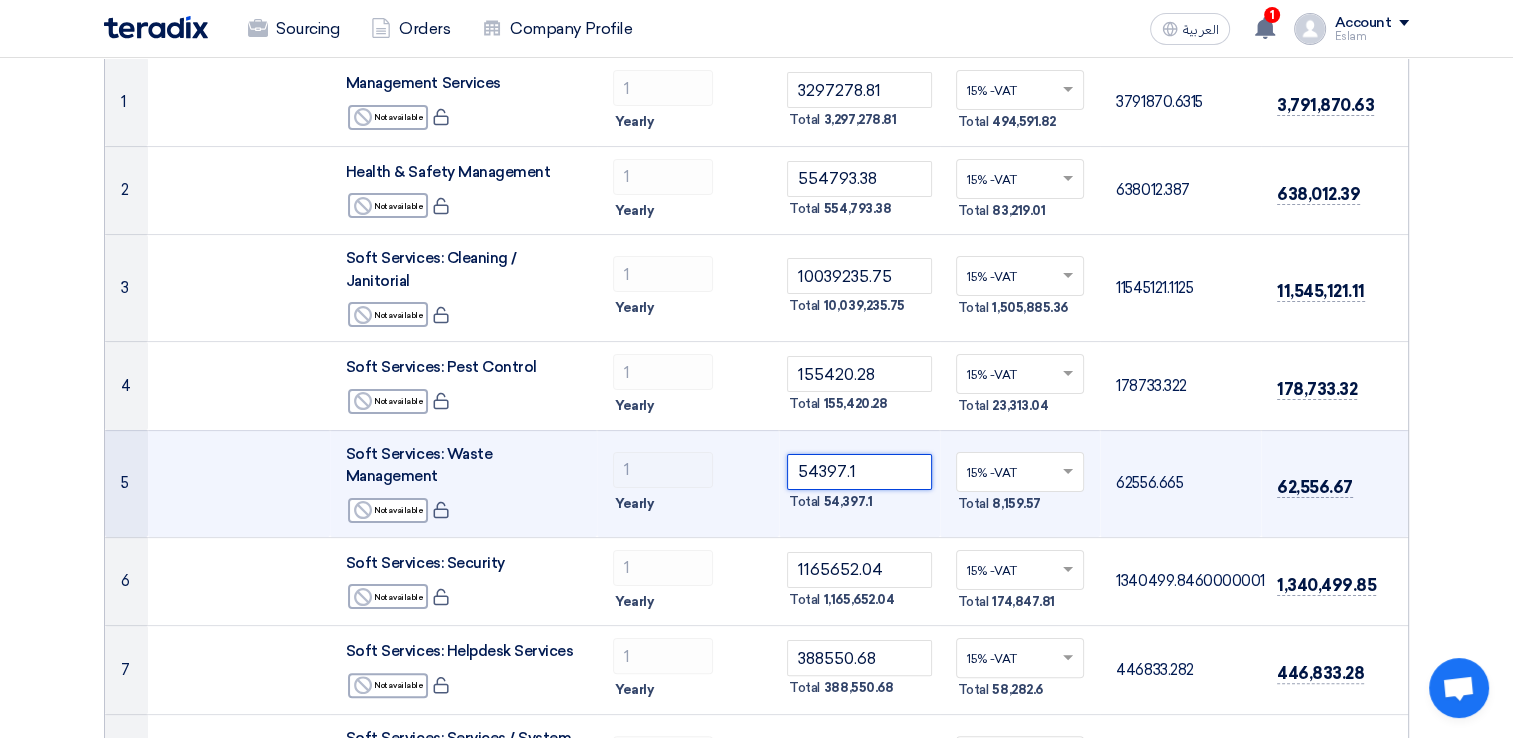click on "54397.1" 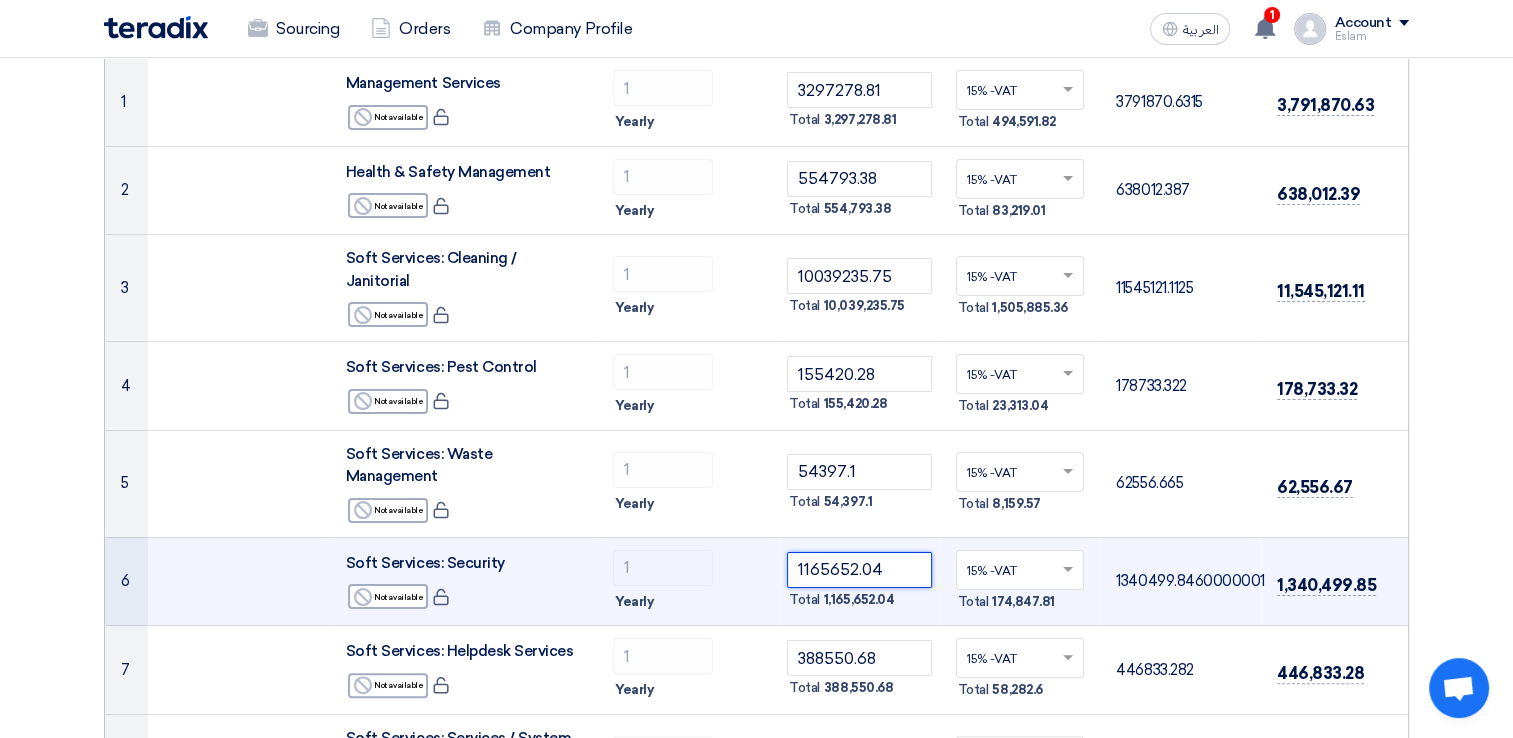 click on "1165652.04" 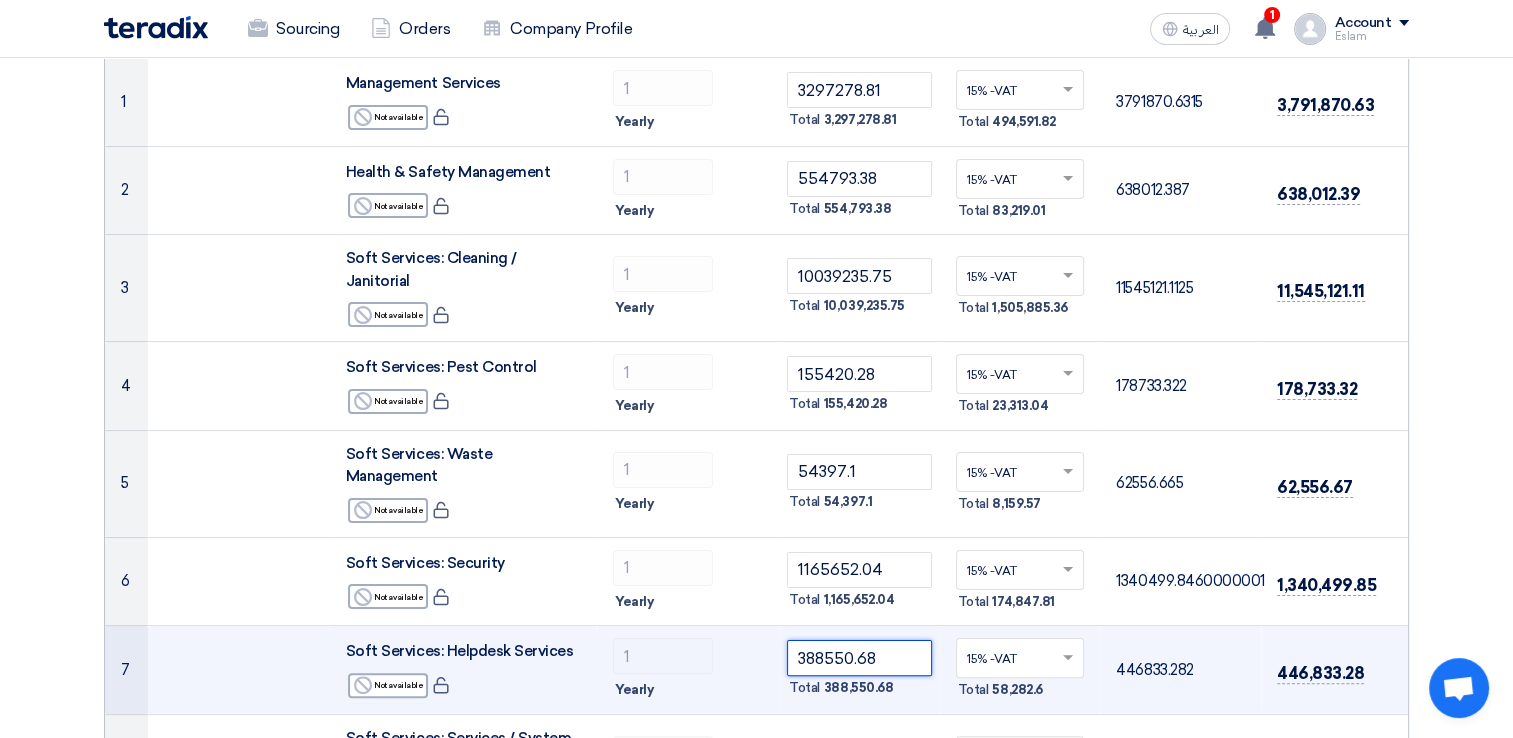 click on "388550.68" 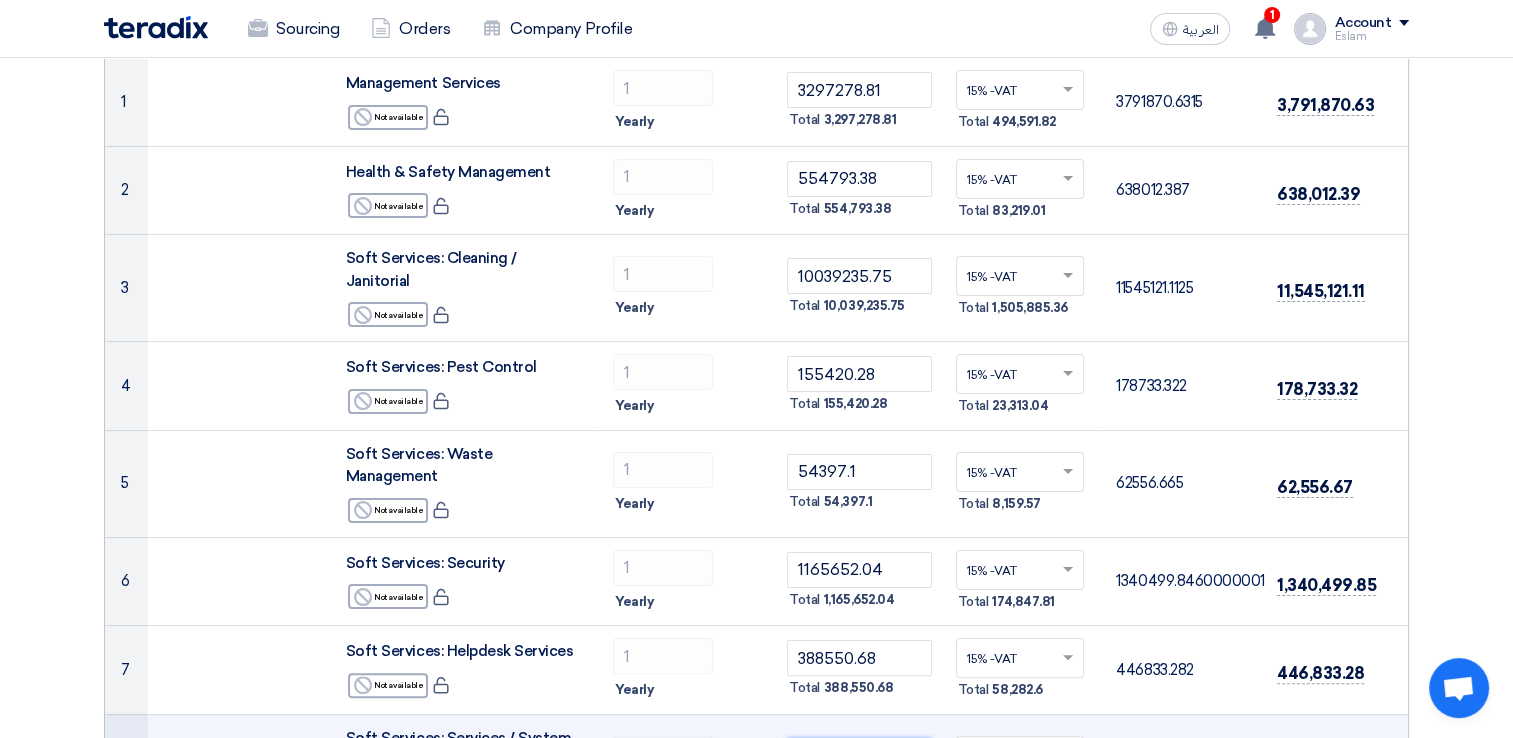 click on "519103.71" 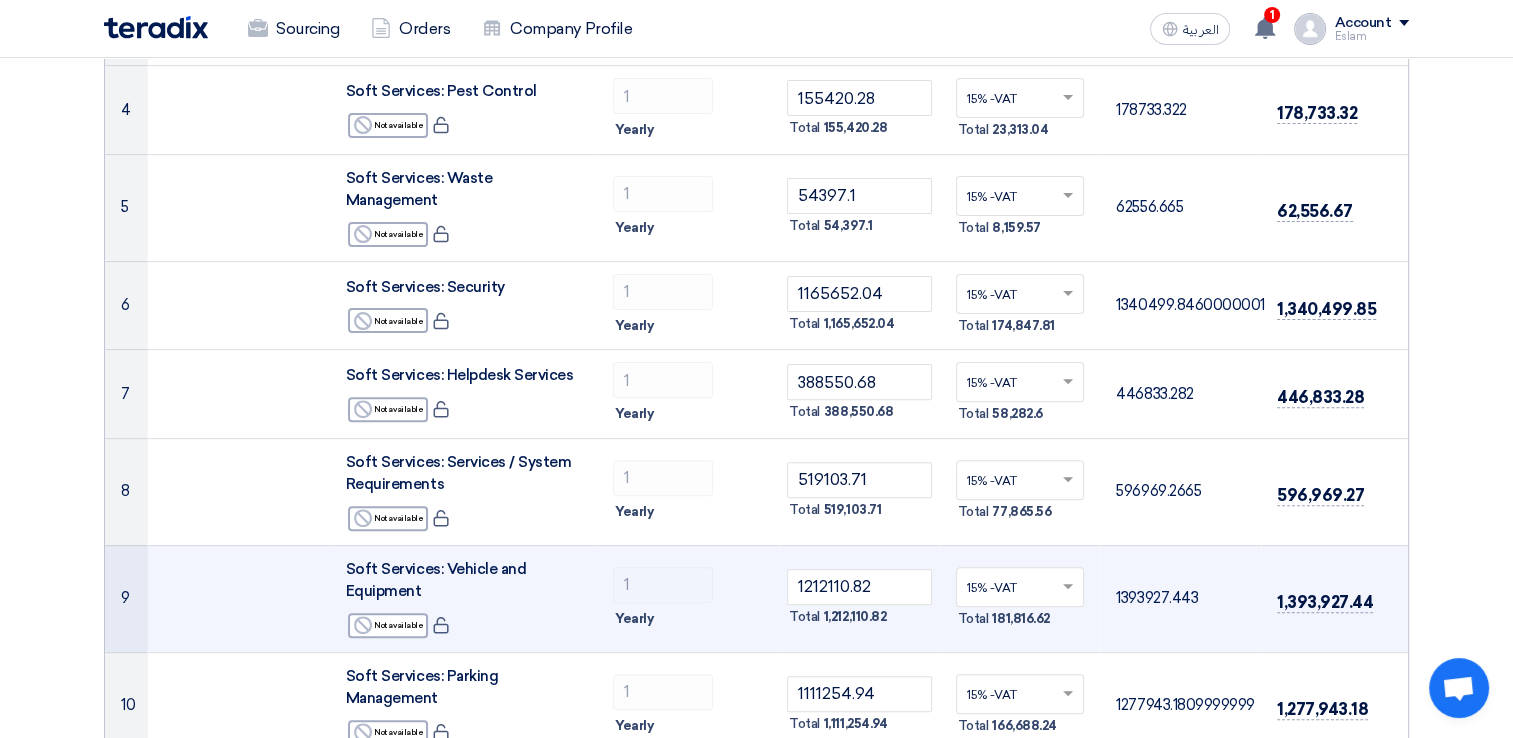 scroll, scrollTop: 600, scrollLeft: 0, axis: vertical 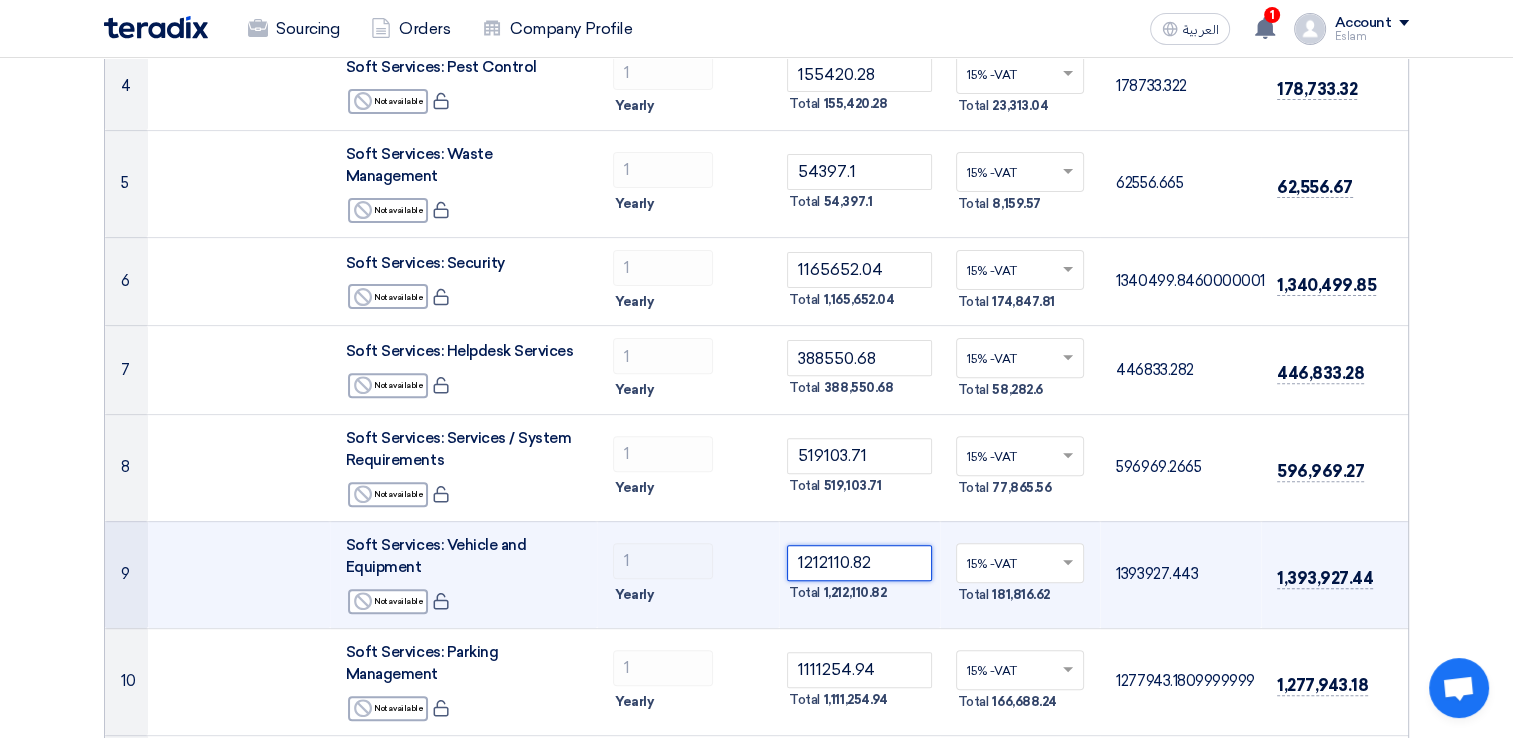 click on "1212110.82" 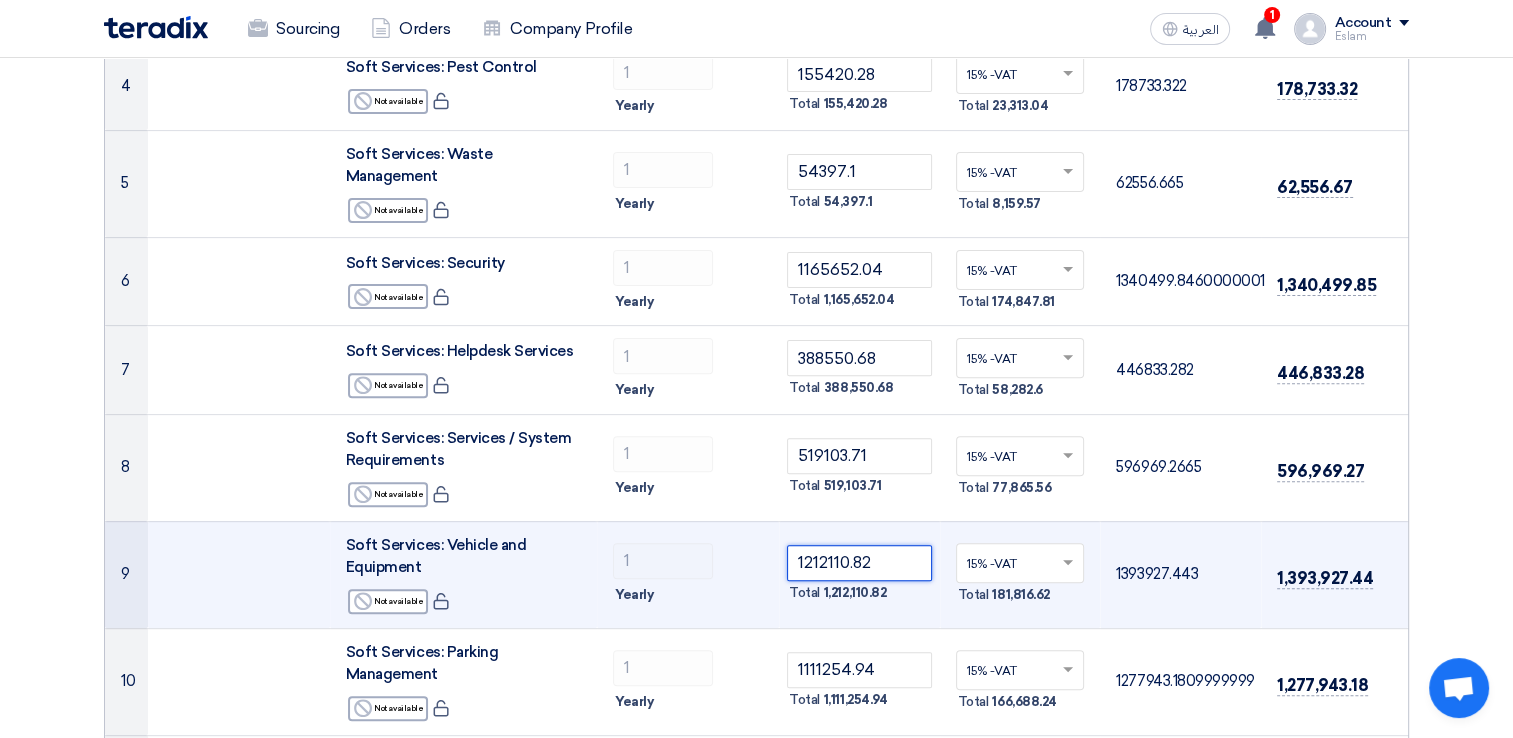 click on "1212110.82" 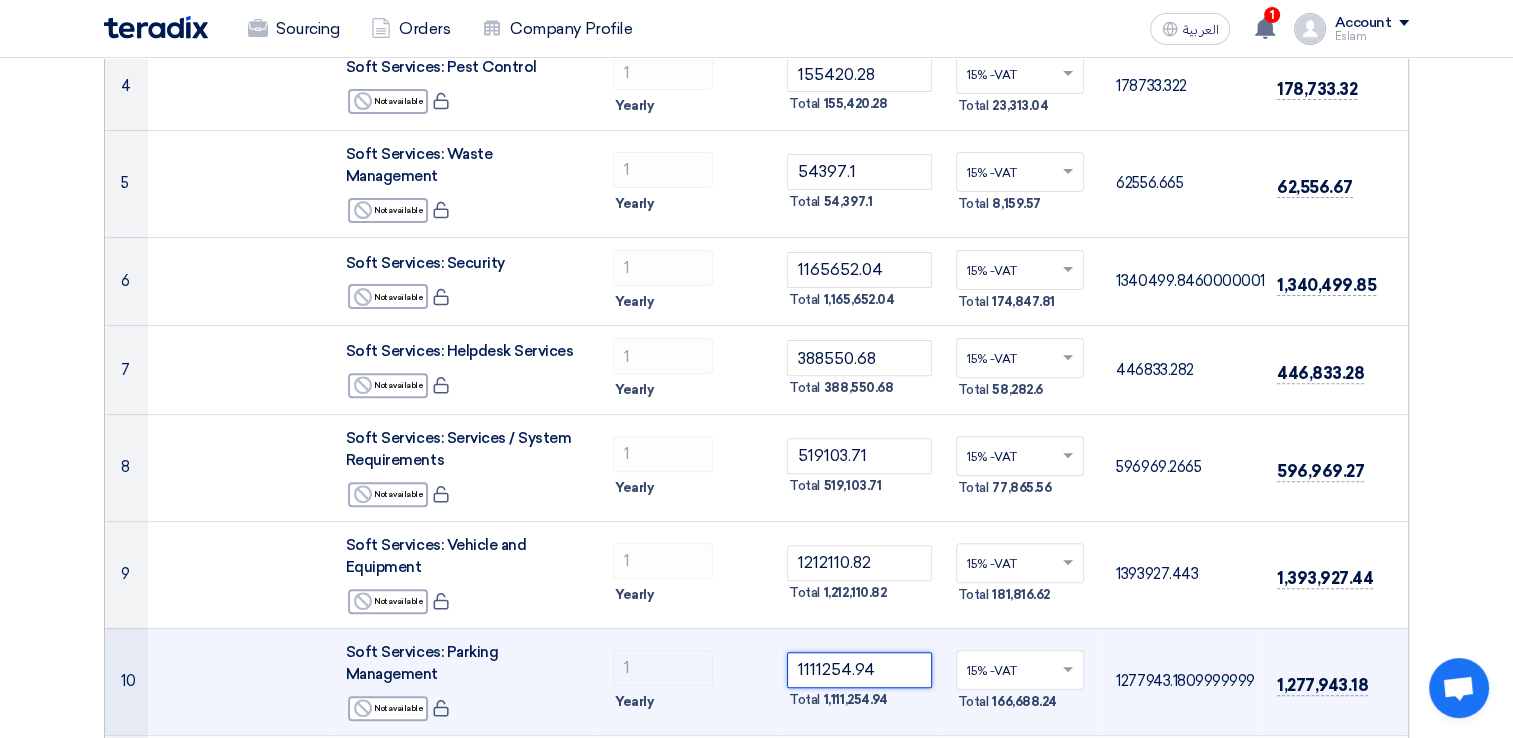click on "1111254.94" 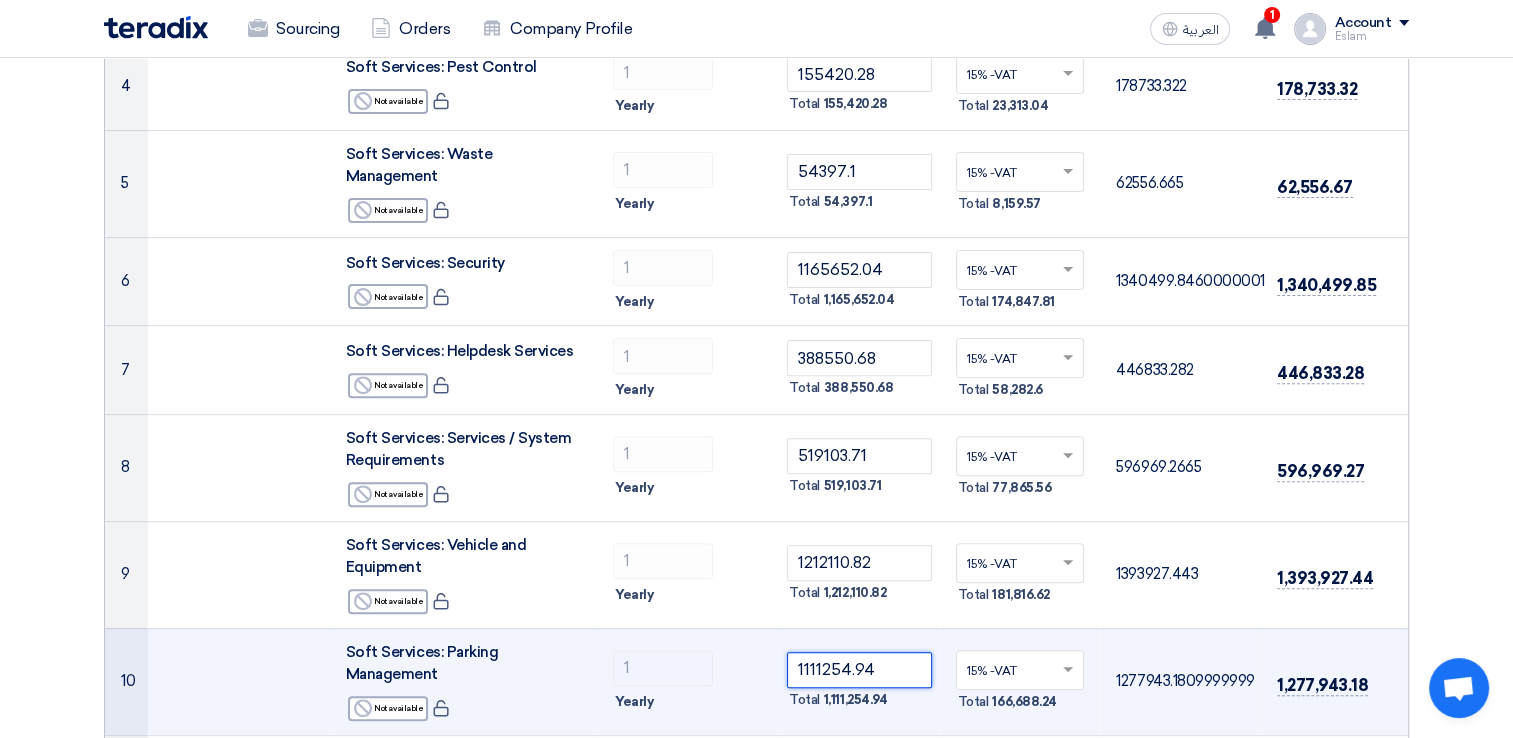 click on "1111254.94" 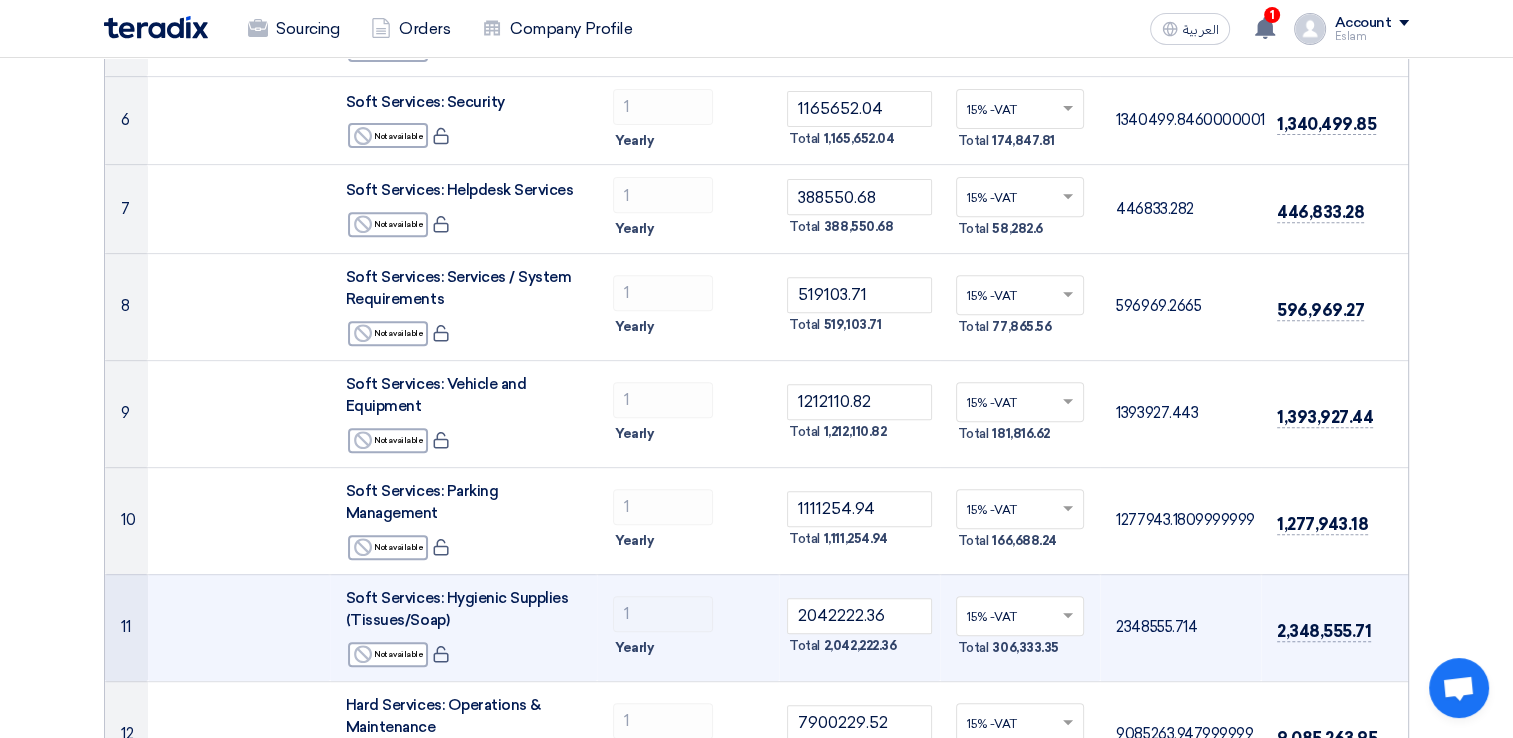 scroll, scrollTop: 800, scrollLeft: 0, axis: vertical 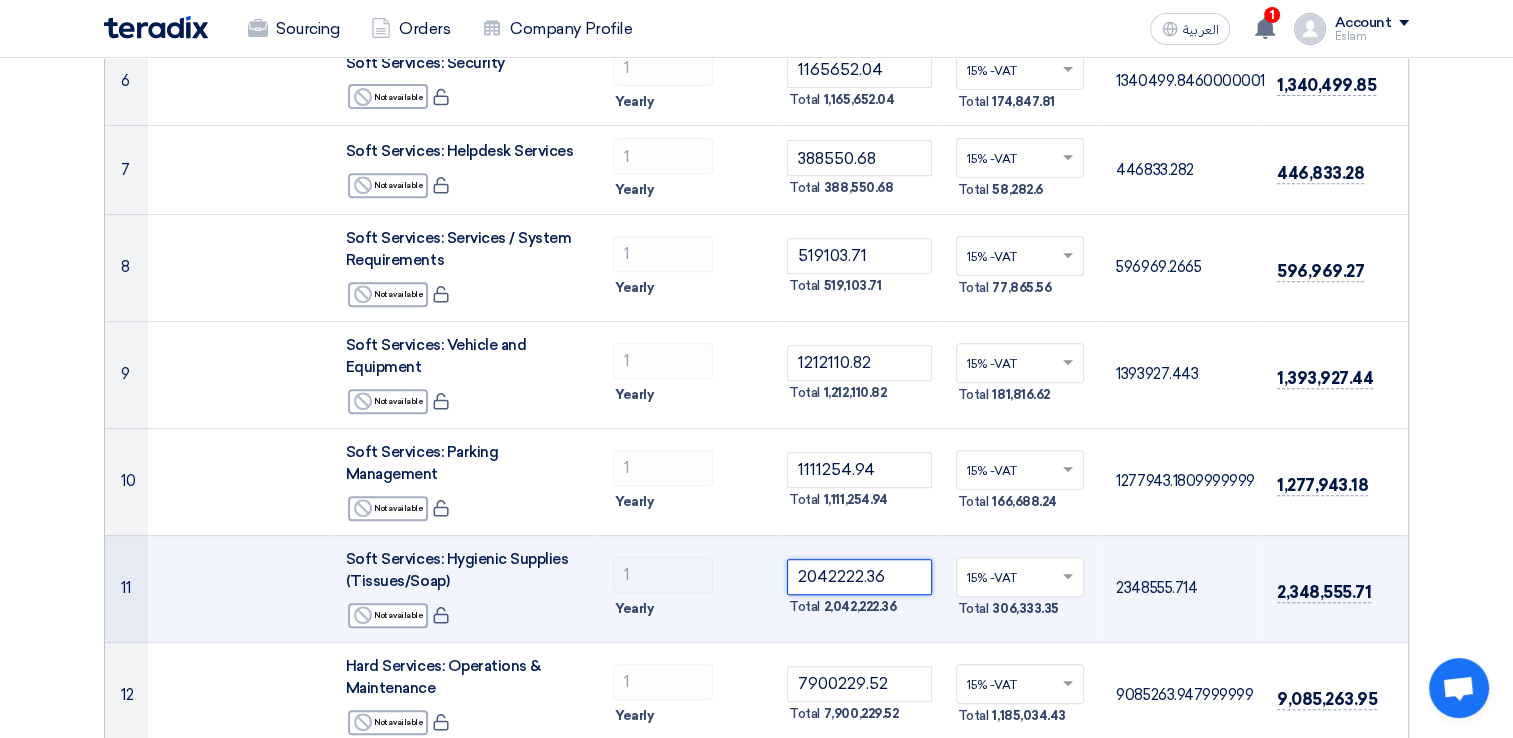 click on "2042222.36" 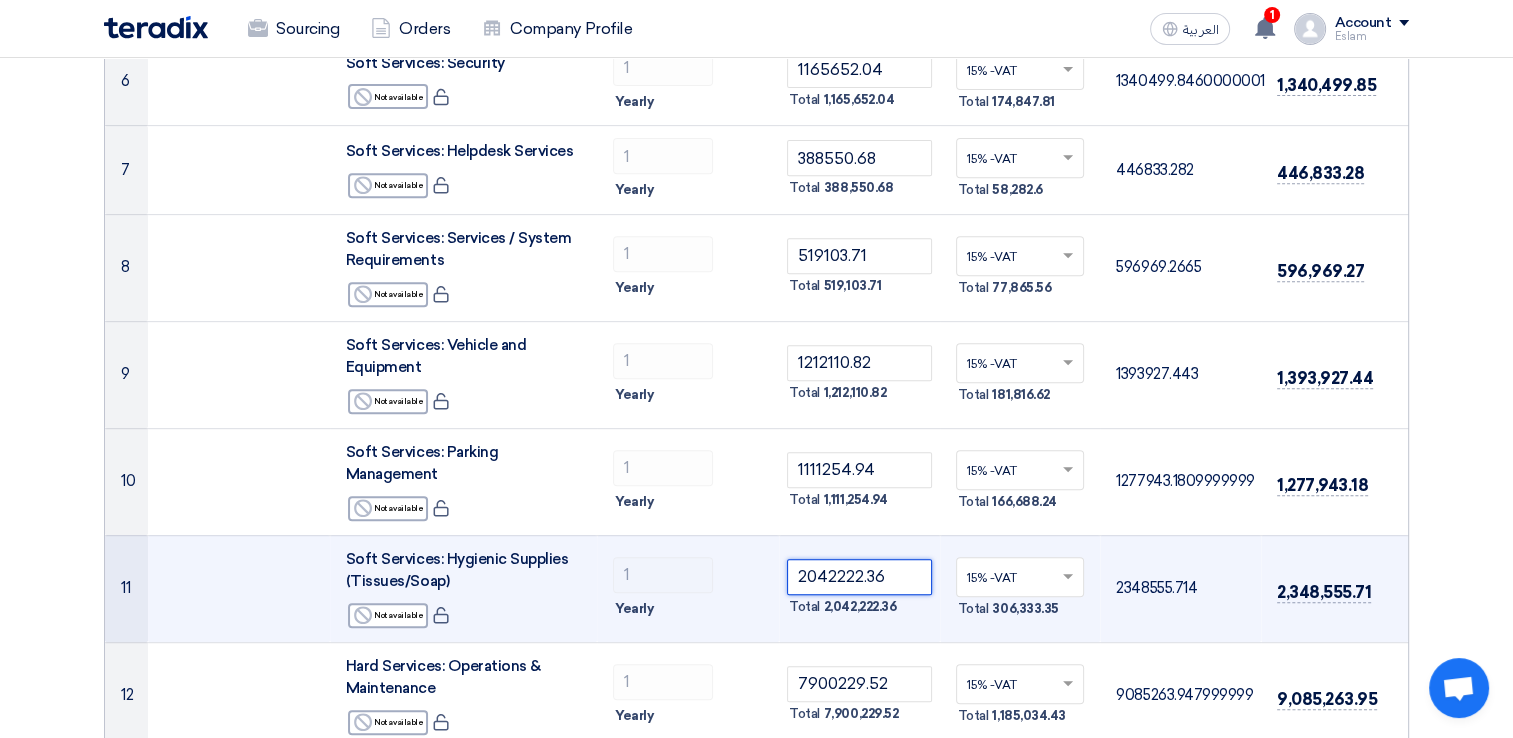 click on "2042222.36" 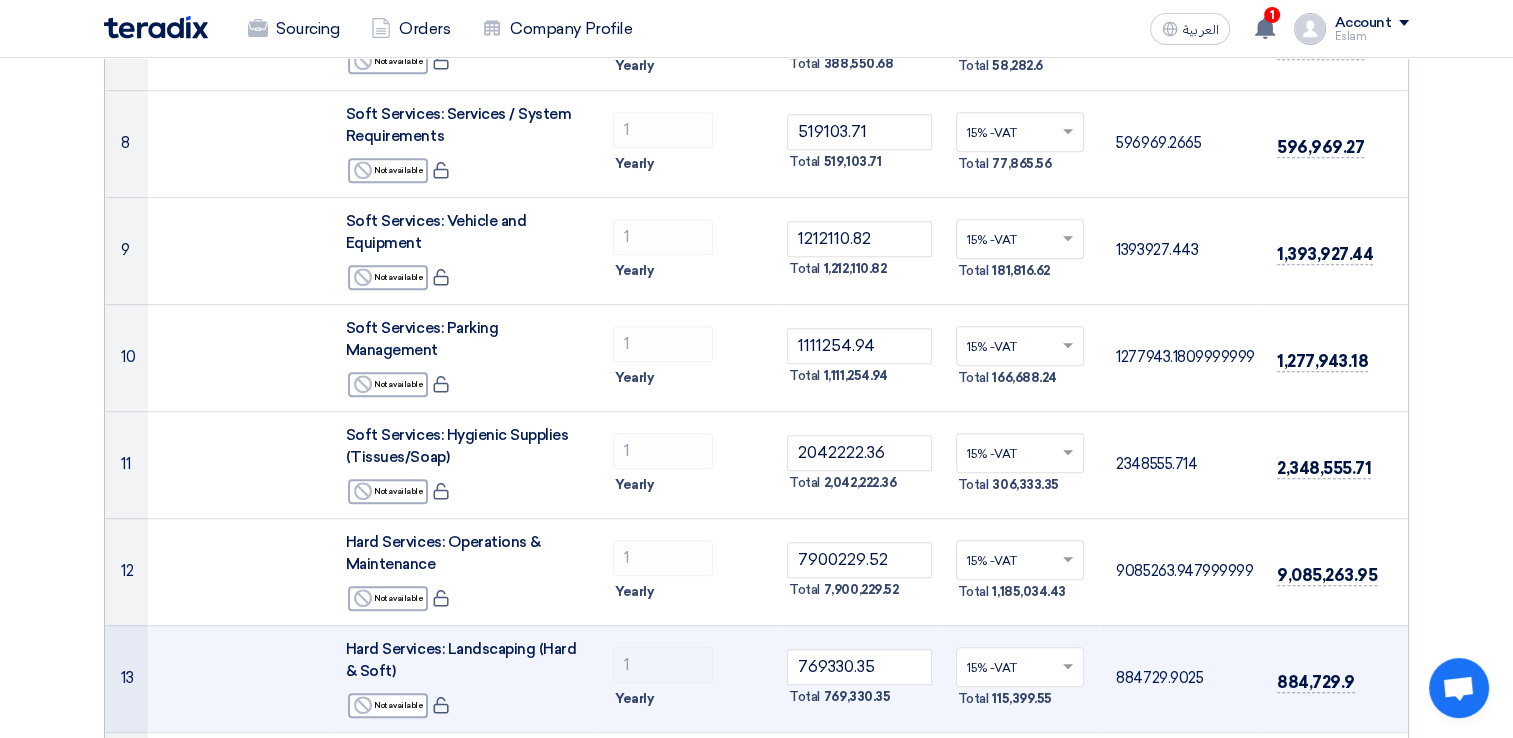 scroll, scrollTop: 1000, scrollLeft: 0, axis: vertical 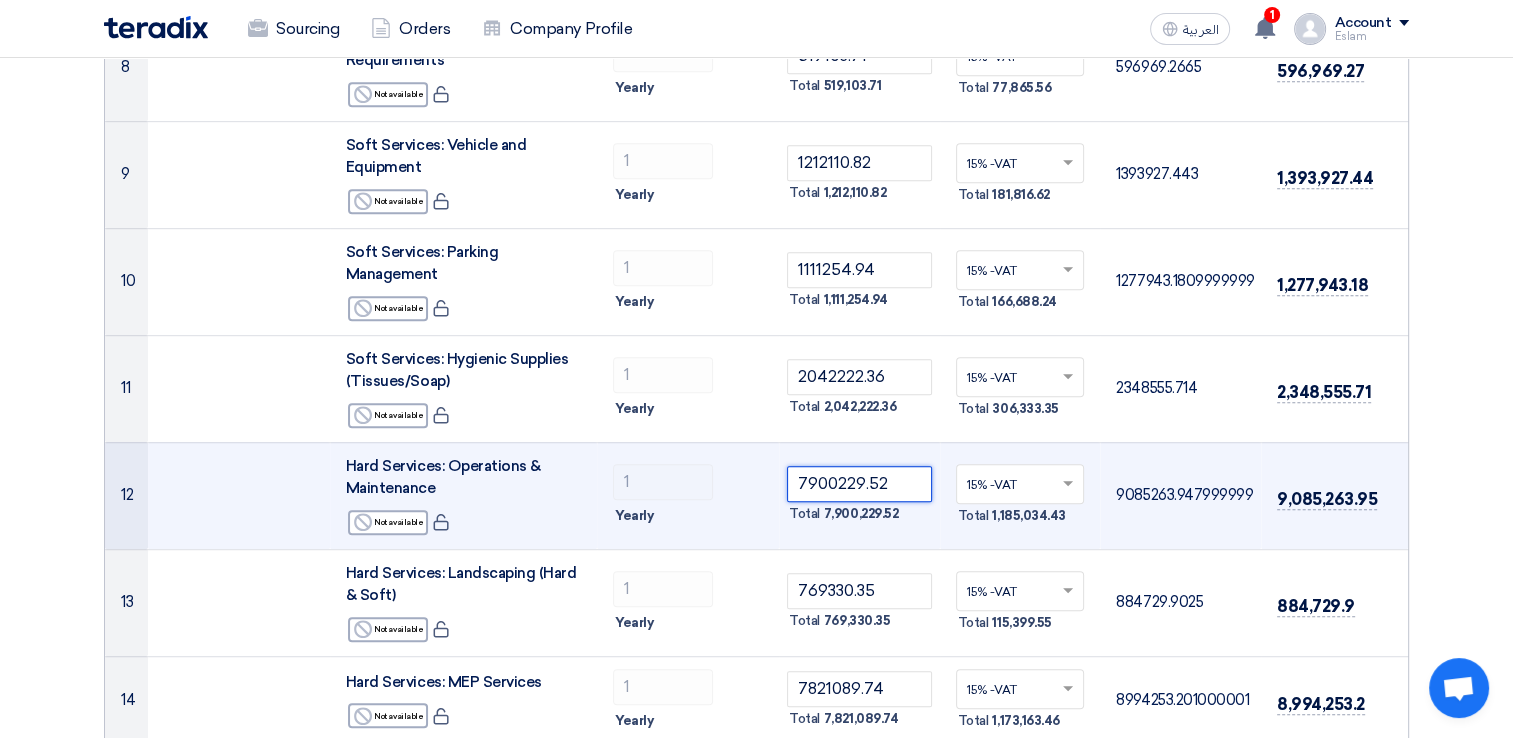 click on "7900229.52" 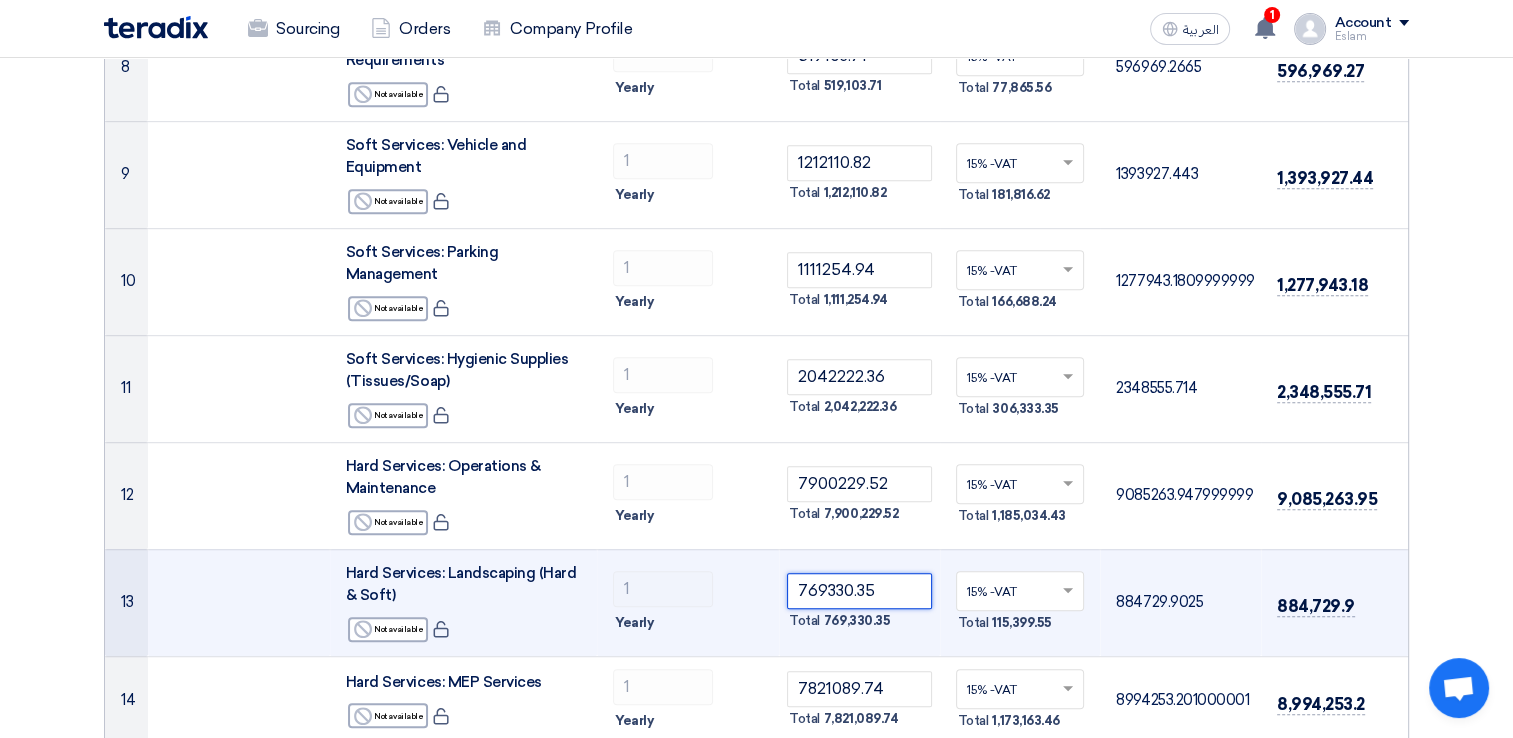 click on "769330.35" 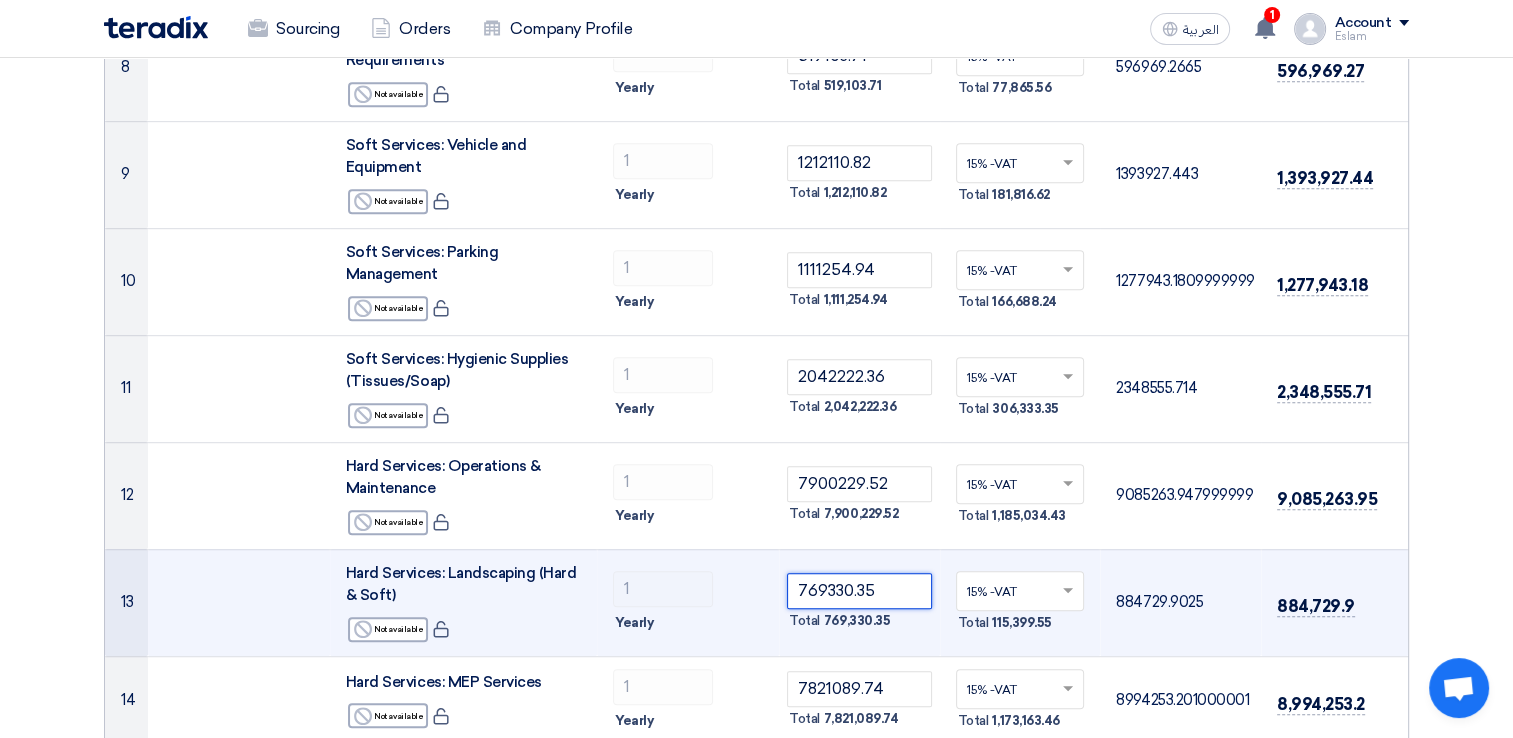 click on "769330.35" 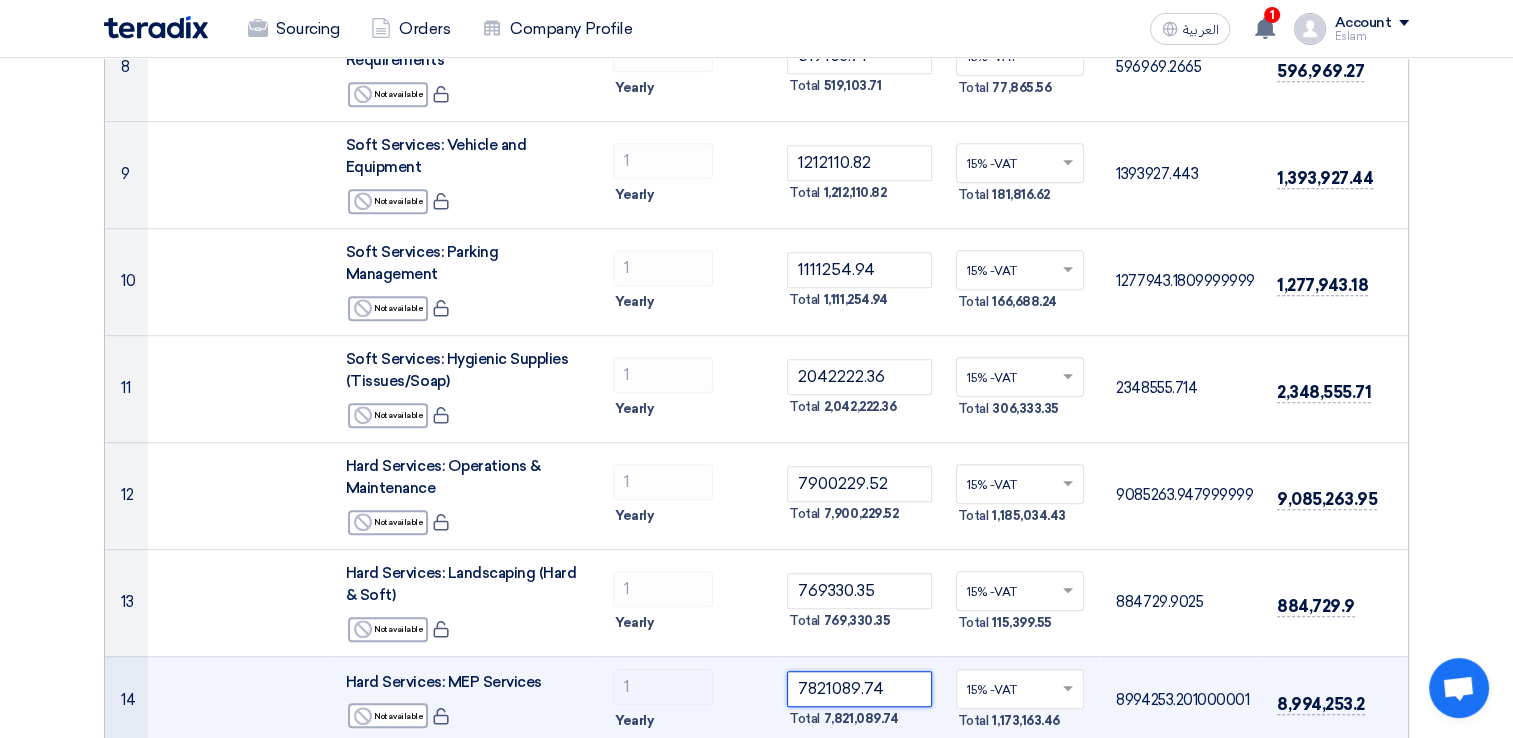 click on "7821089.74" 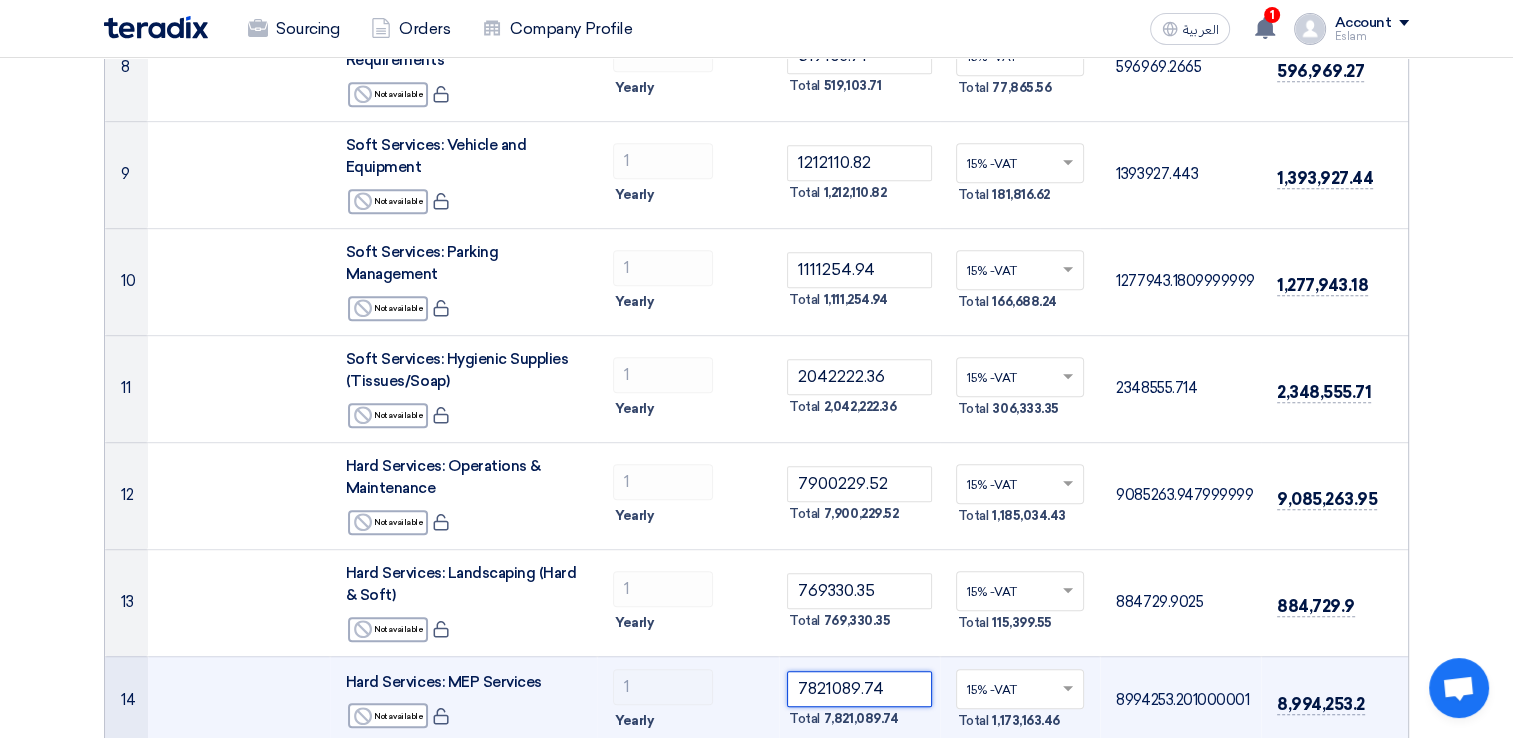 click on "7821089.74" 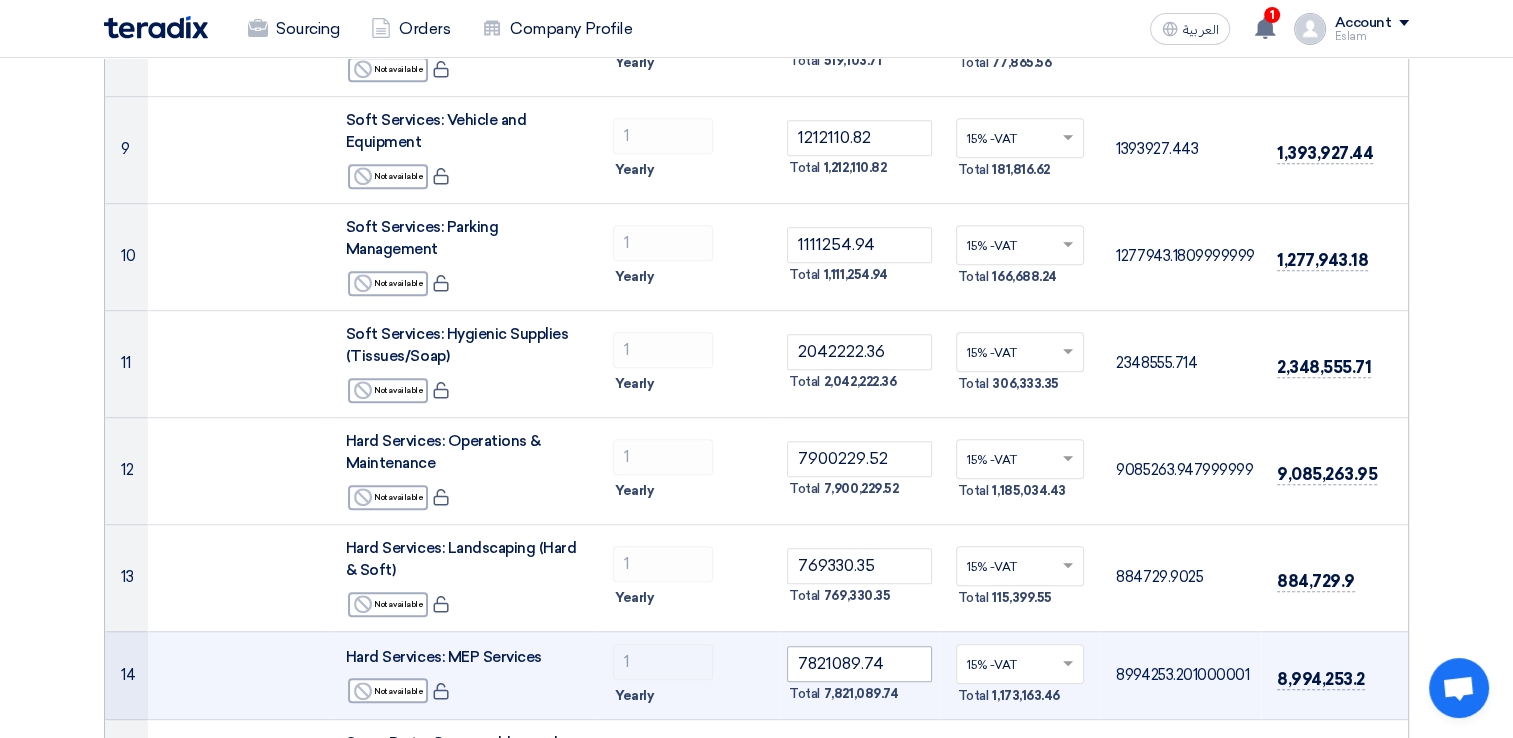 scroll, scrollTop: 1300, scrollLeft: 0, axis: vertical 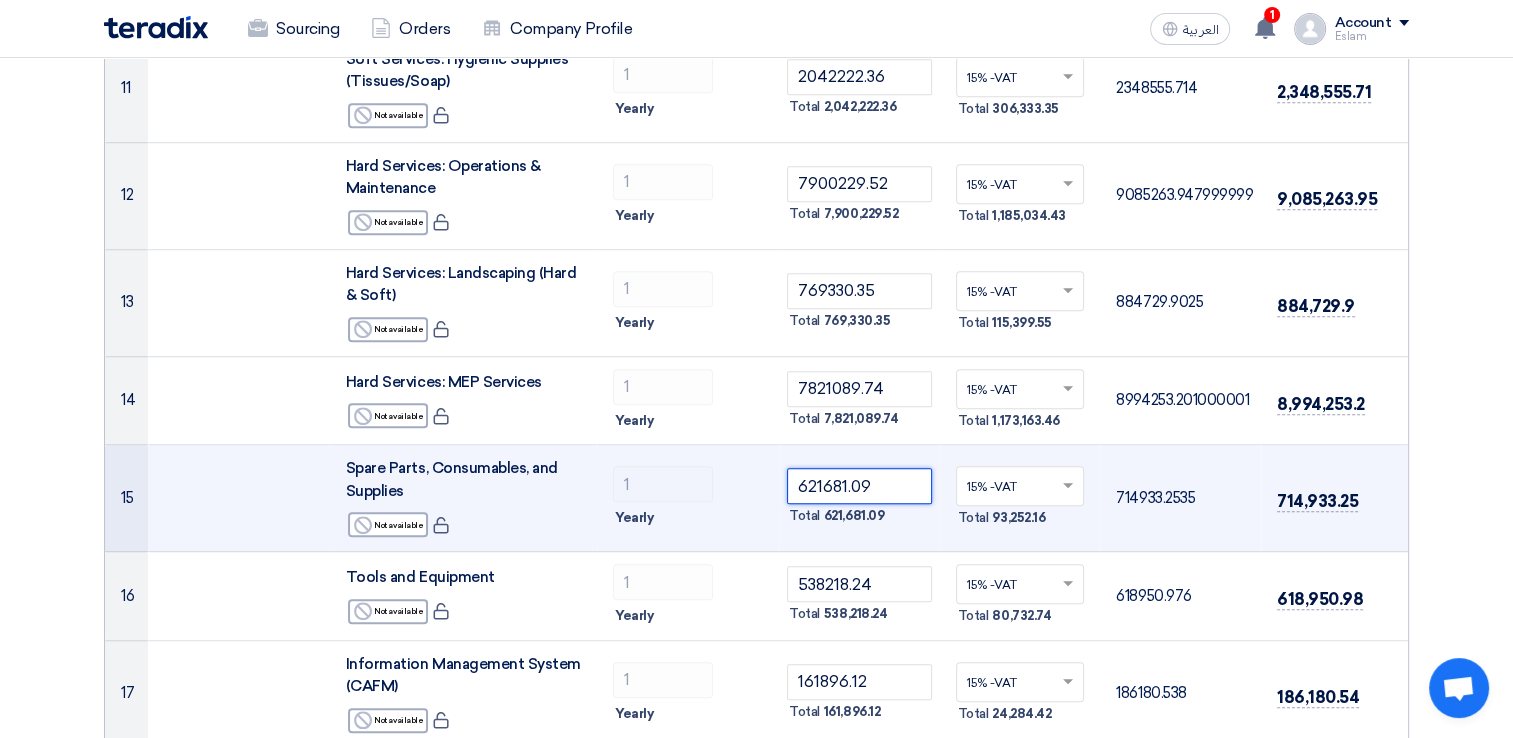 click on "621681.09" 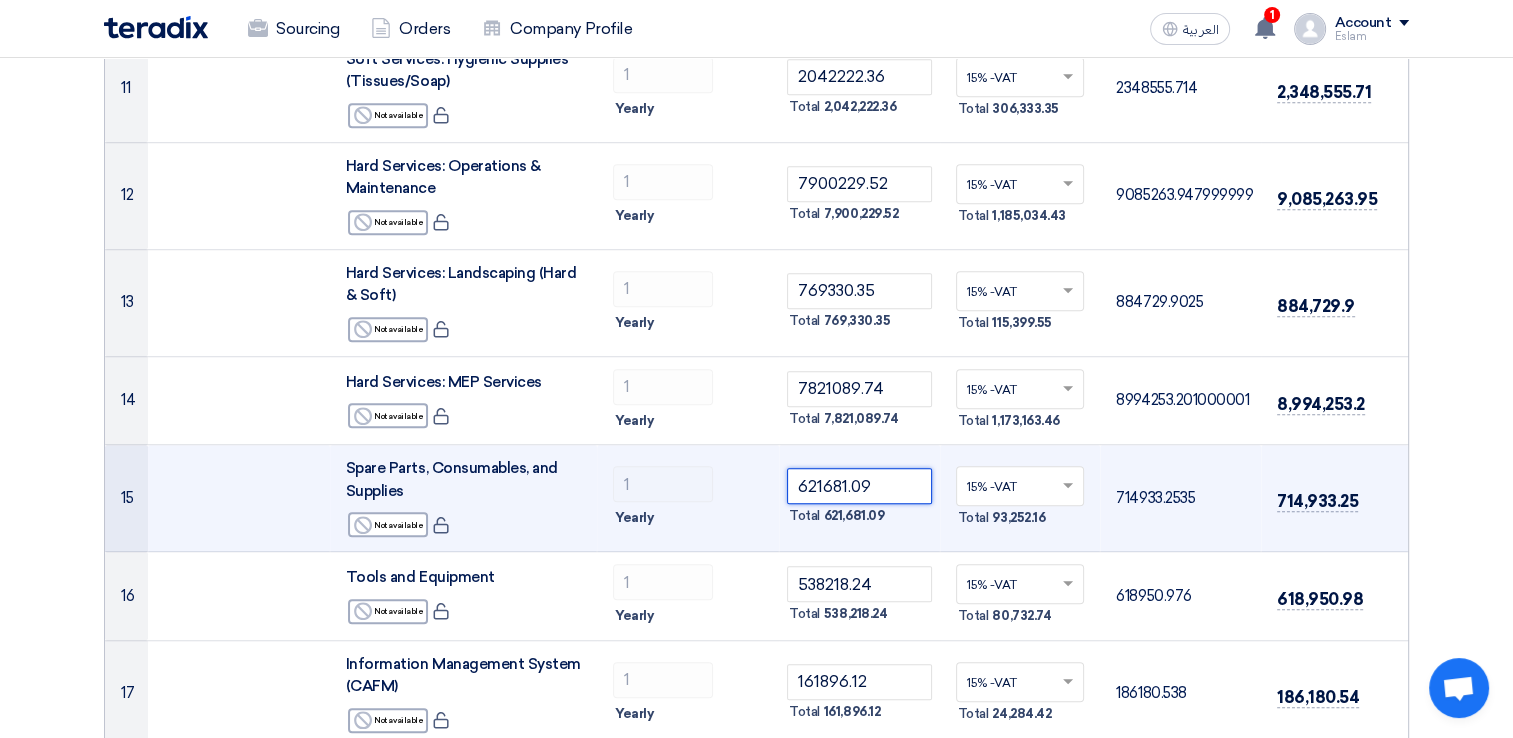 click on "621681.09" 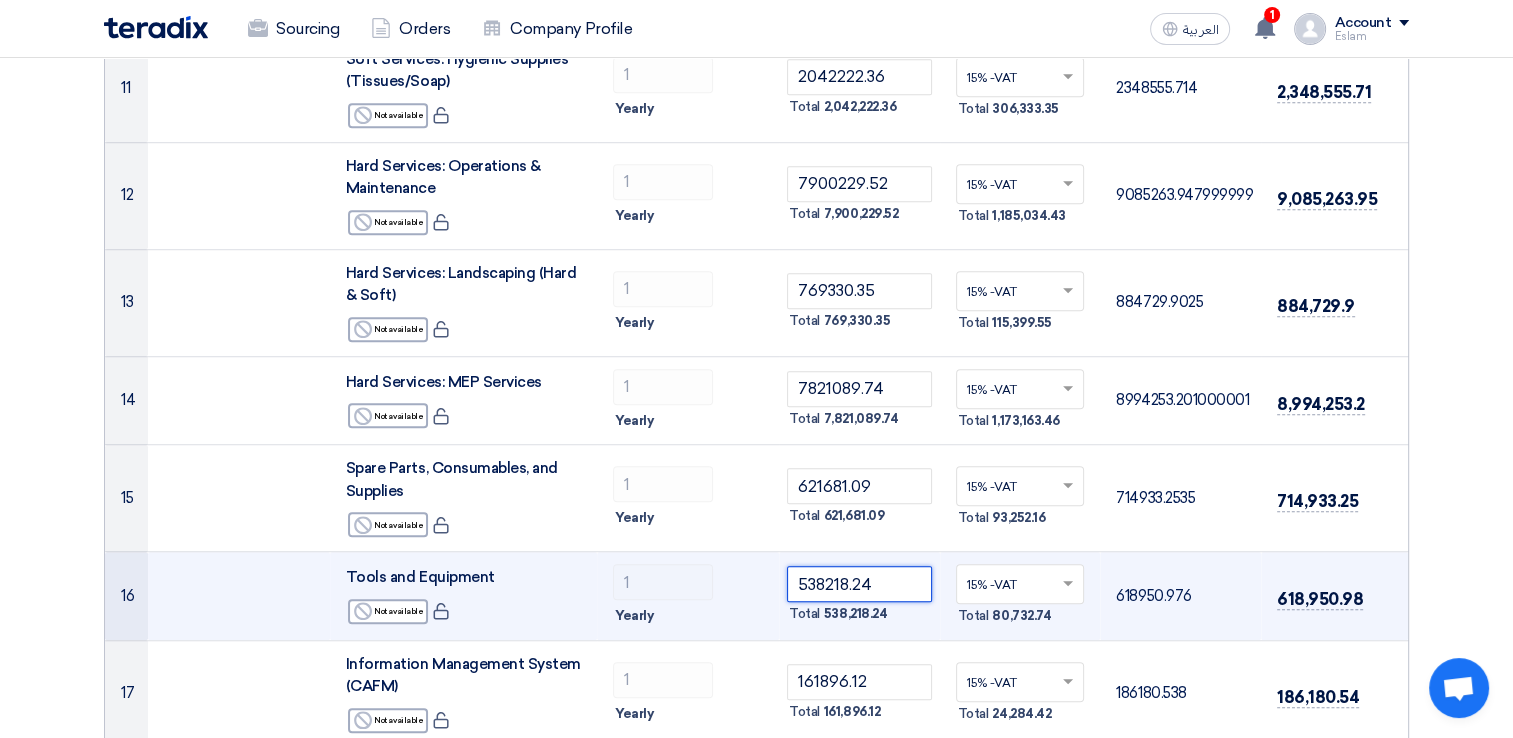 click on "538218.24" 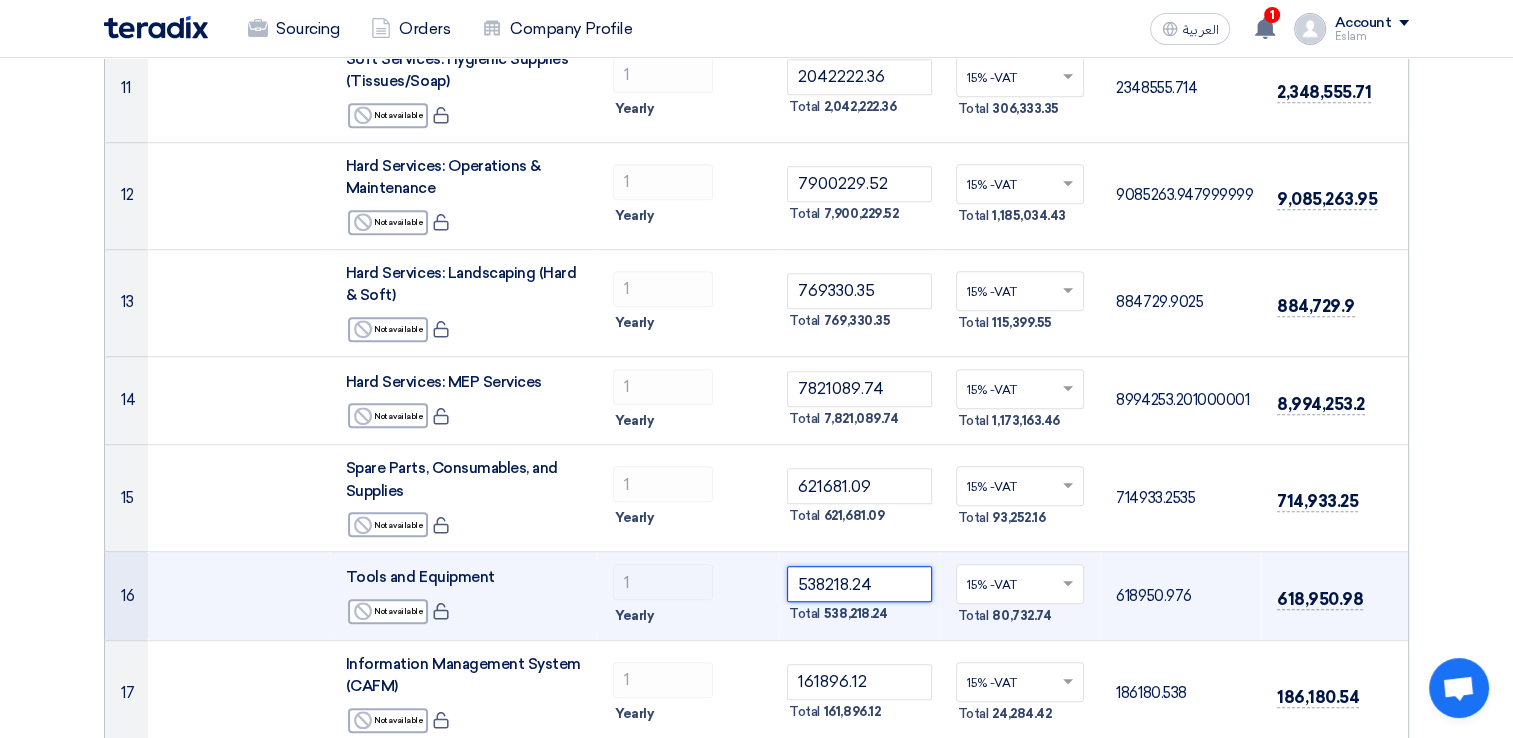 click on "538218.24" 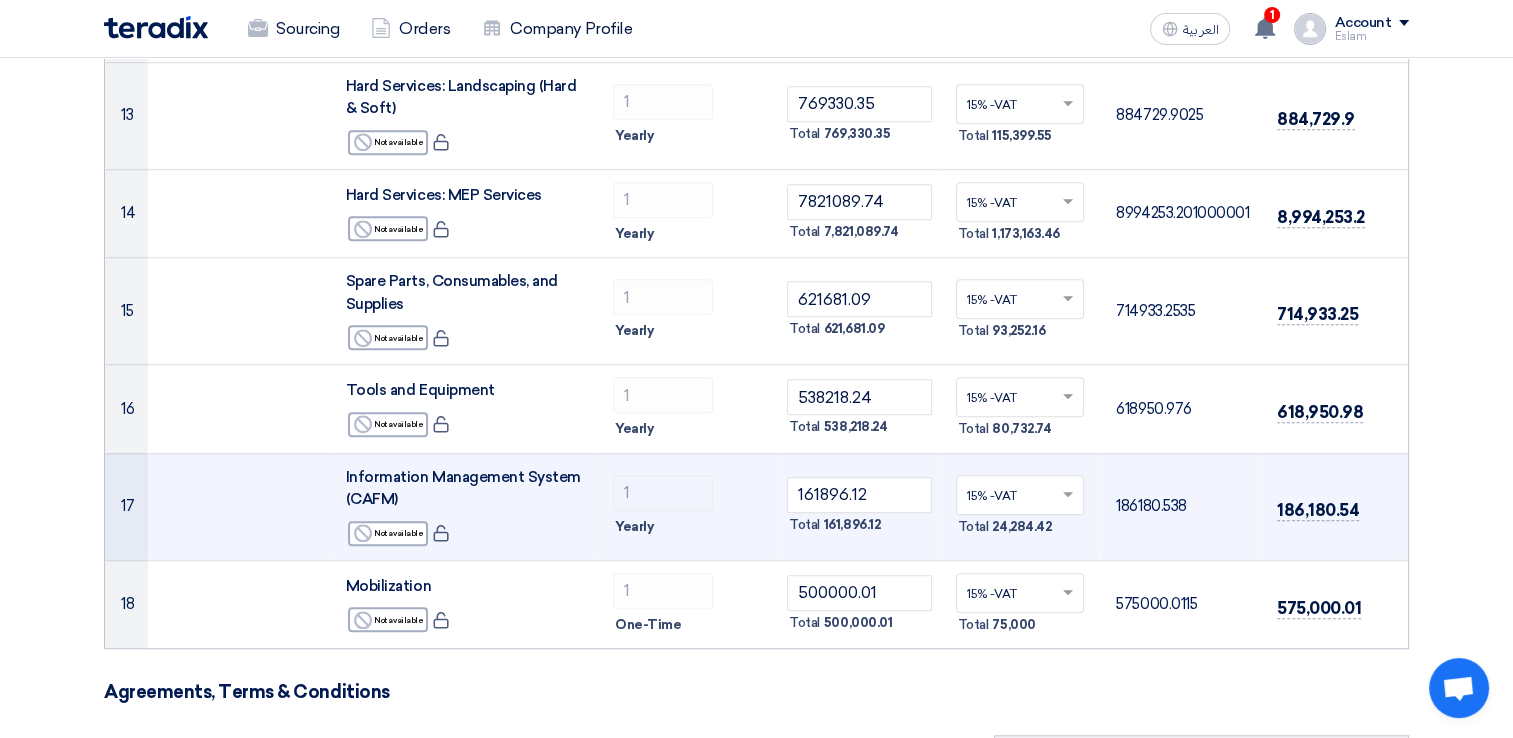 scroll, scrollTop: 1500, scrollLeft: 0, axis: vertical 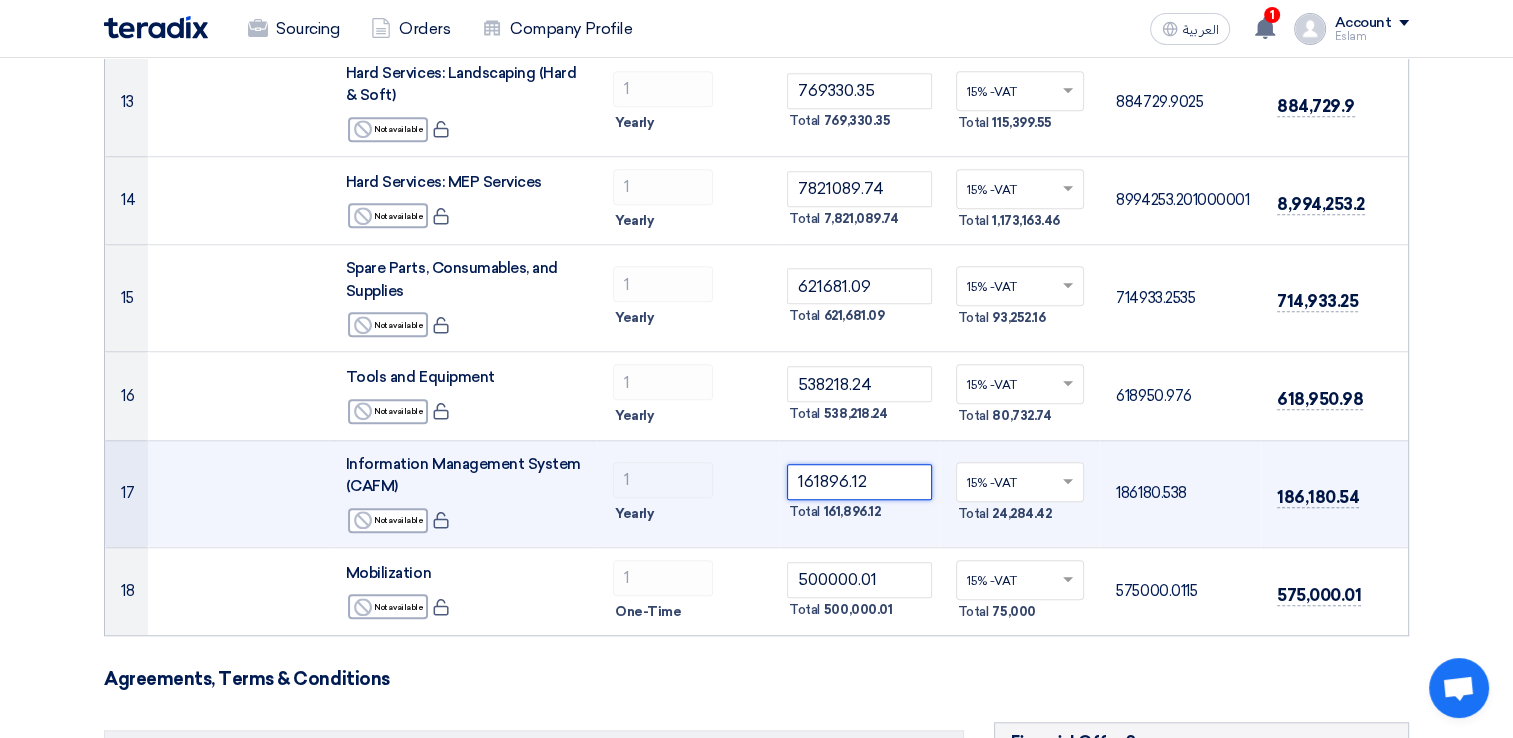 click on "161896.12" 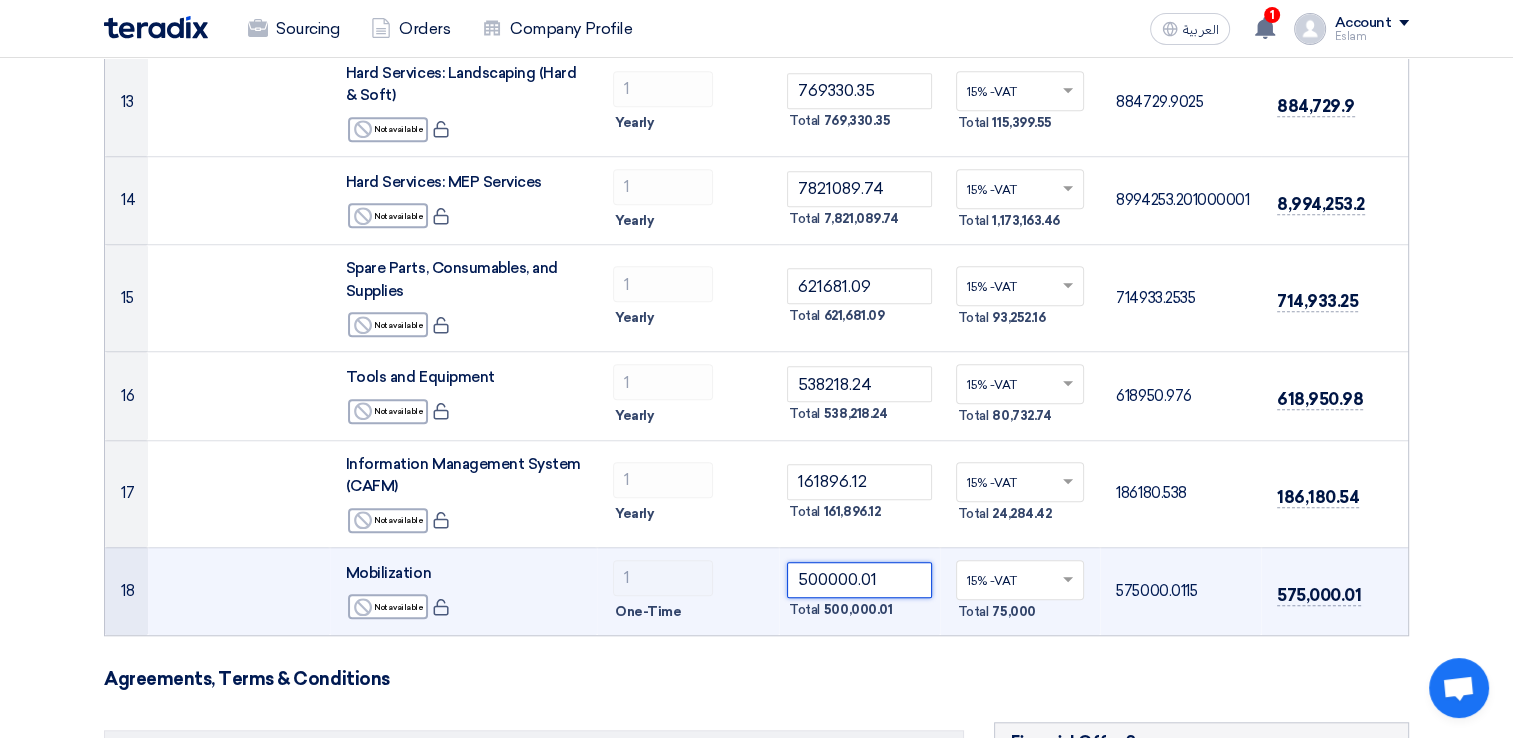 click on "500000.01" 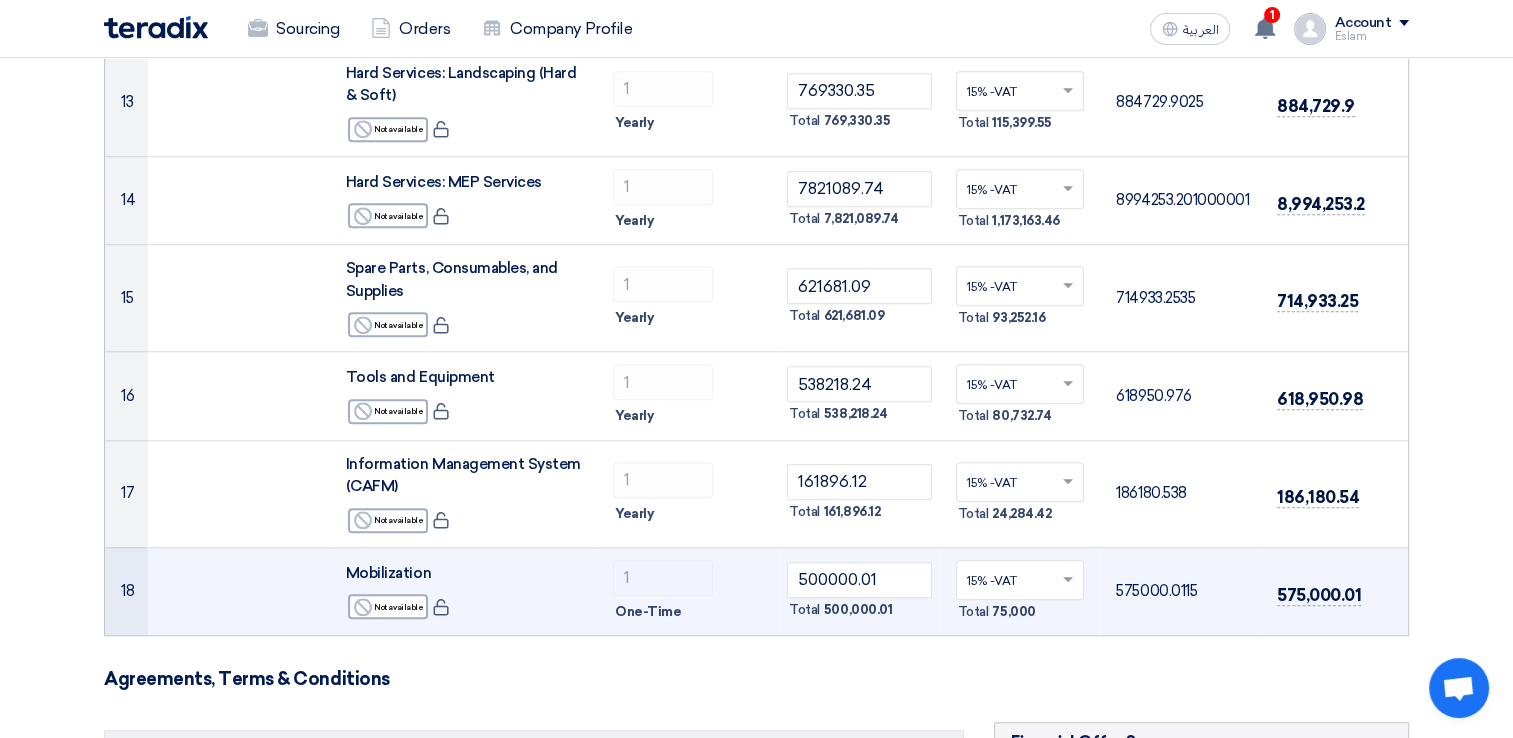 scroll, scrollTop: 1600, scrollLeft: 0, axis: vertical 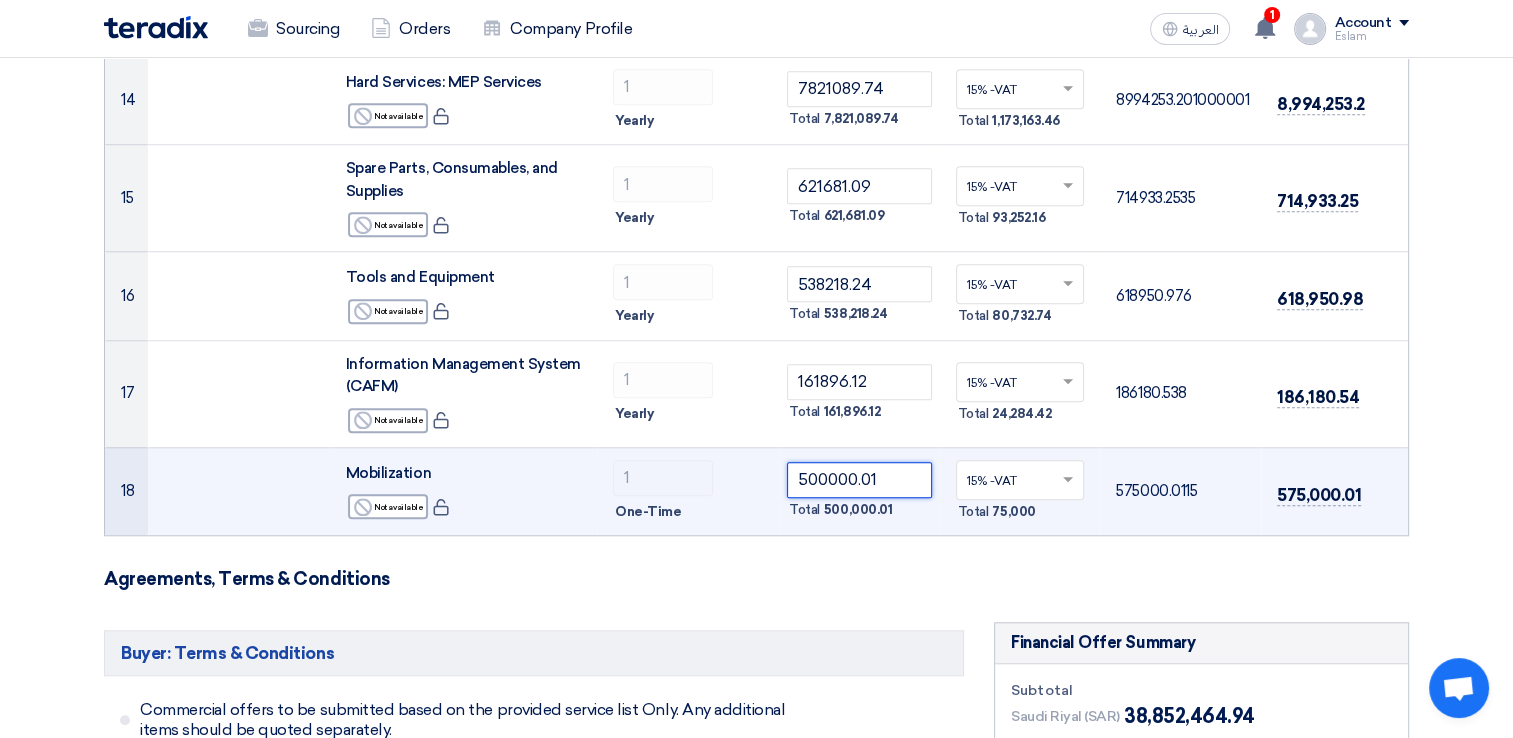 click on "500000.01" 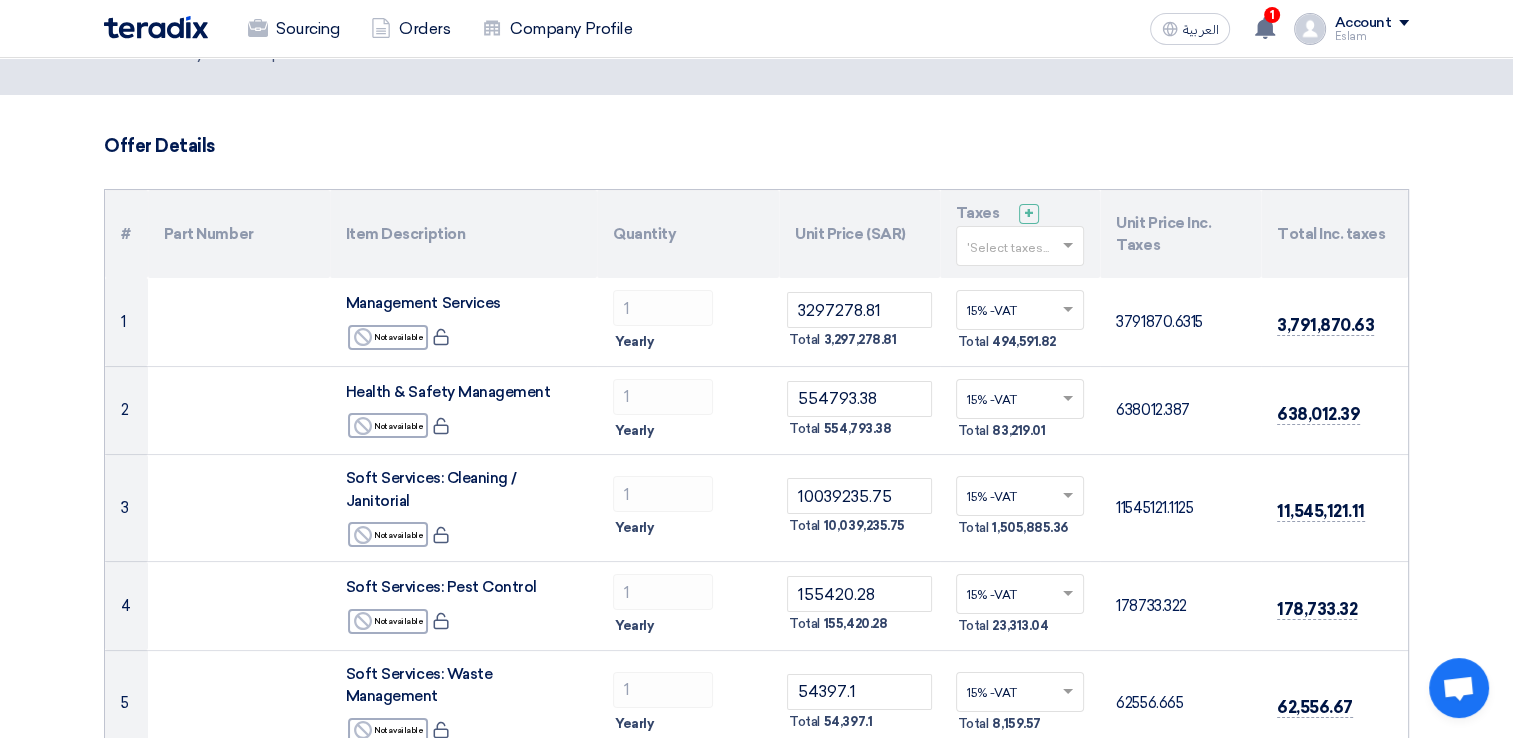 scroll, scrollTop: 0, scrollLeft: 0, axis: both 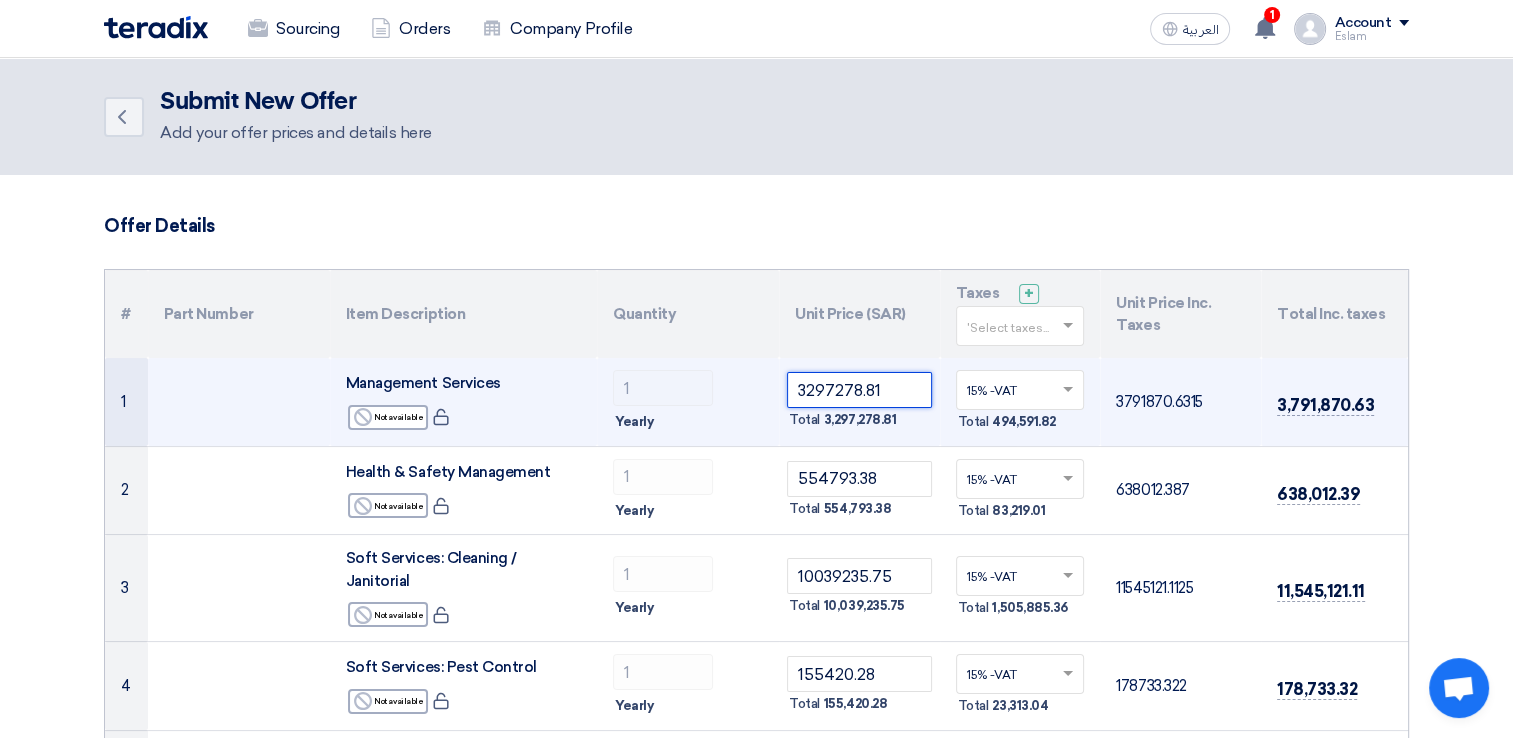 click on "3297278.81" 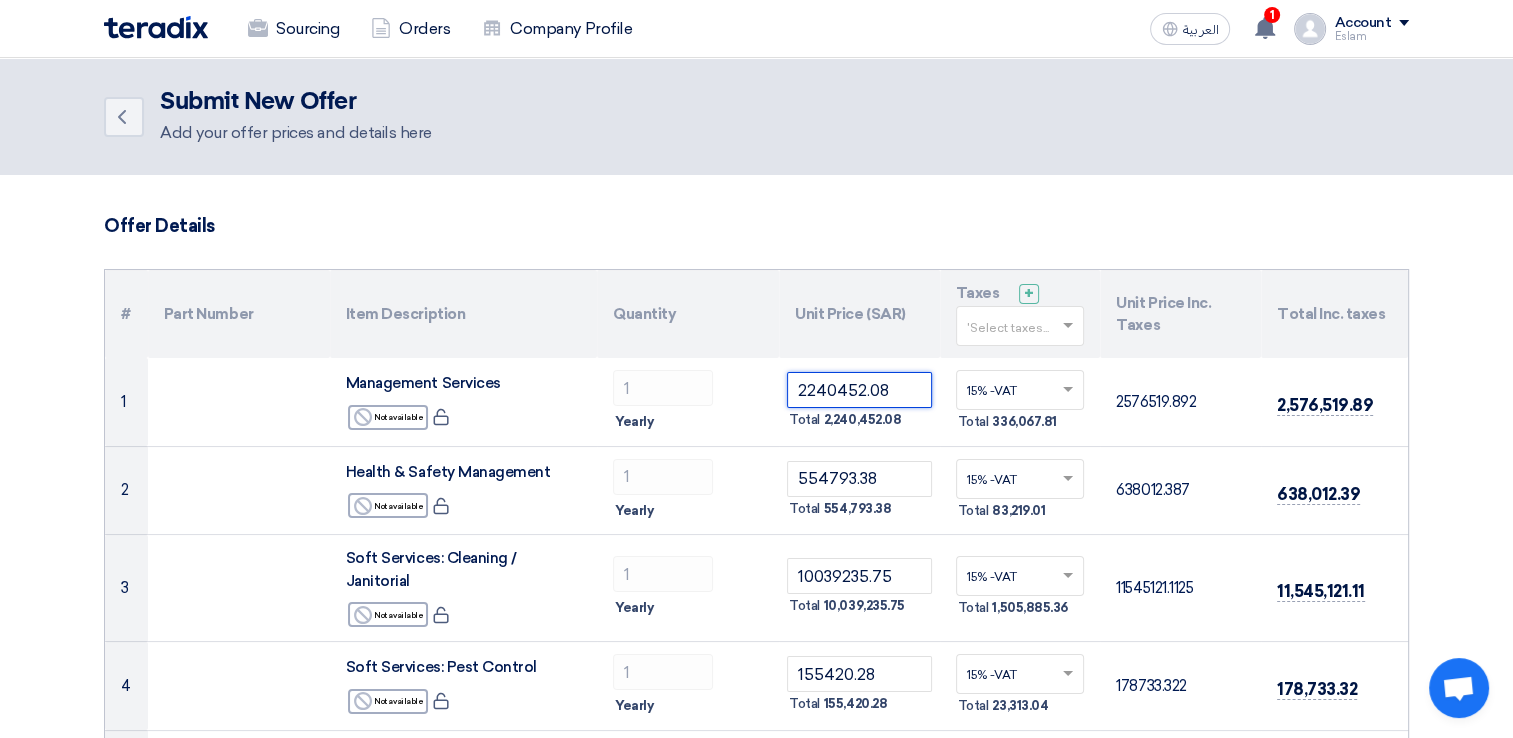 type on "2240452.08" 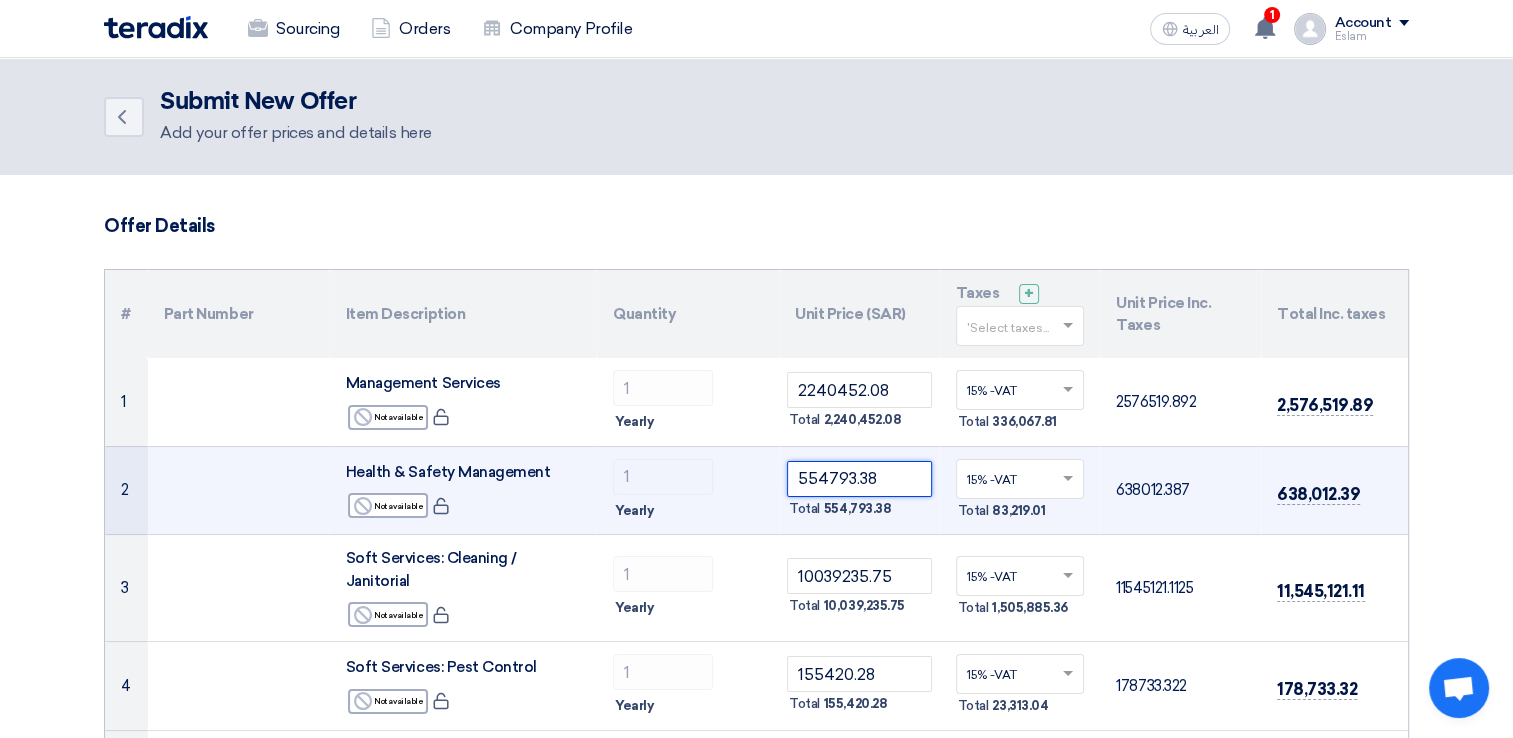 click on "554793.38" 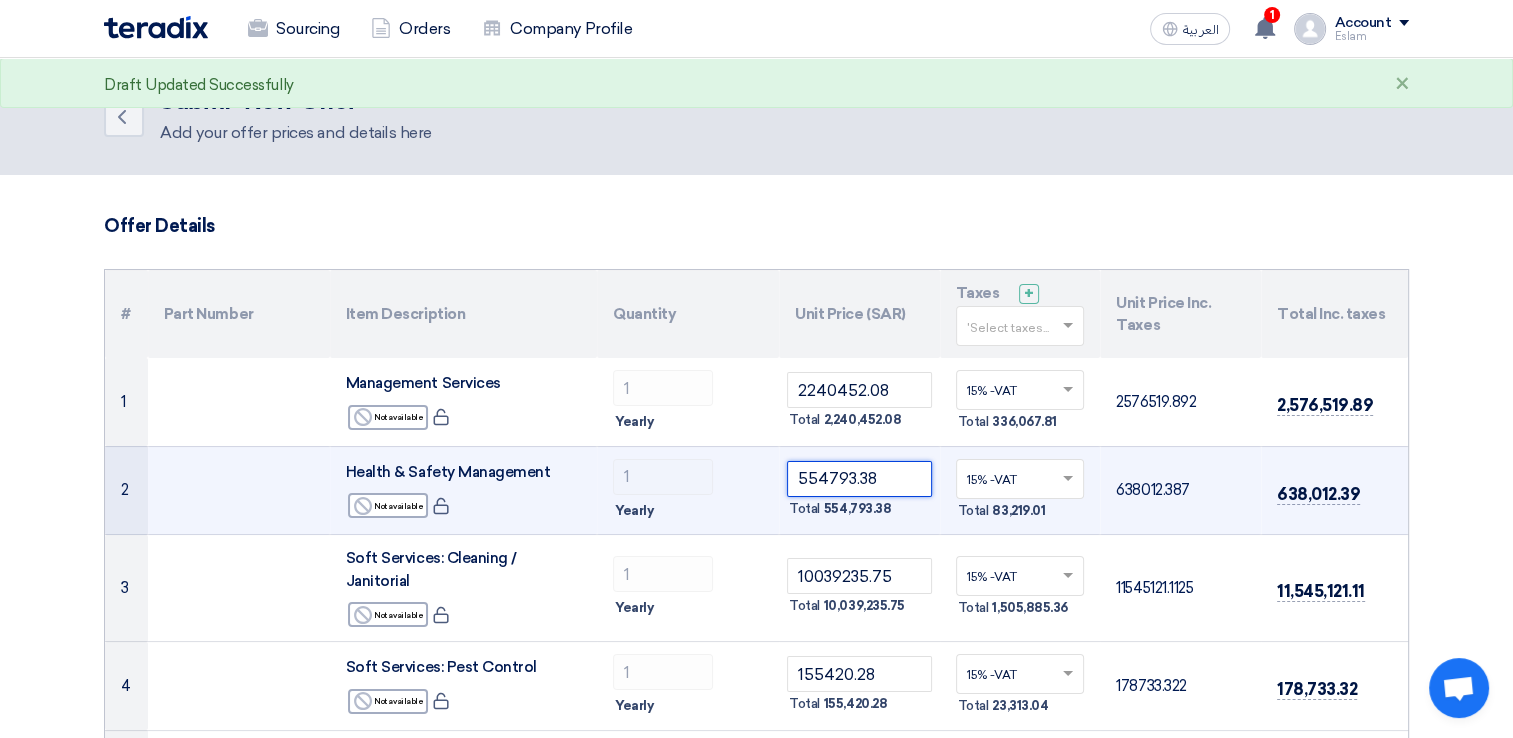 paste on "669076.32" 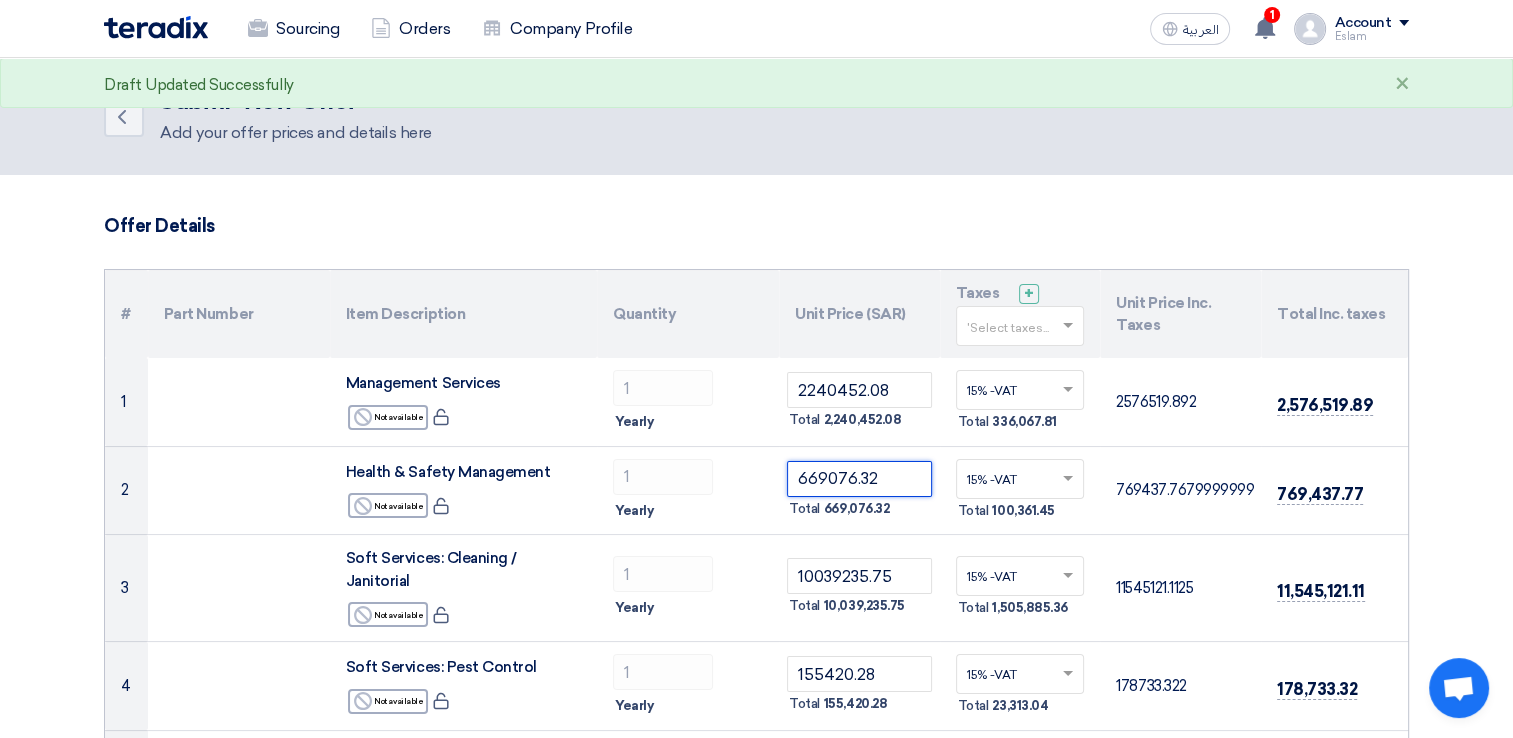 type on "669076.32" 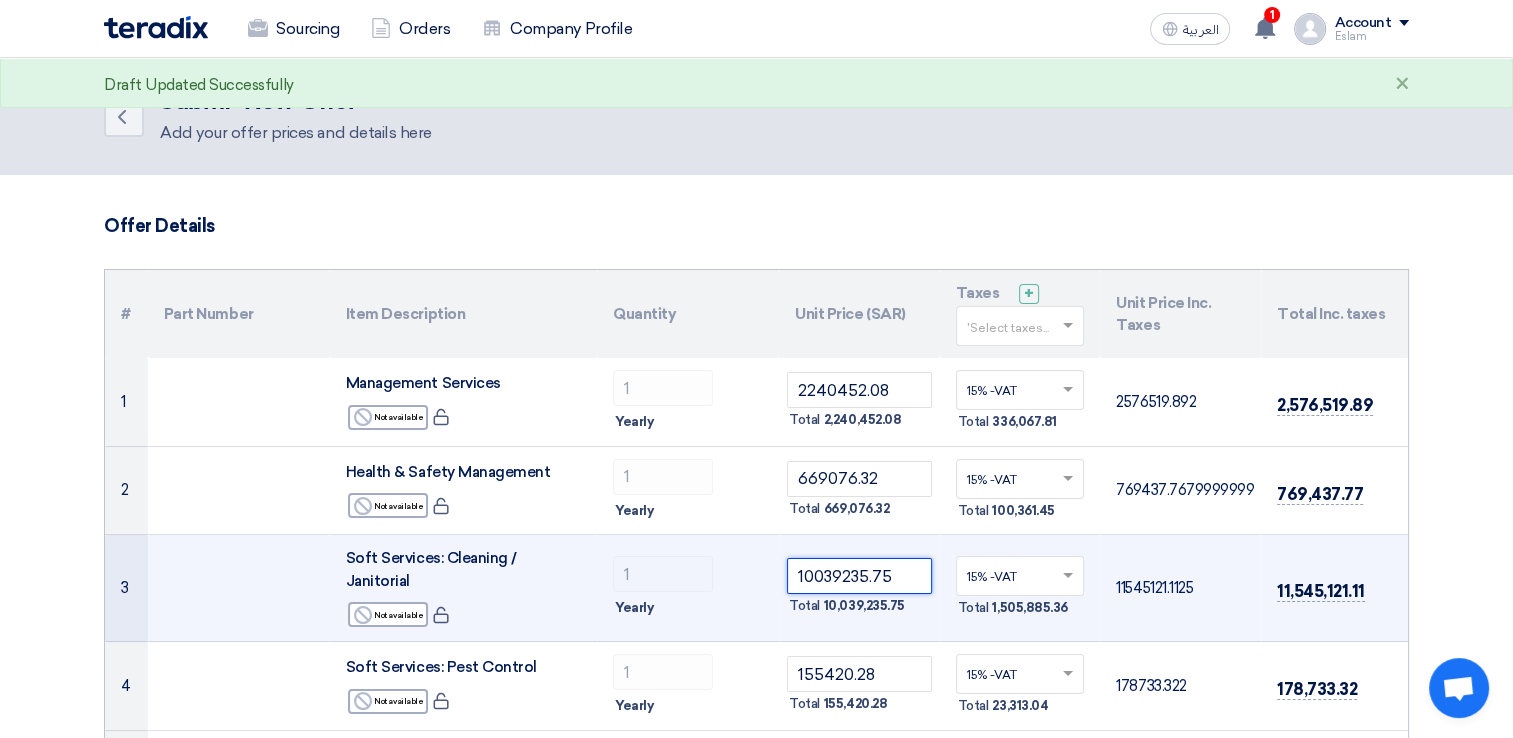 click on "10039235.75" 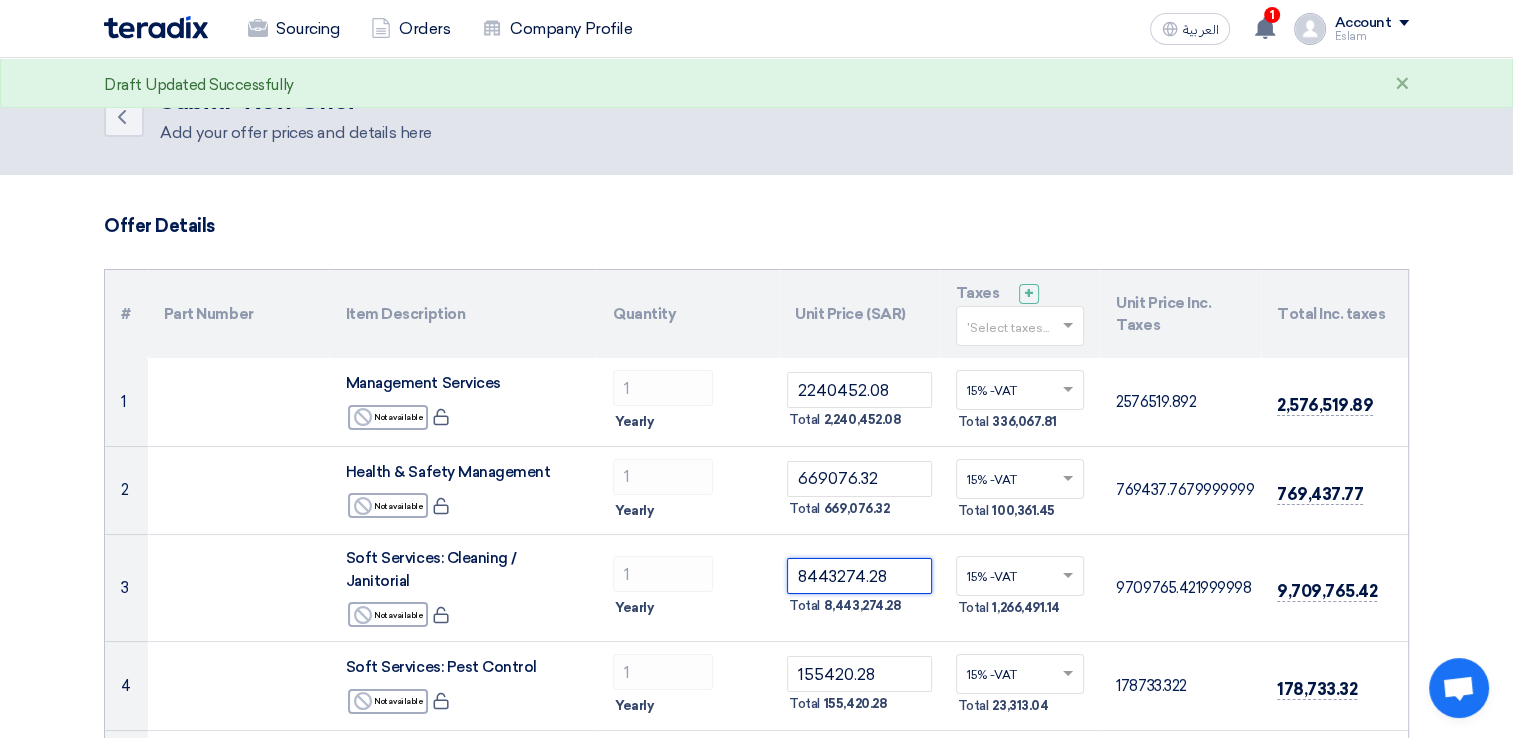 type on "8443274.28" 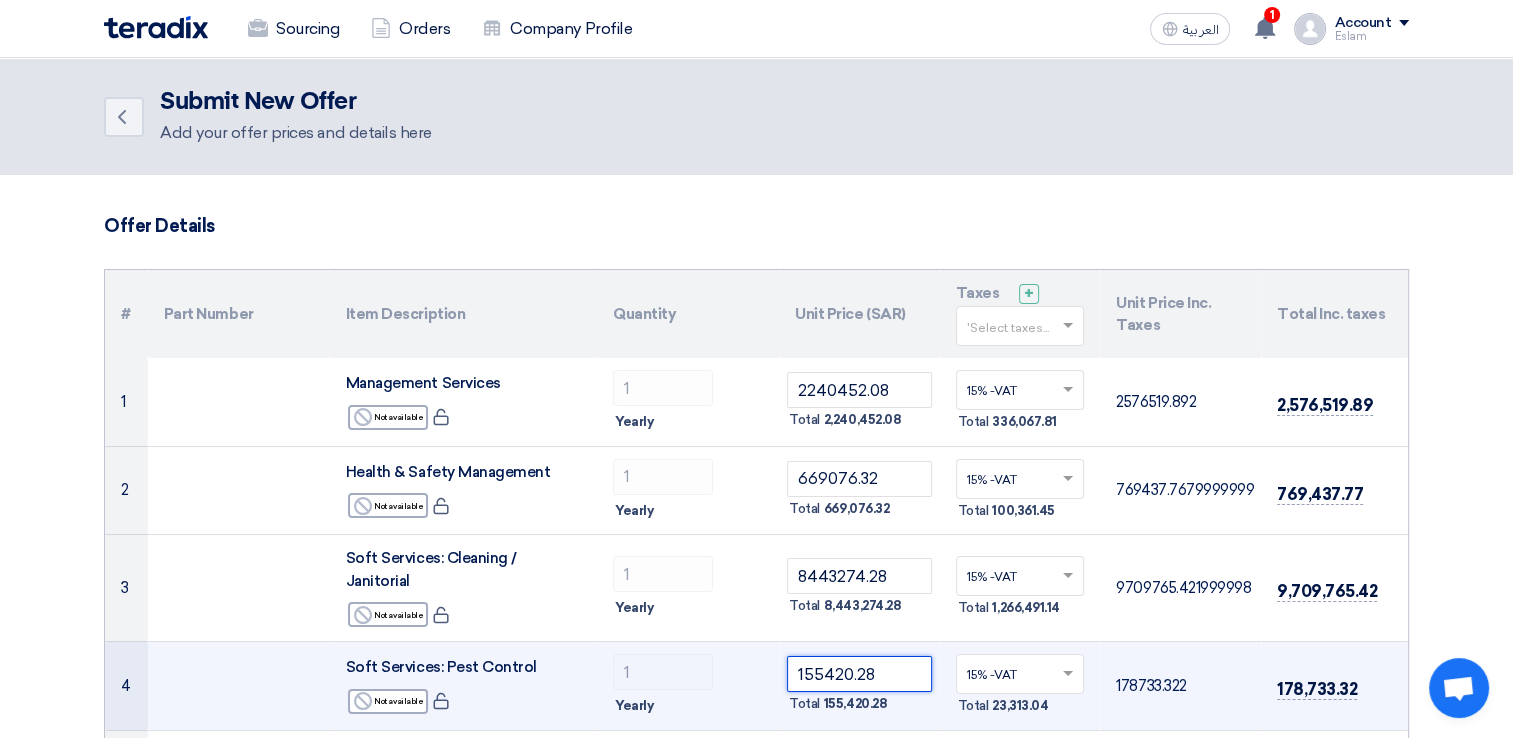 click on "155420.28" 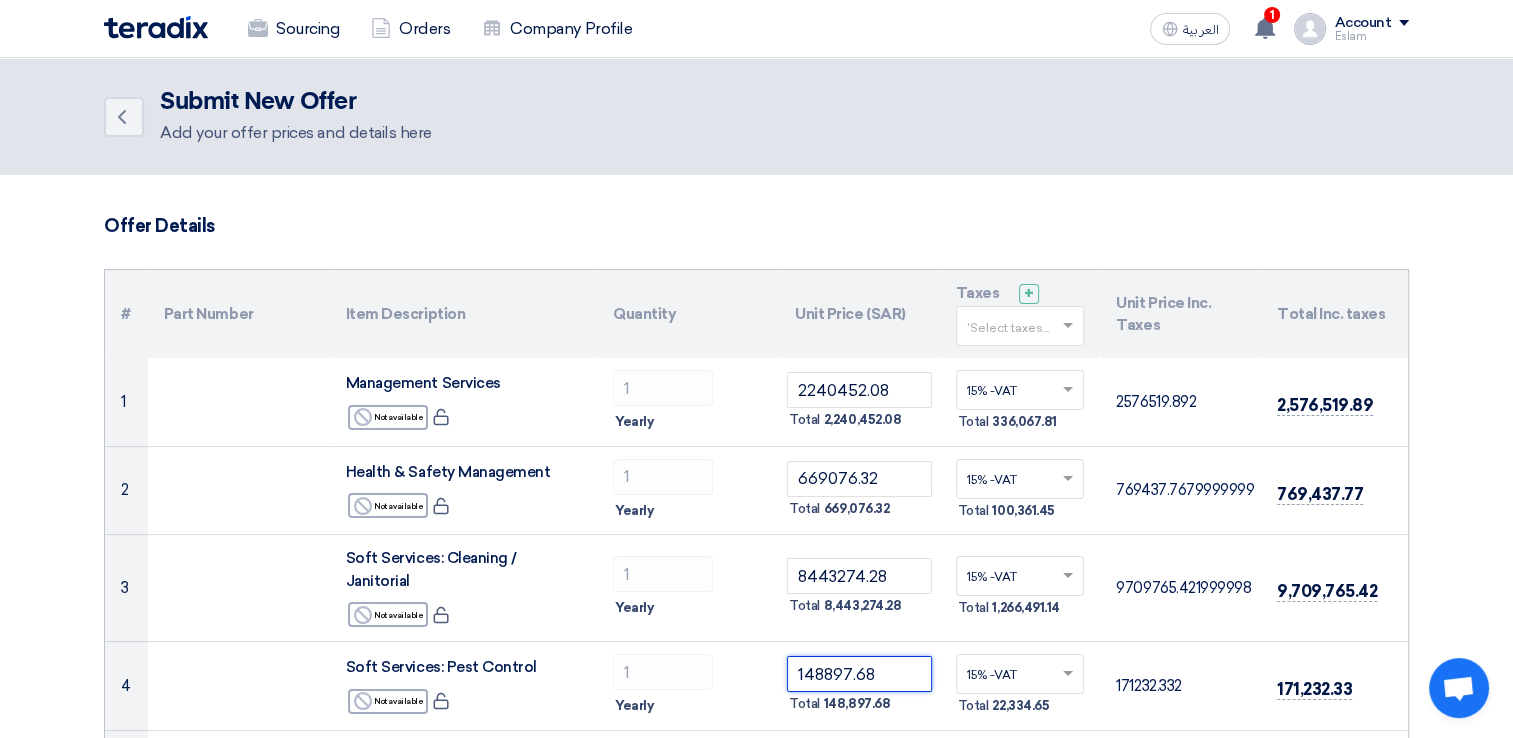 type on "148897.68" 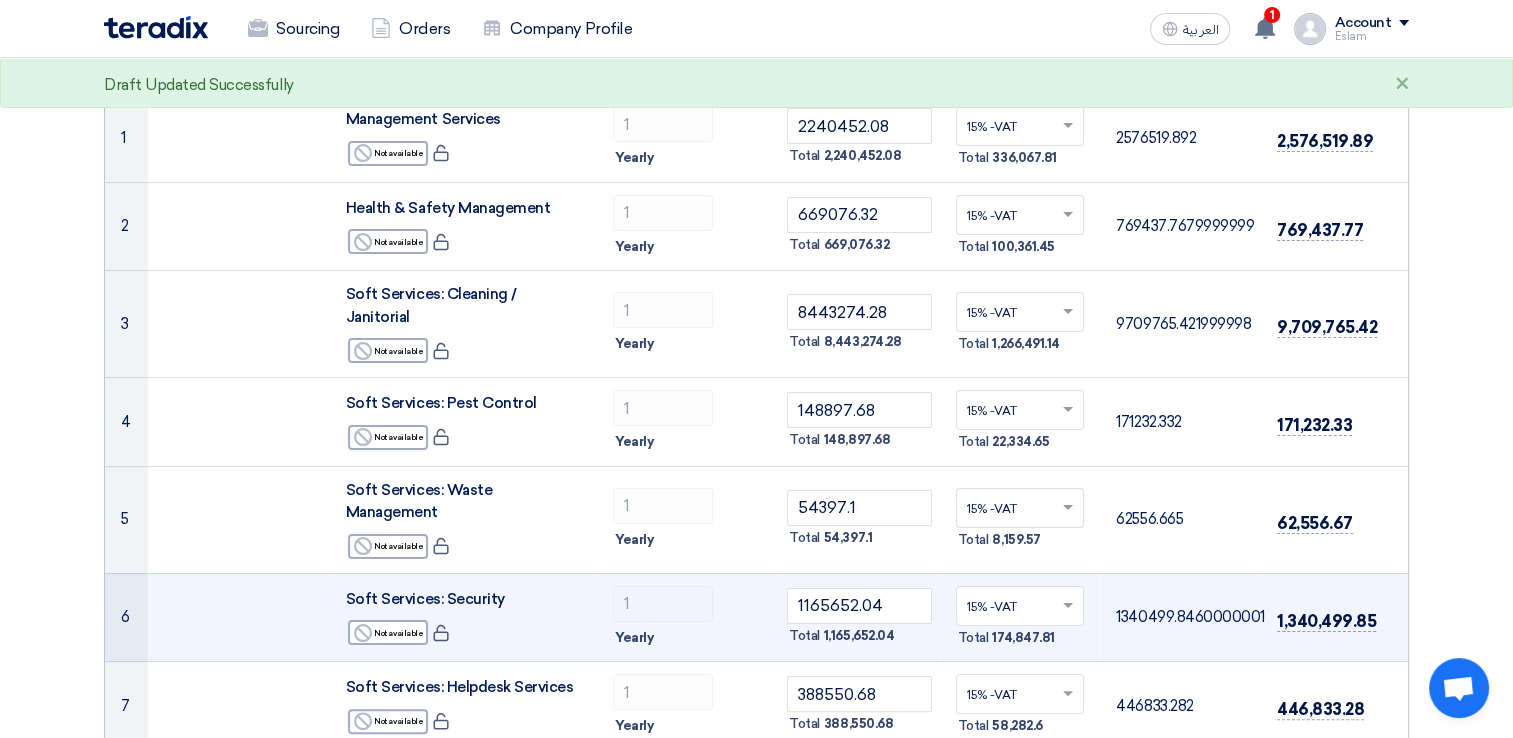 scroll, scrollTop: 300, scrollLeft: 0, axis: vertical 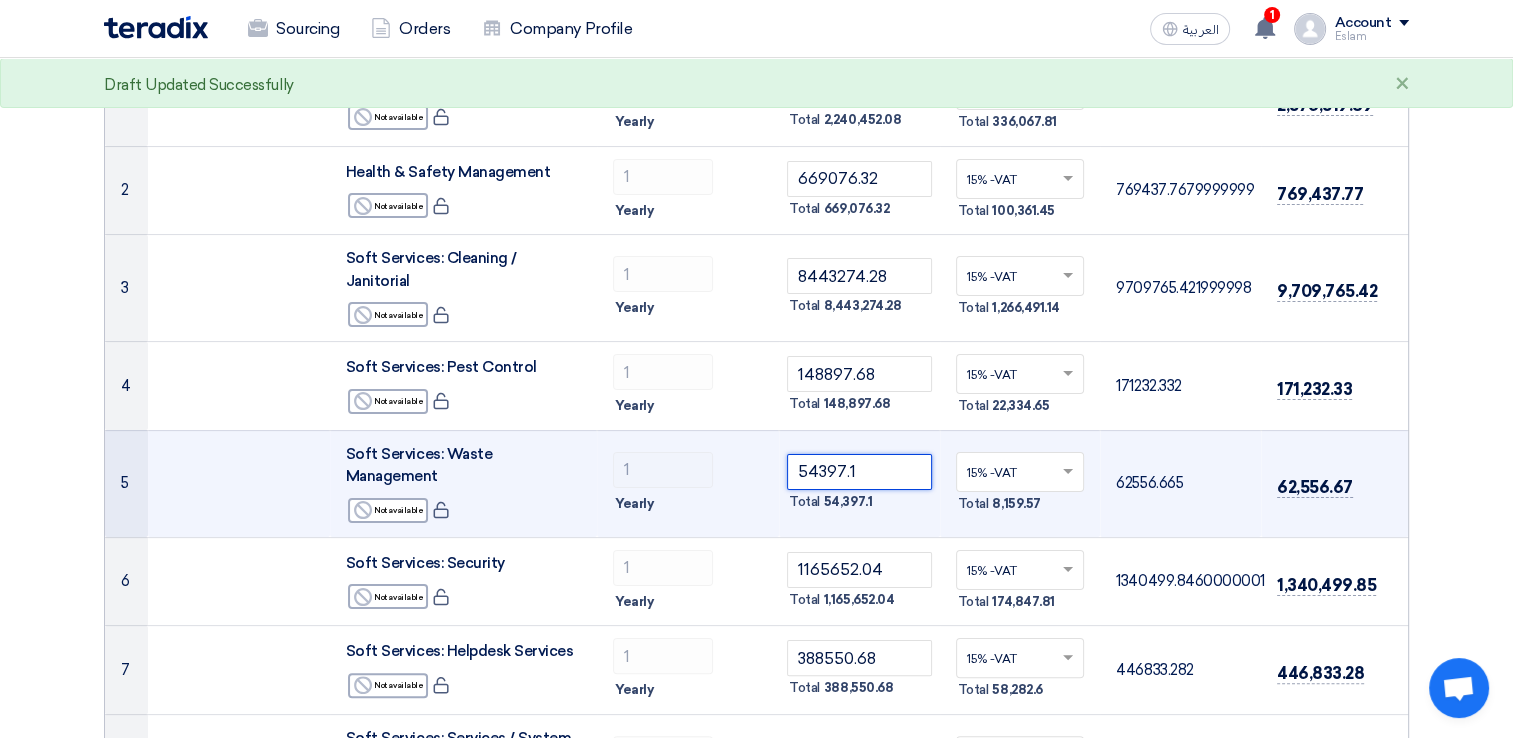 click on "54397.1" 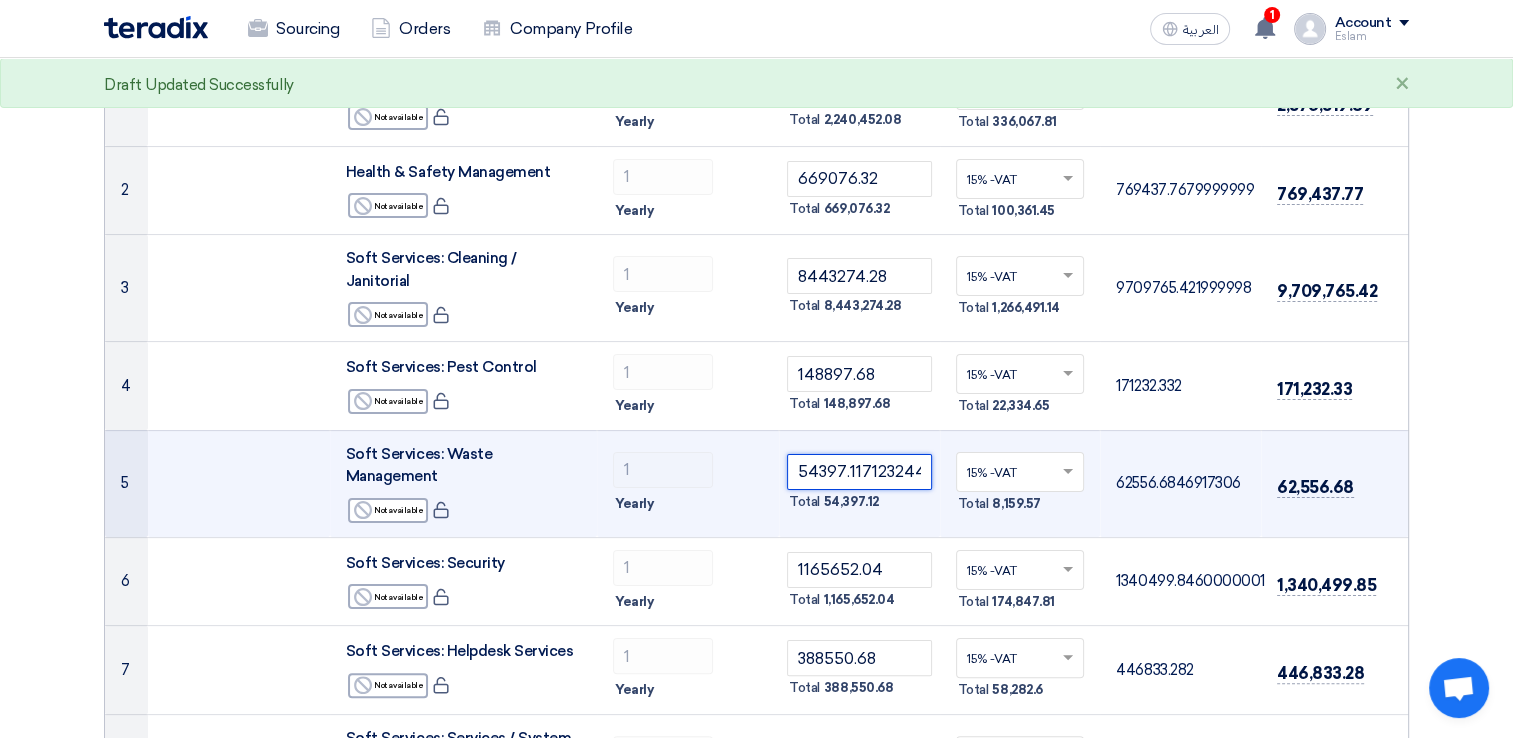 click on "54397.117123244" 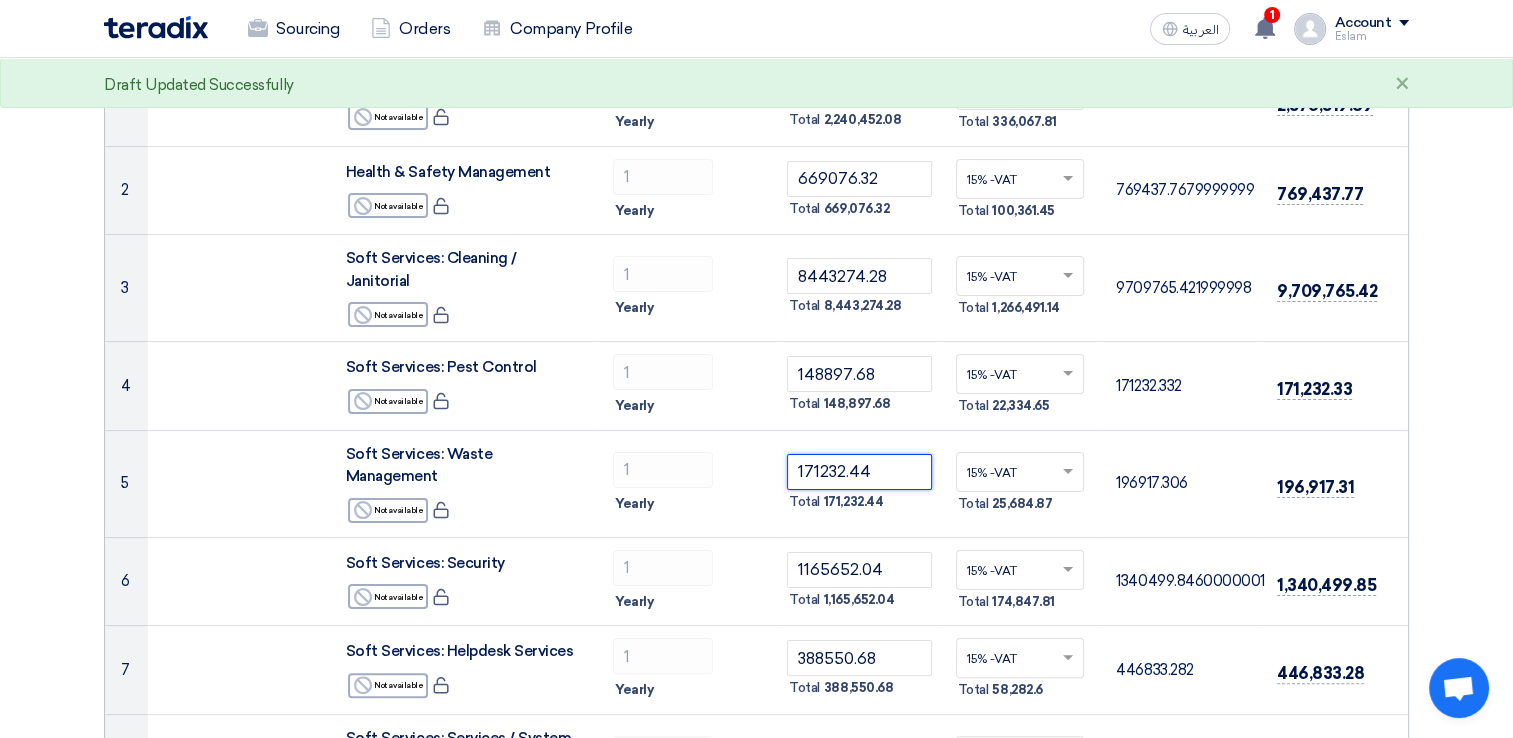 type on "171232.44" 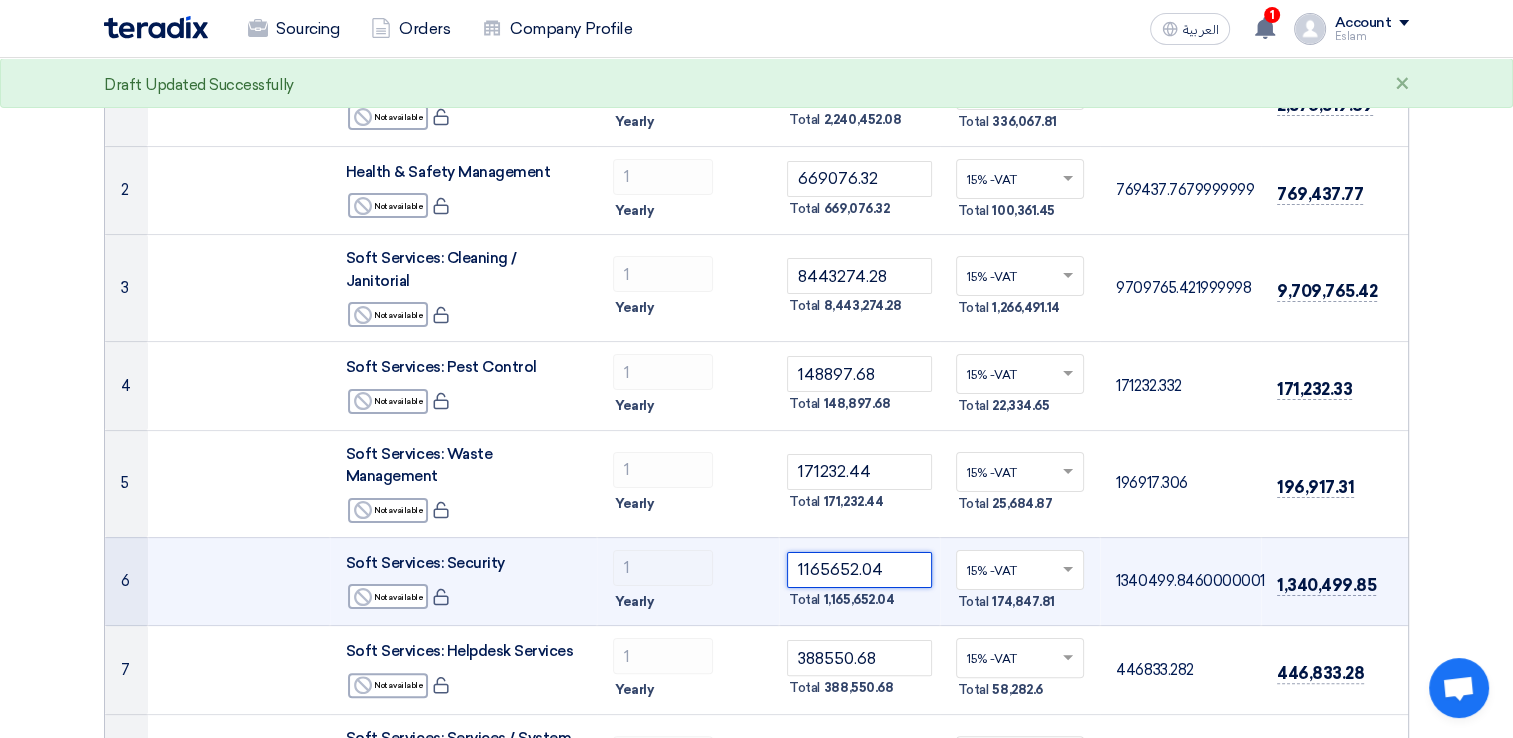 click on "1165652.04" 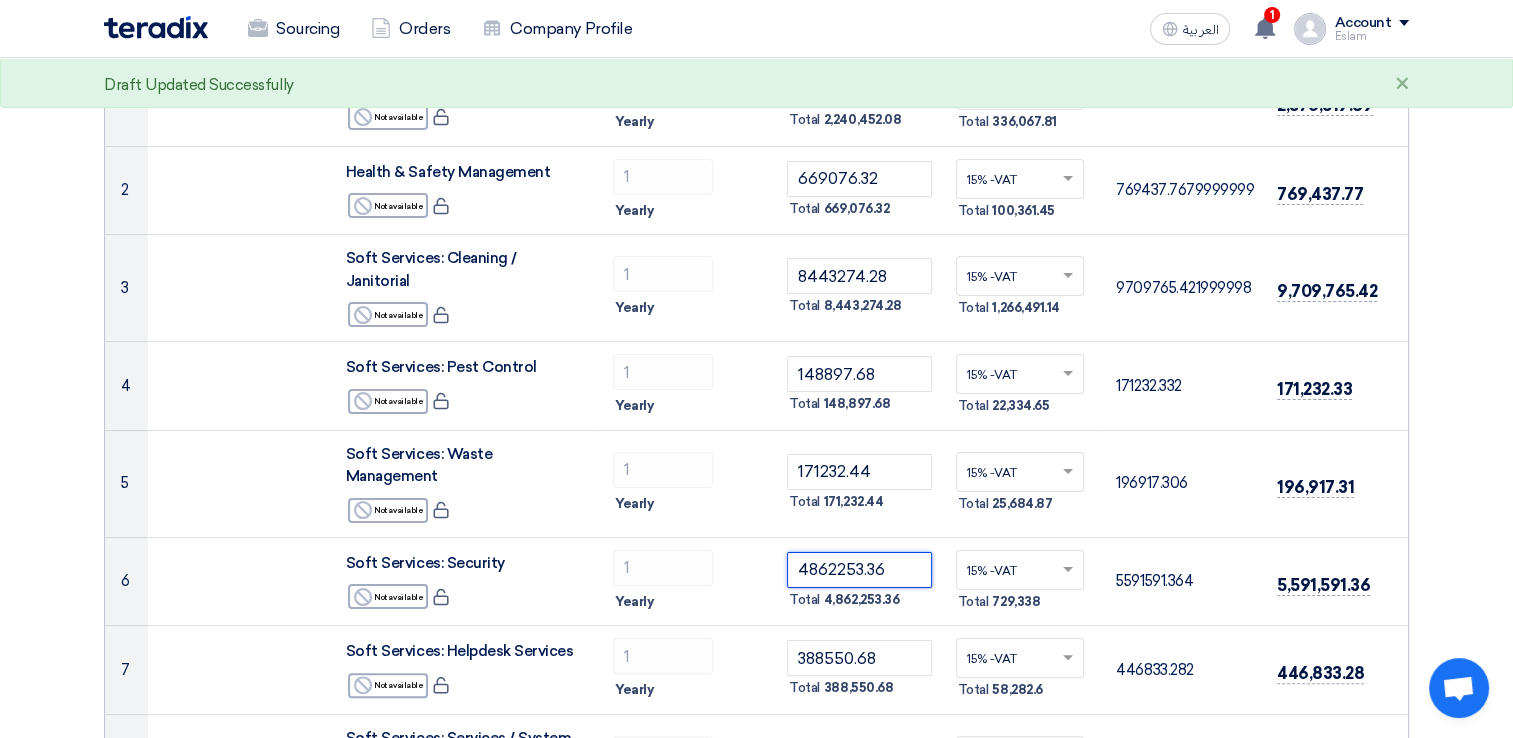 type on "4862253.36" 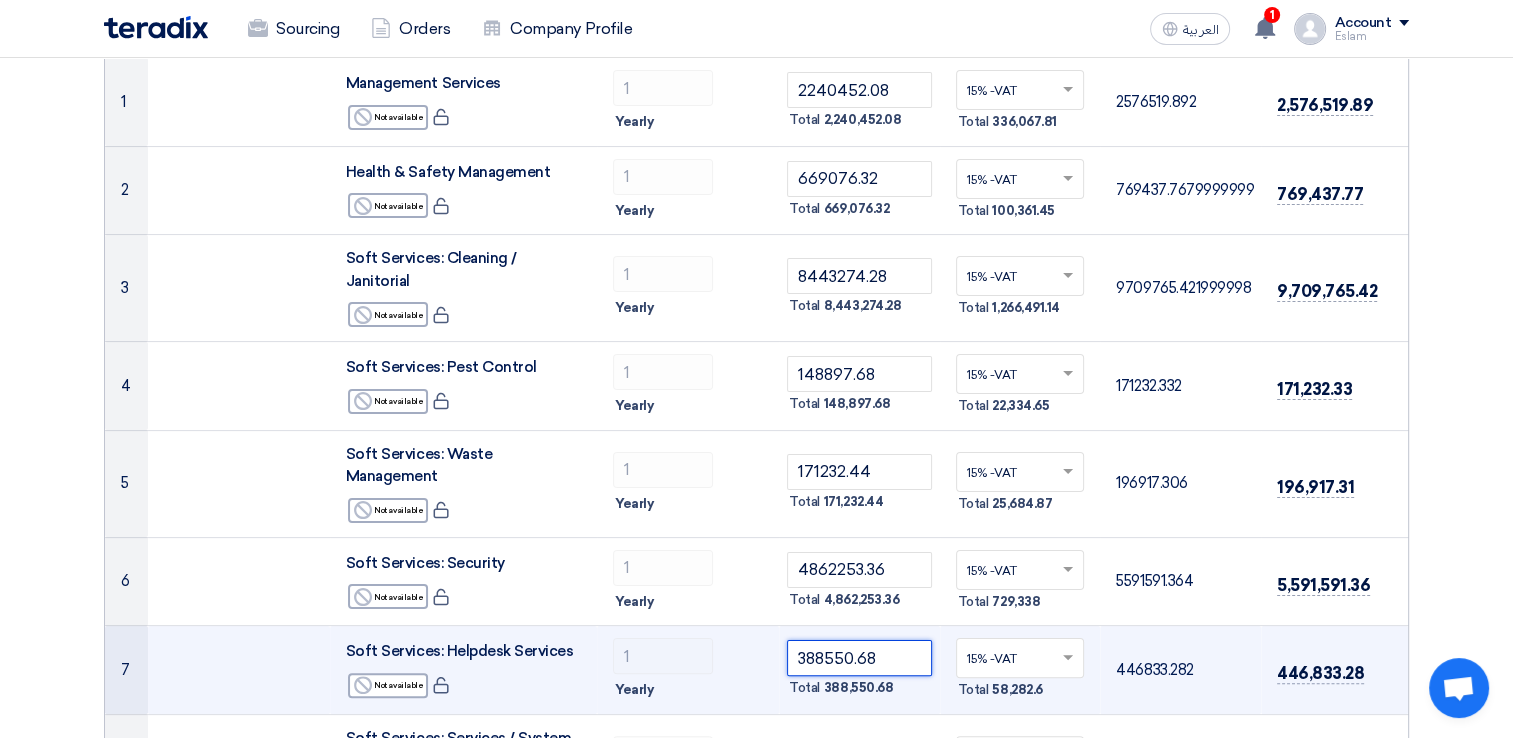 click on "388550.68" 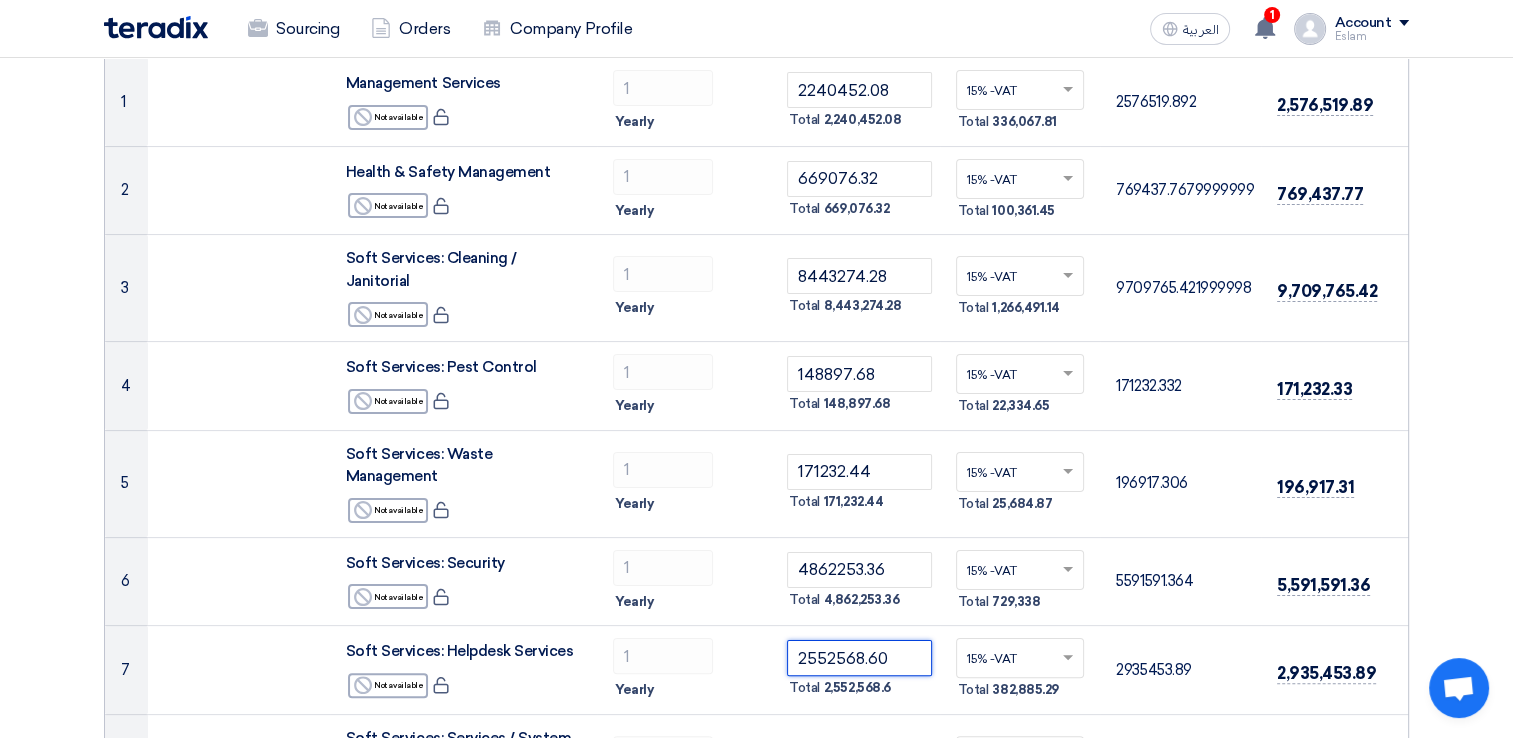 type on "2552568.60" 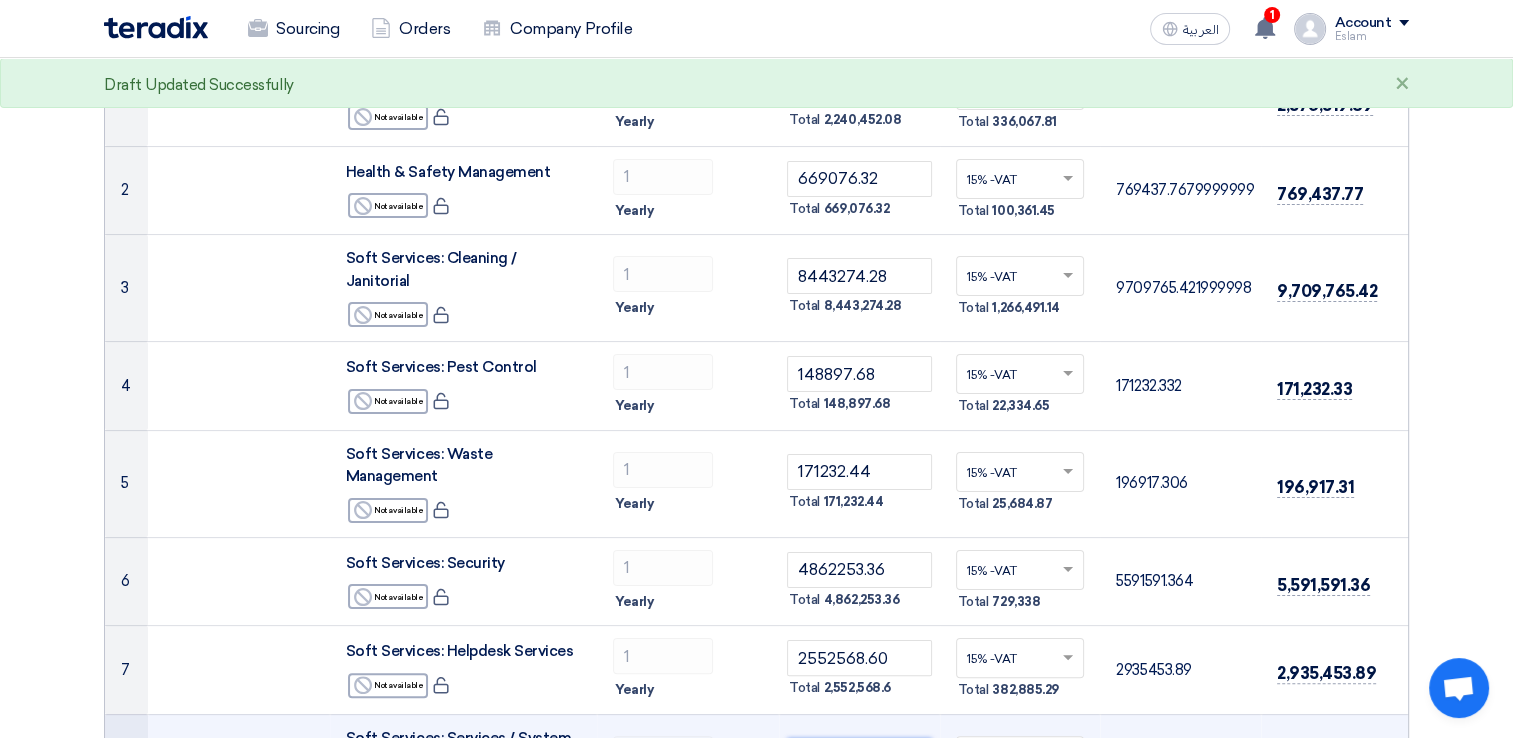 click on "519103.71" 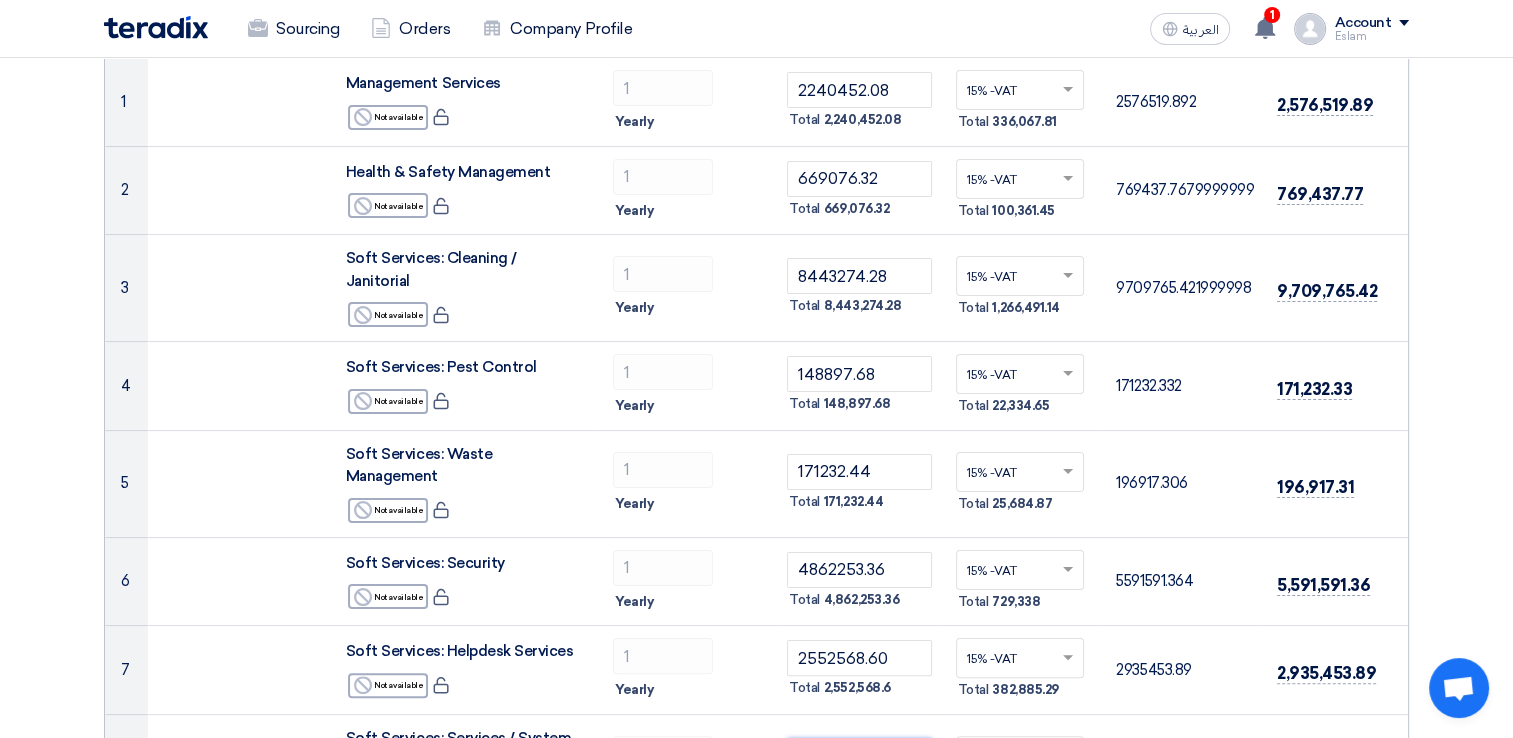type on "81893.76" 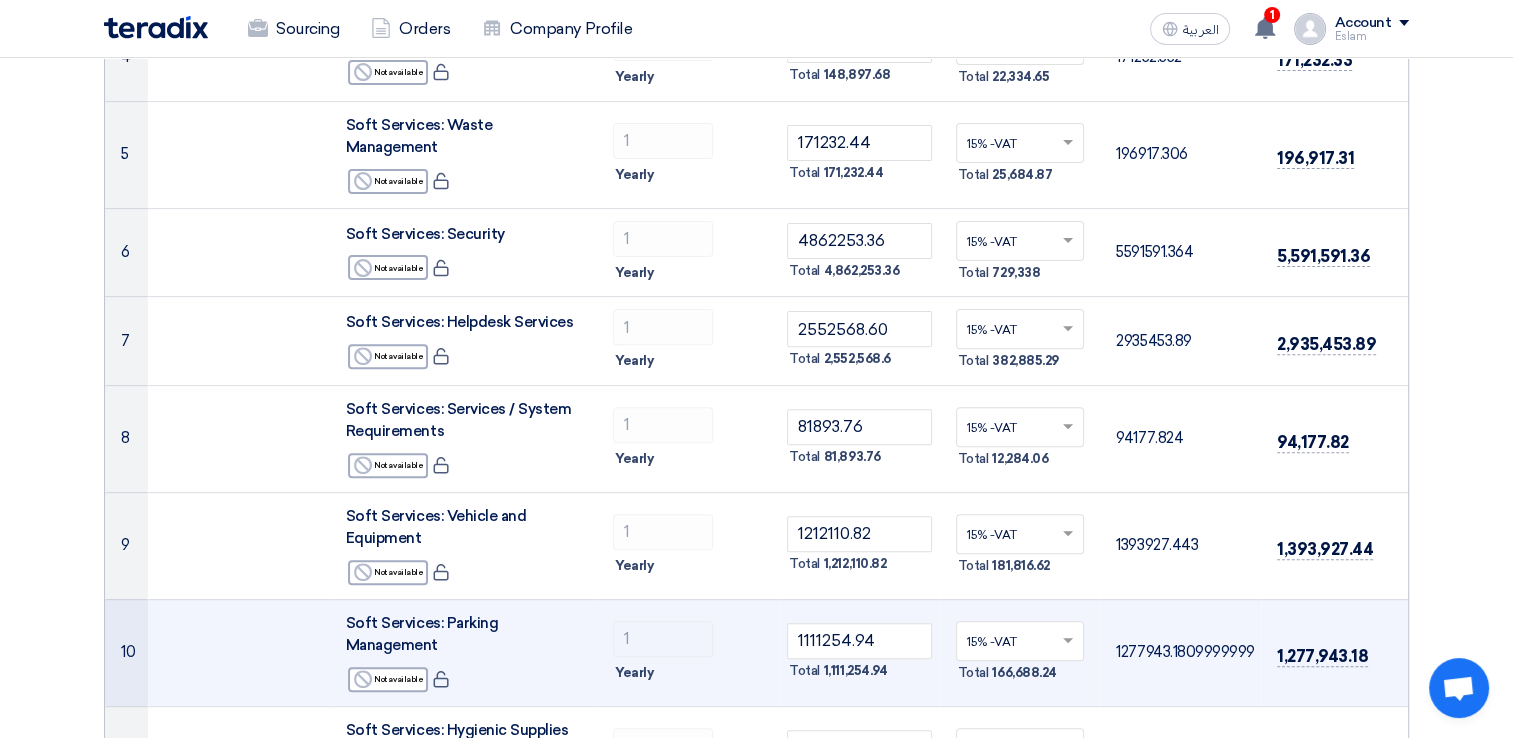 scroll, scrollTop: 700, scrollLeft: 0, axis: vertical 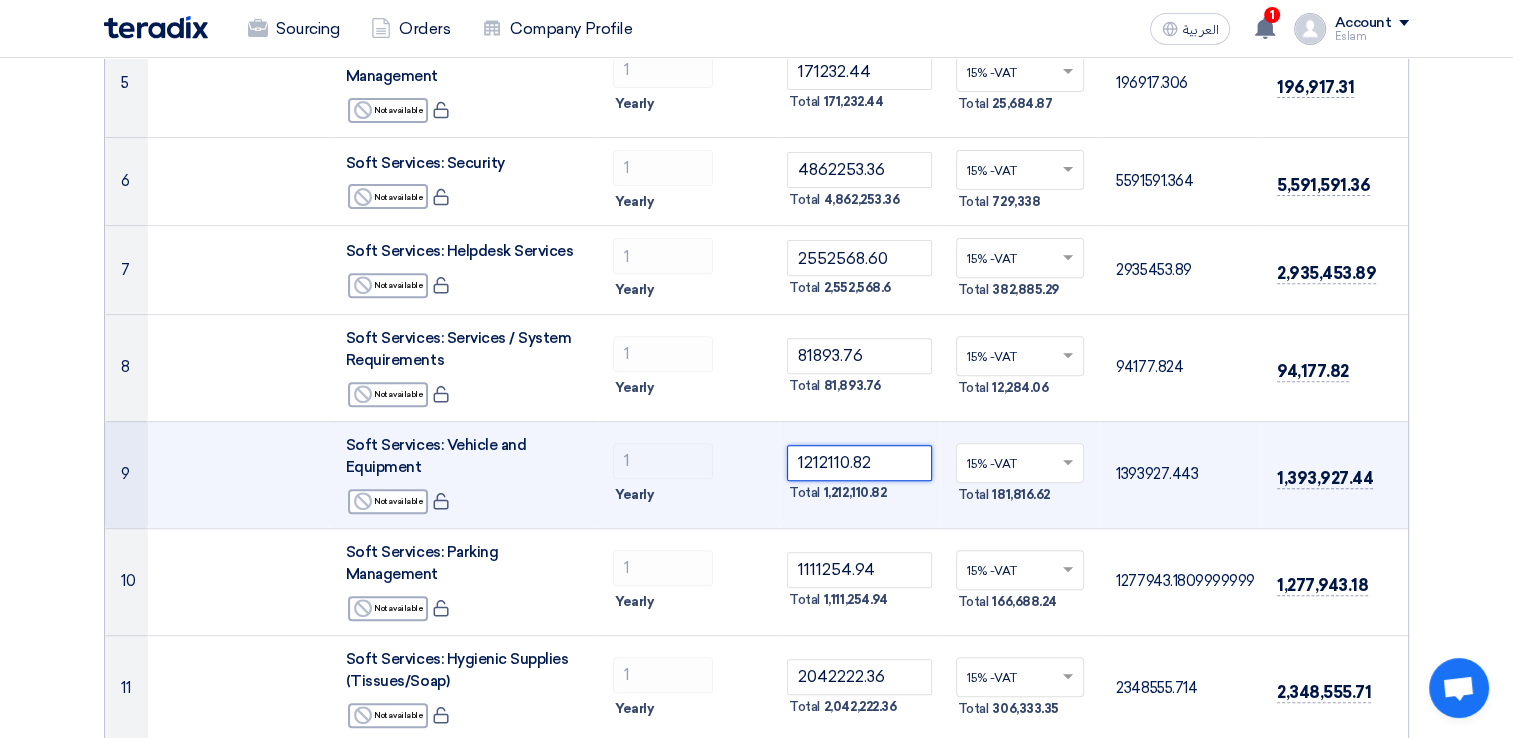click on "1212110.82" 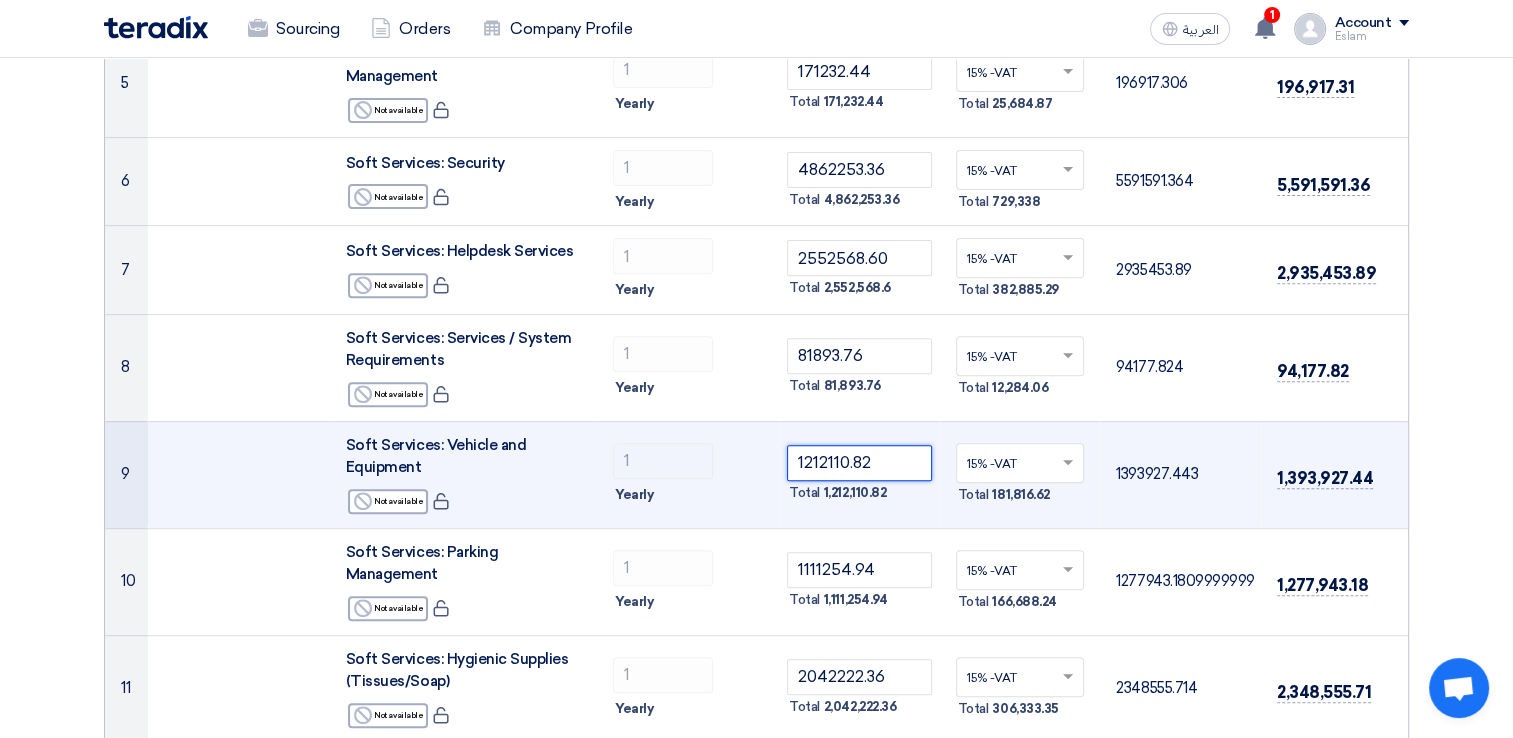 click on "1212110.82" 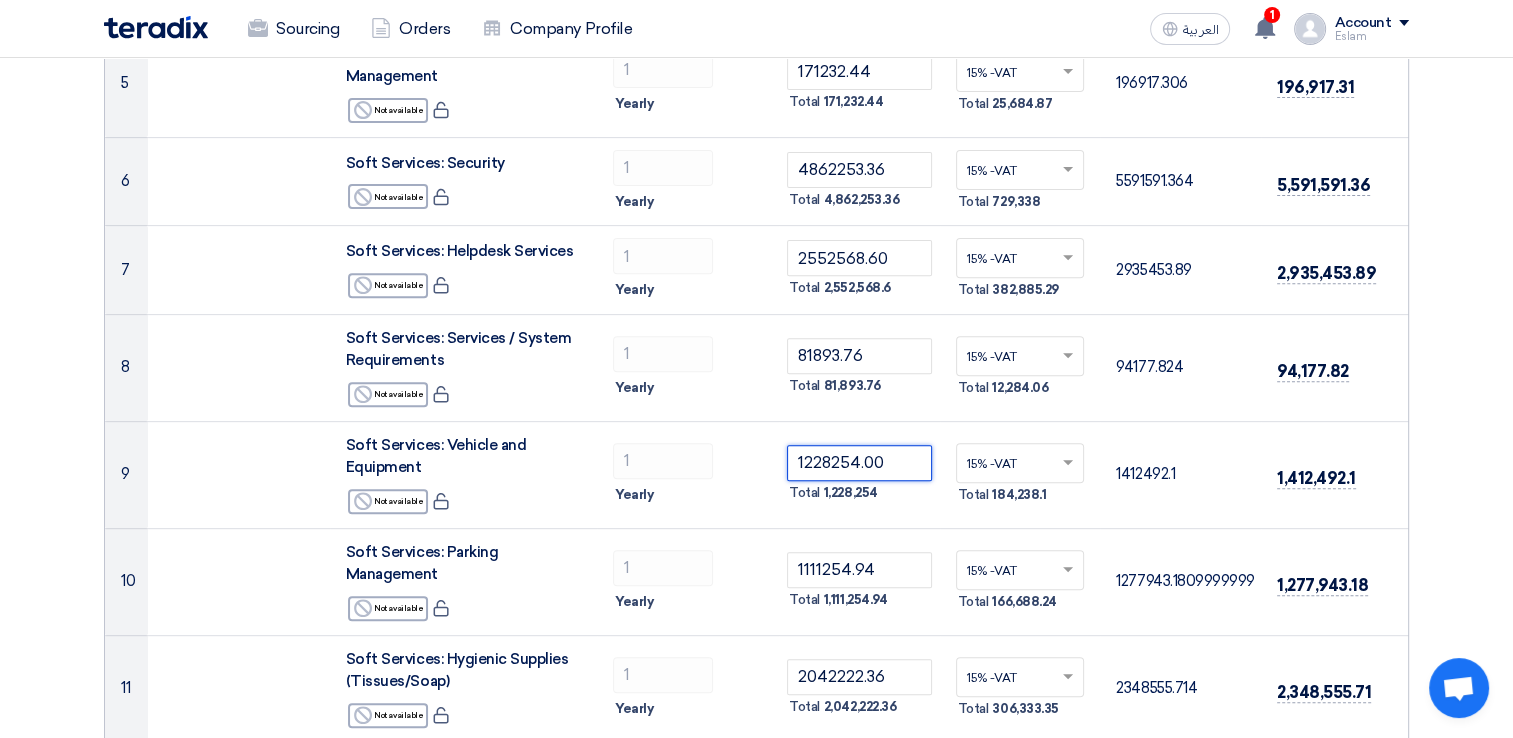 type on "1228254.00" 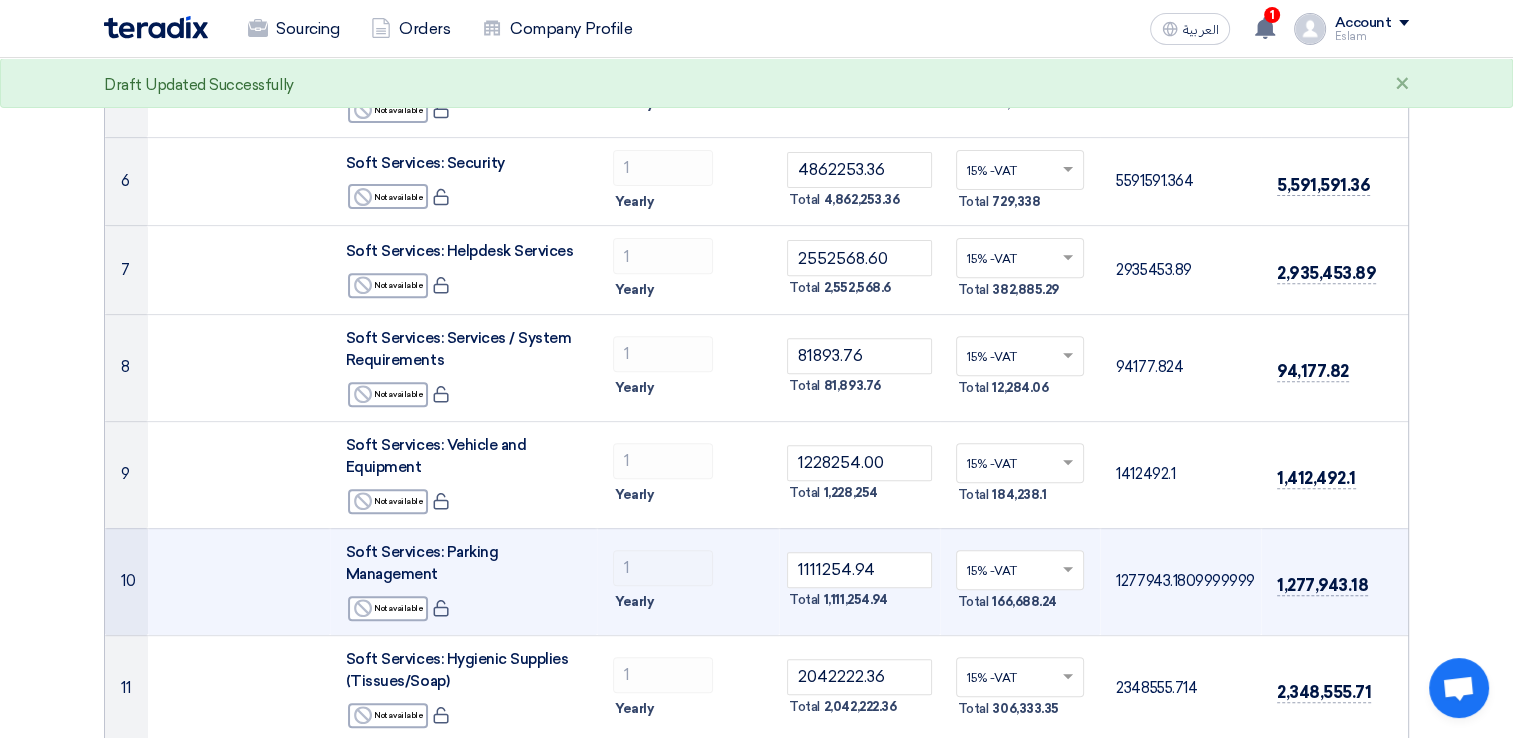 click on "Total
1,111,254.94" 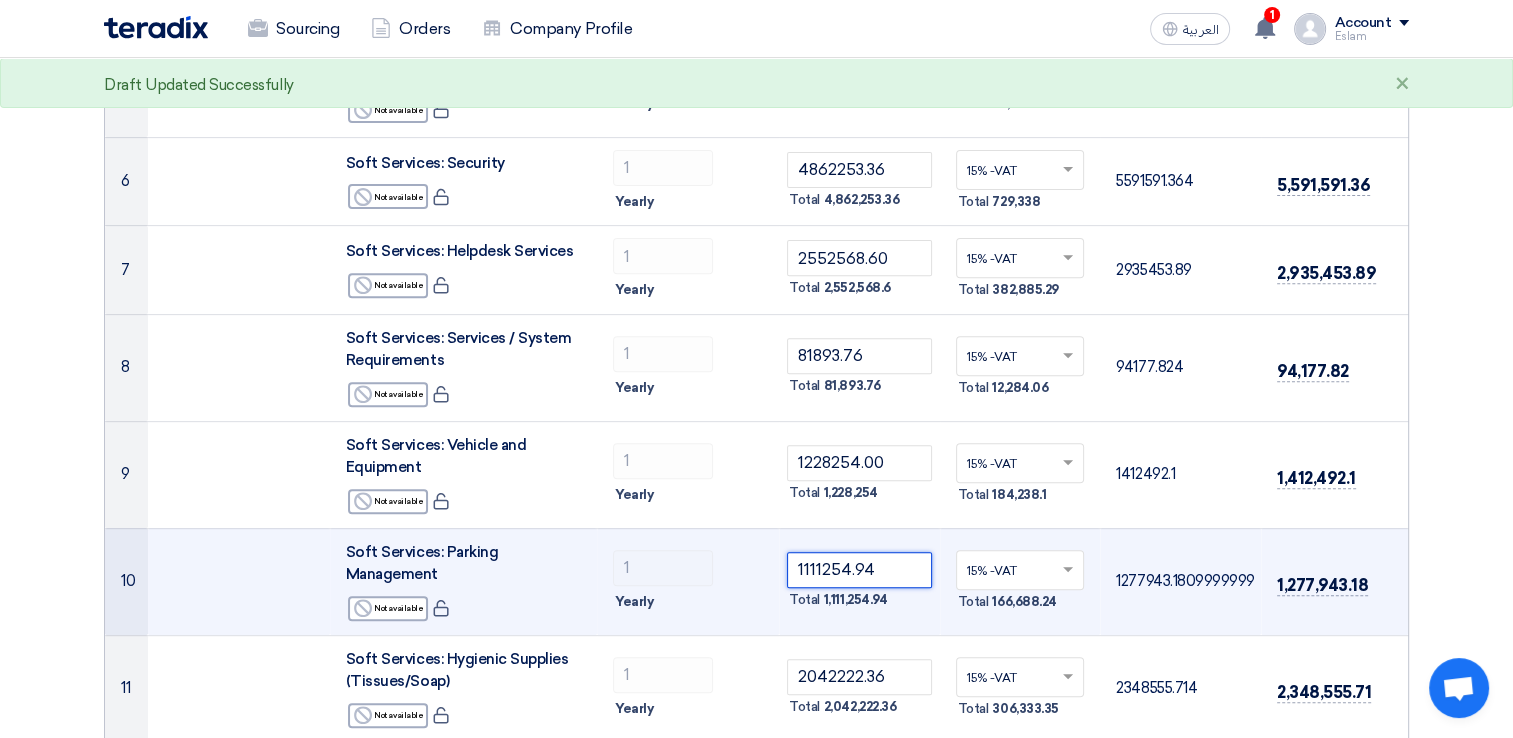 click on "1111254.94" 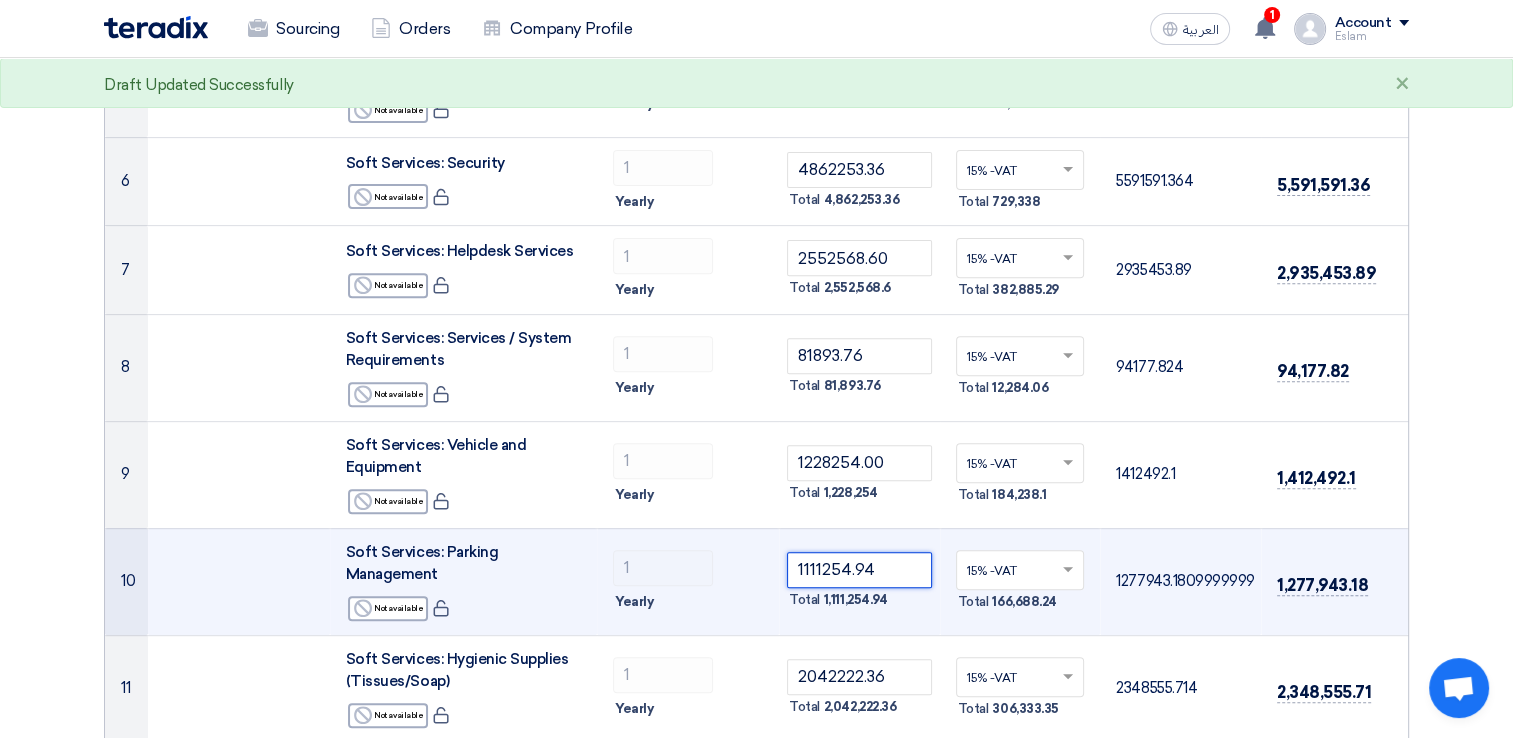 click on "1111254.94" 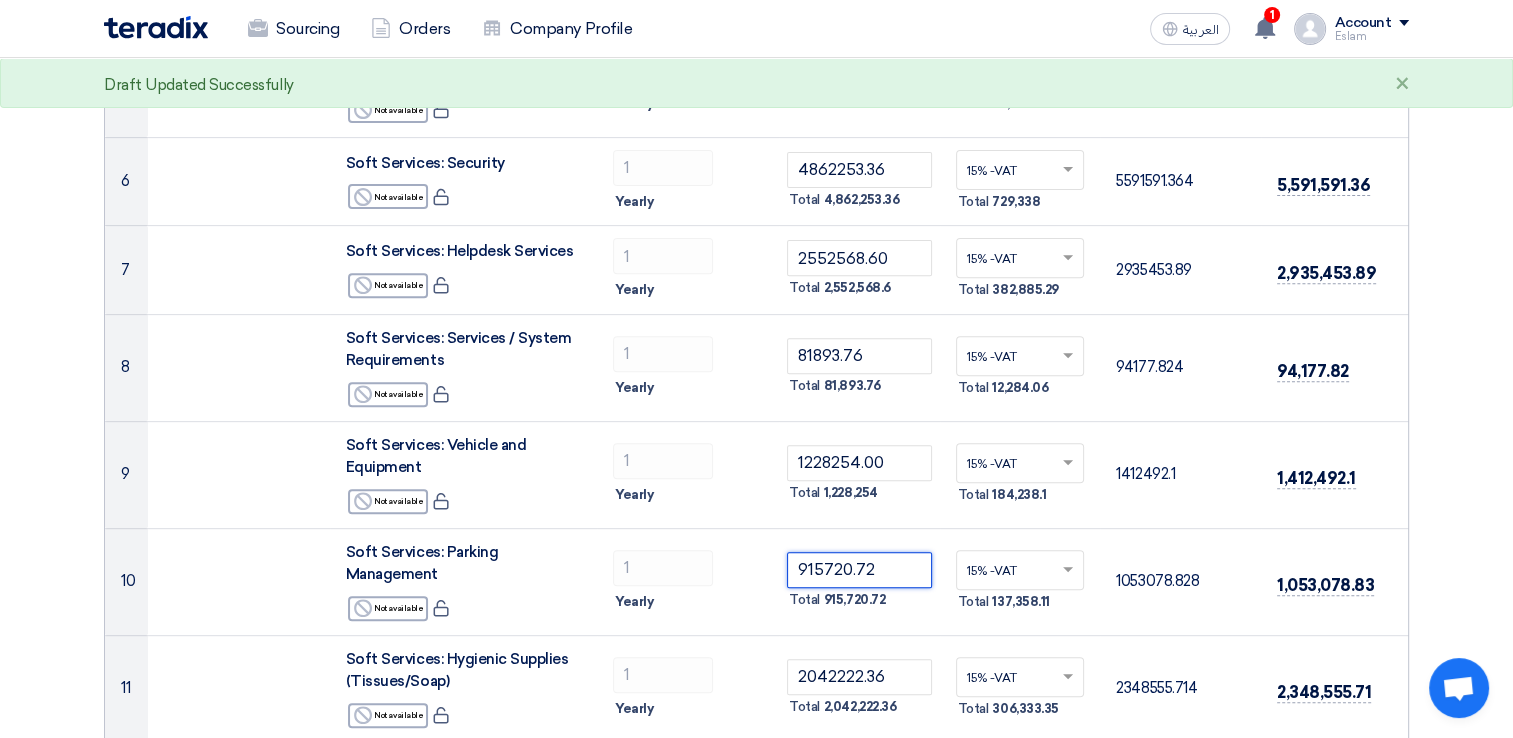 type on "915720.72" 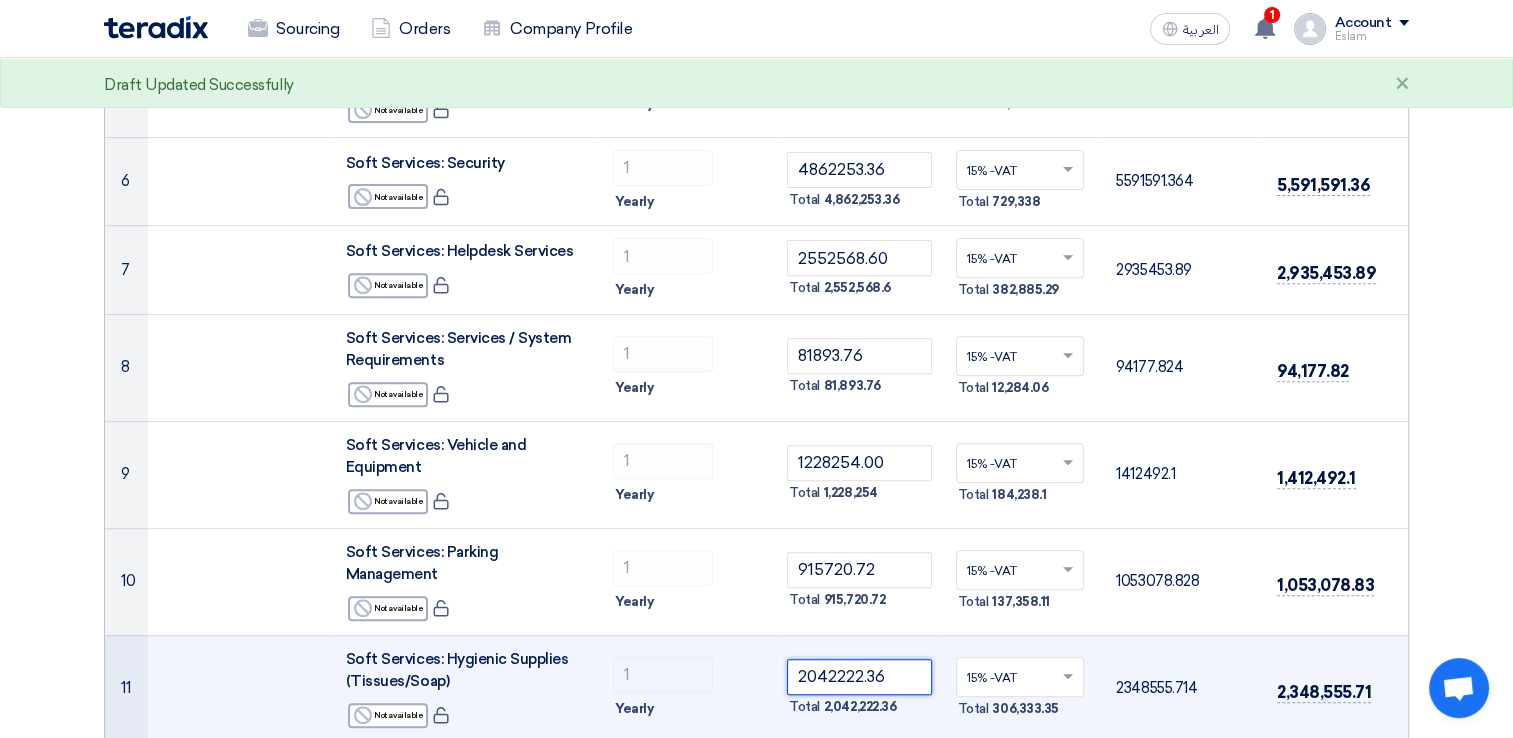 click on "2042222.36" 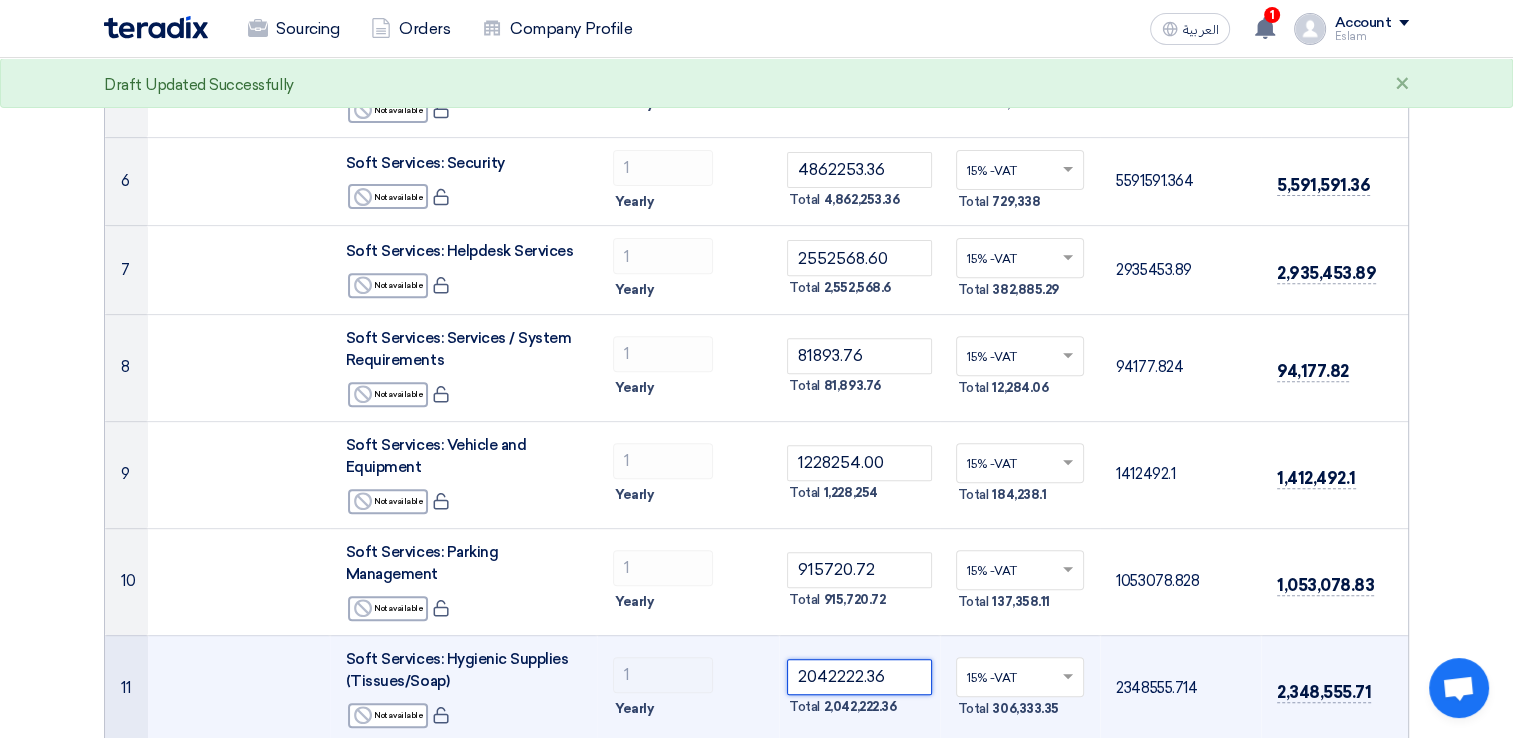 click on "2042222.36" 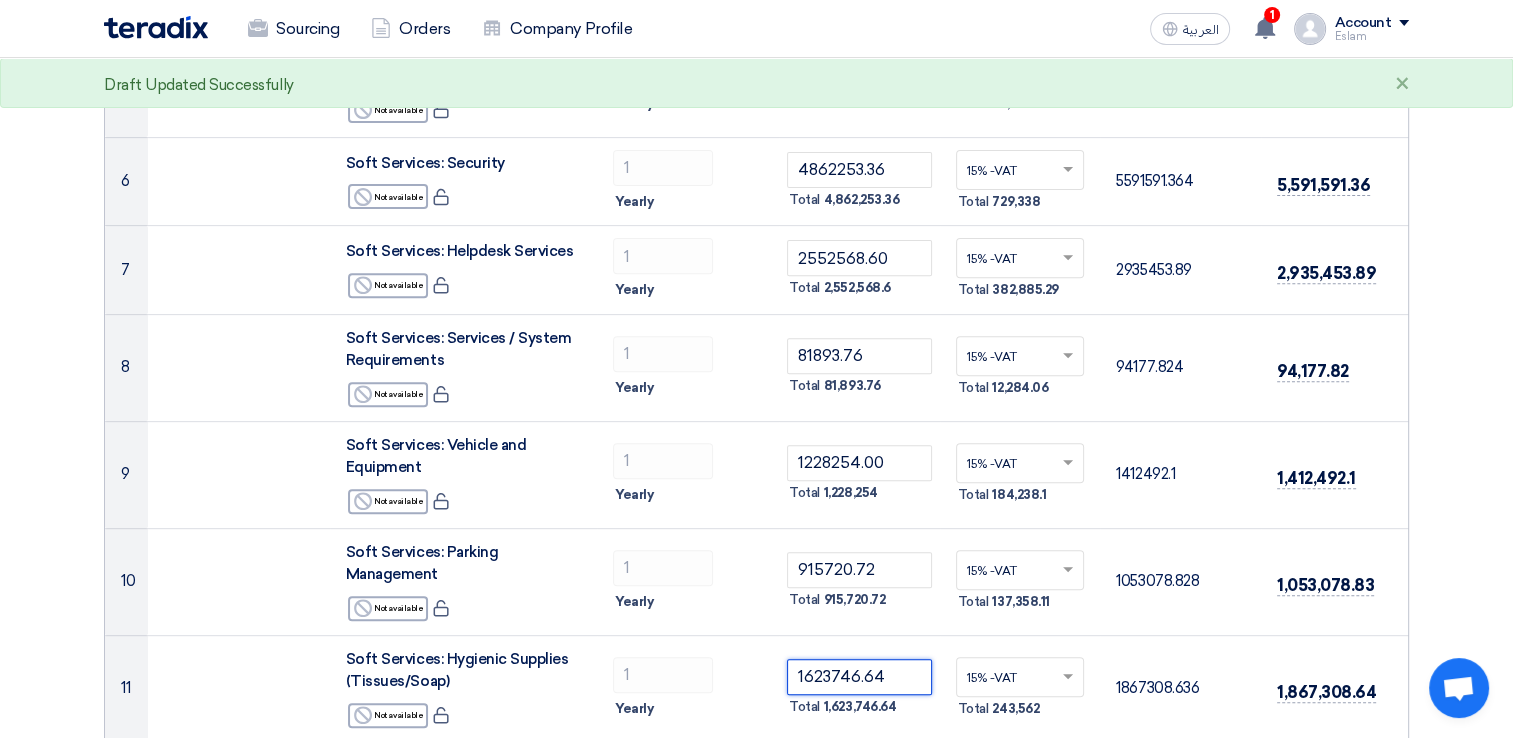 type on "1623746.64" 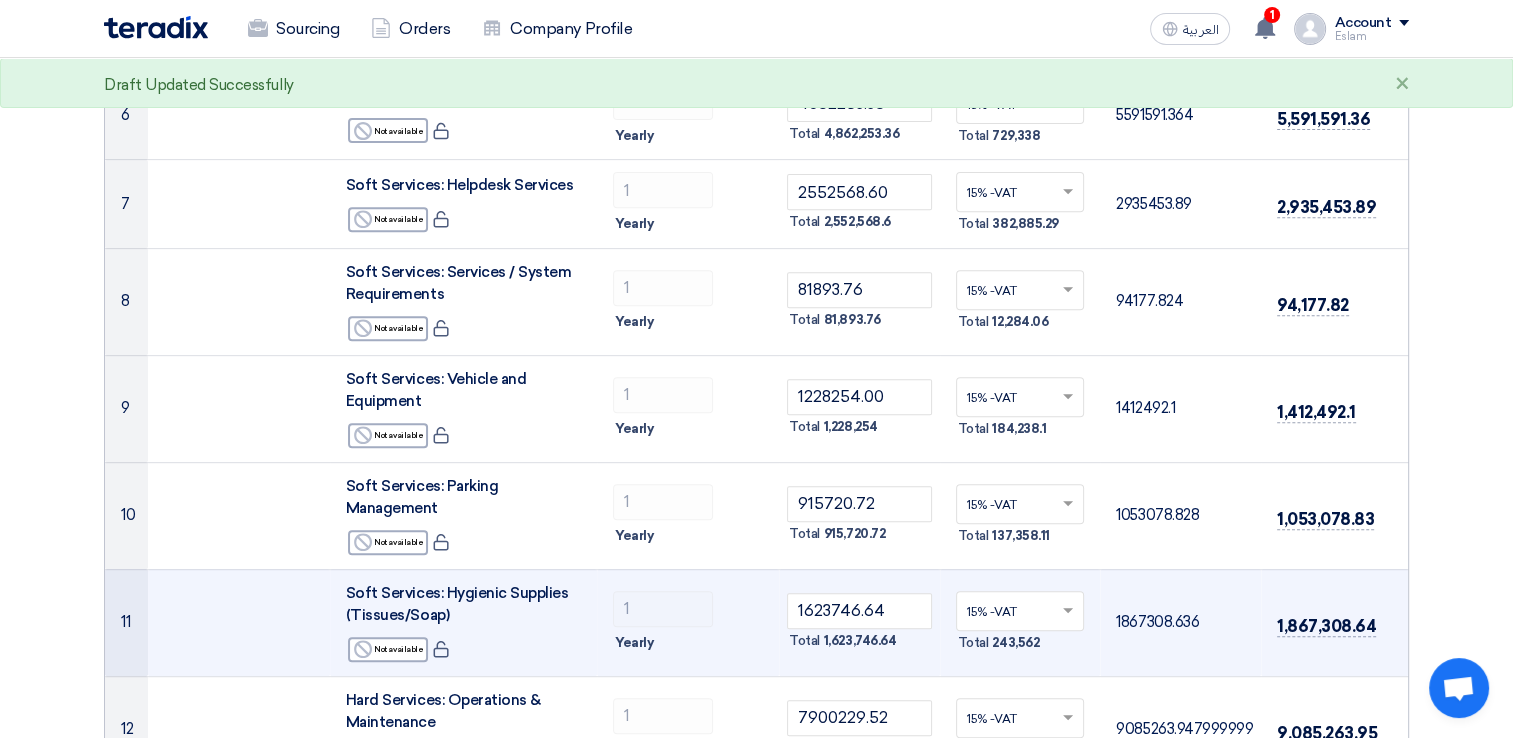 scroll, scrollTop: 800, scrollLeft: 0, axis: vertical 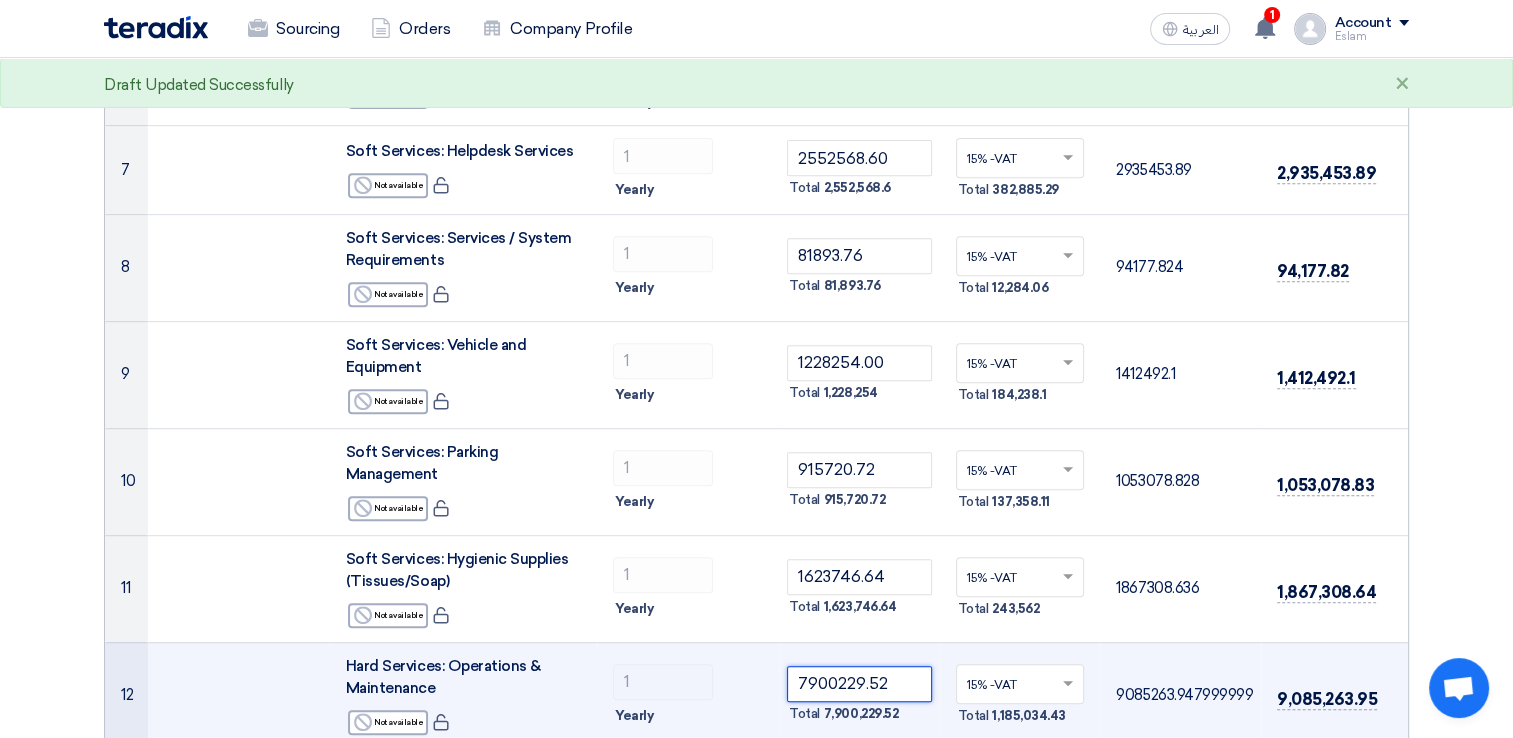 click on "7900229.52" 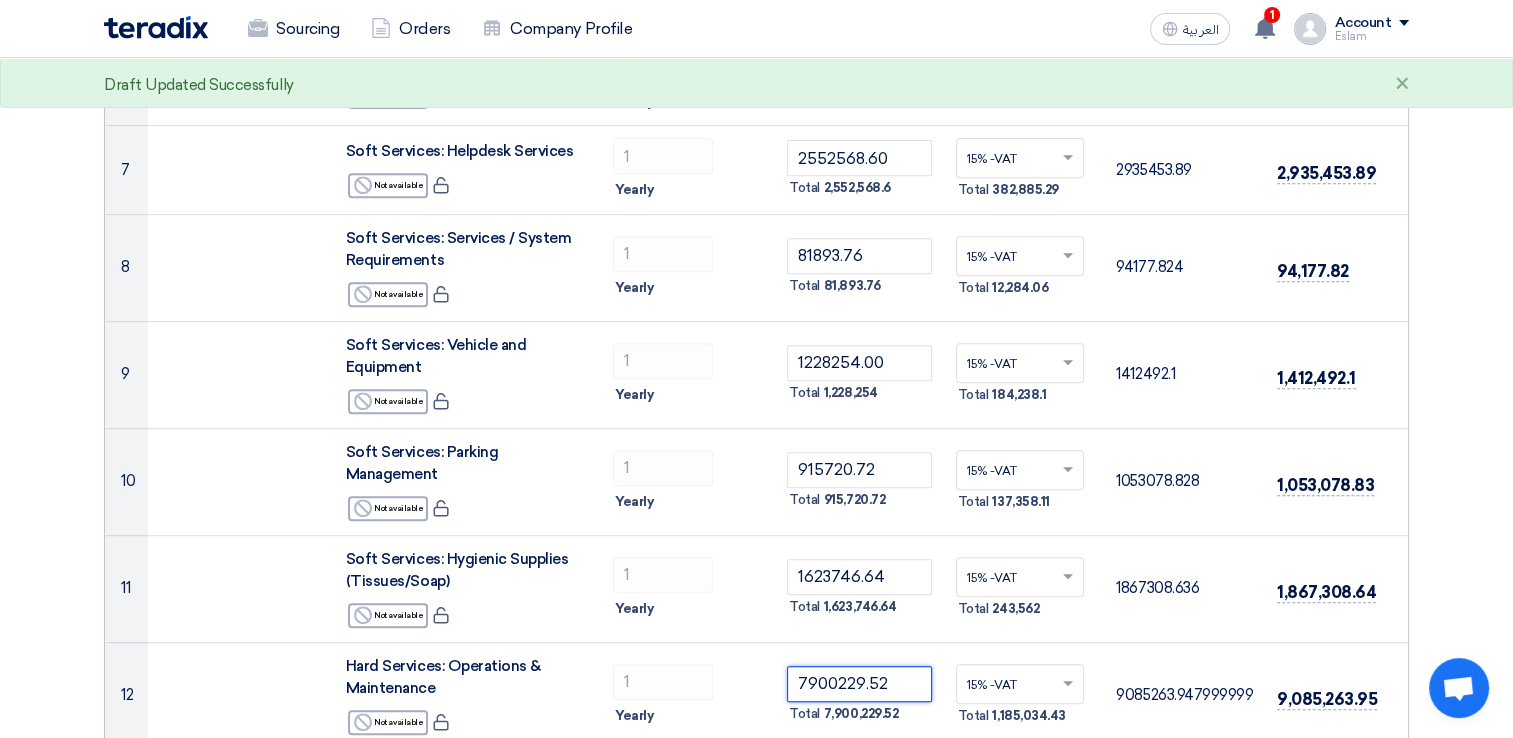 paste on "3227122.56" 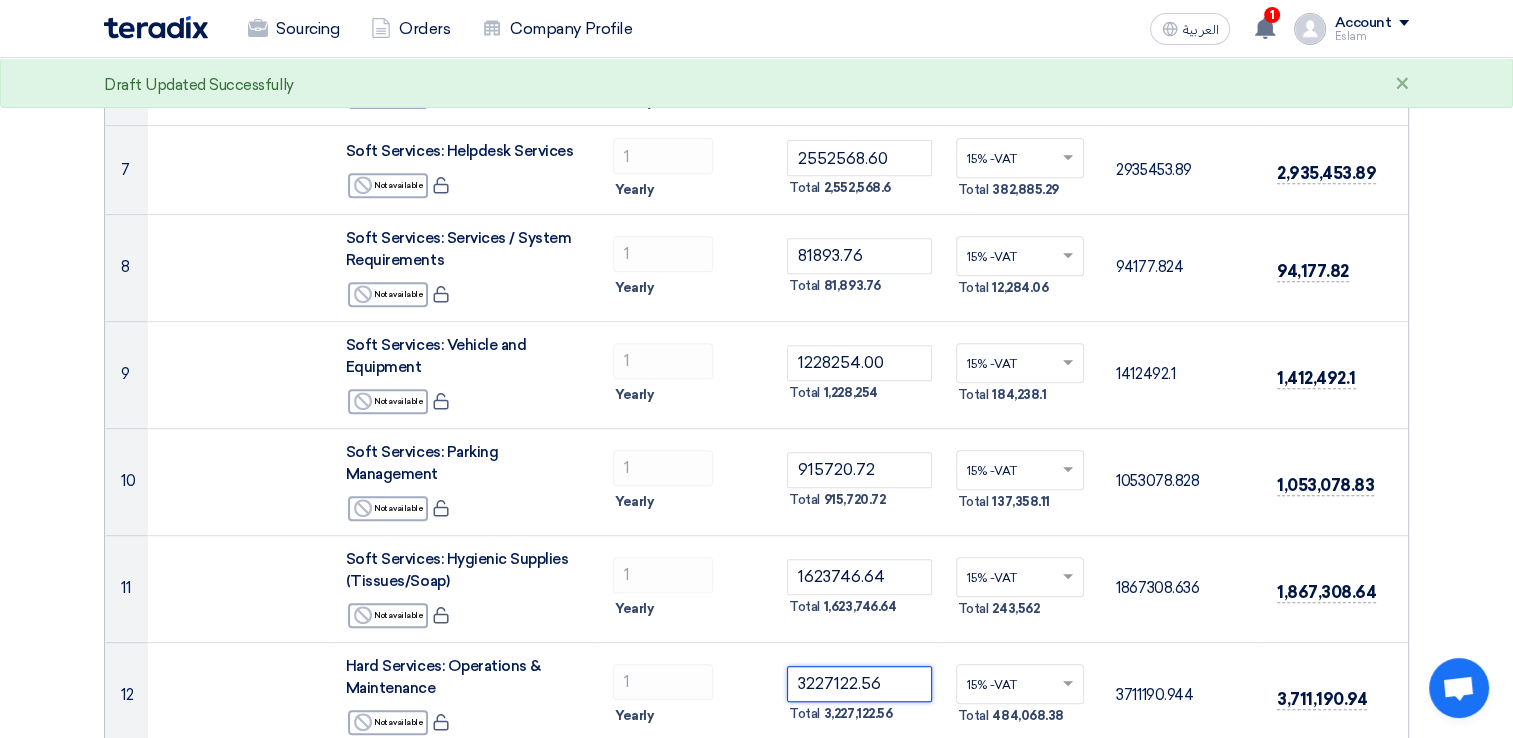 type on "3227122.56" 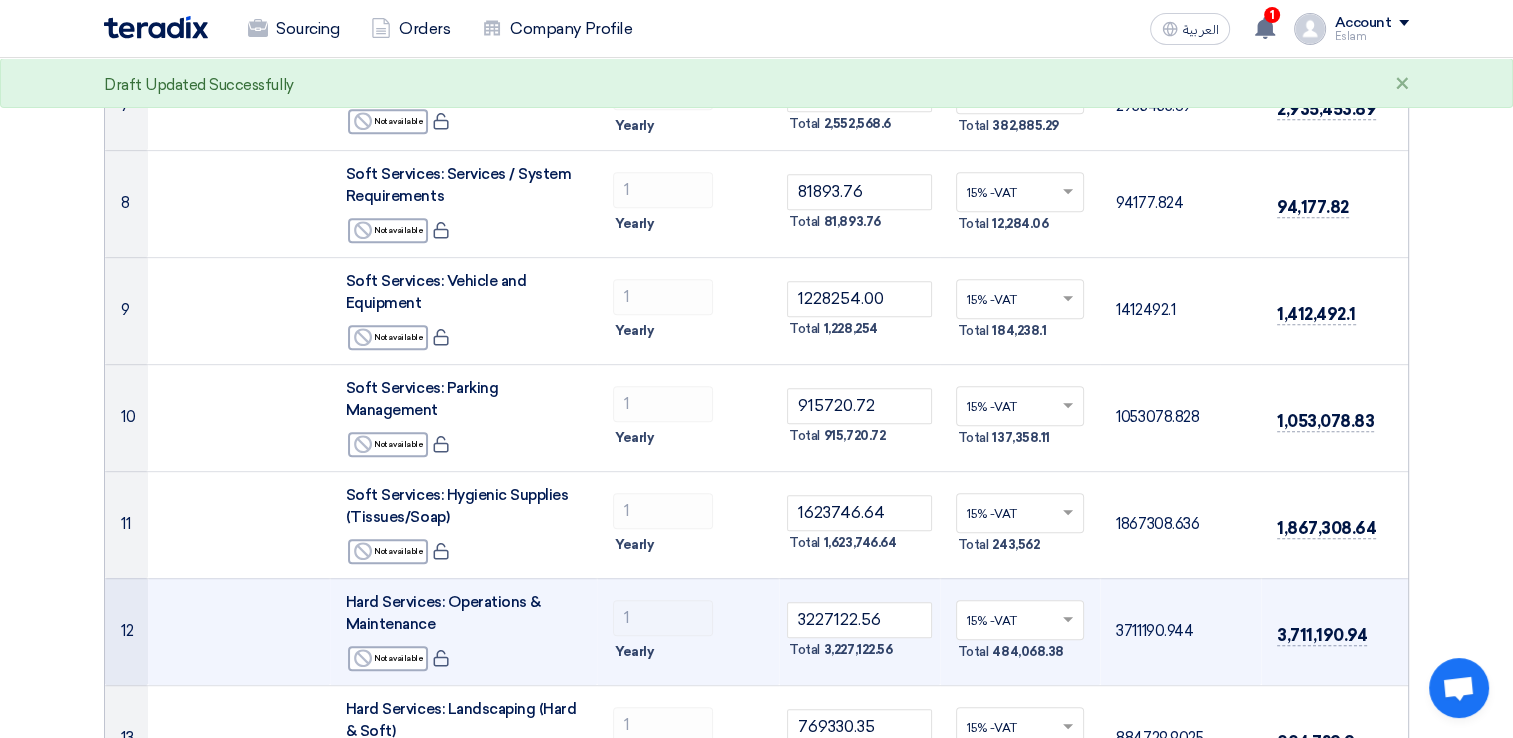 scroll, scrollTop: 900, scrollLeft: 0, axis: vertical 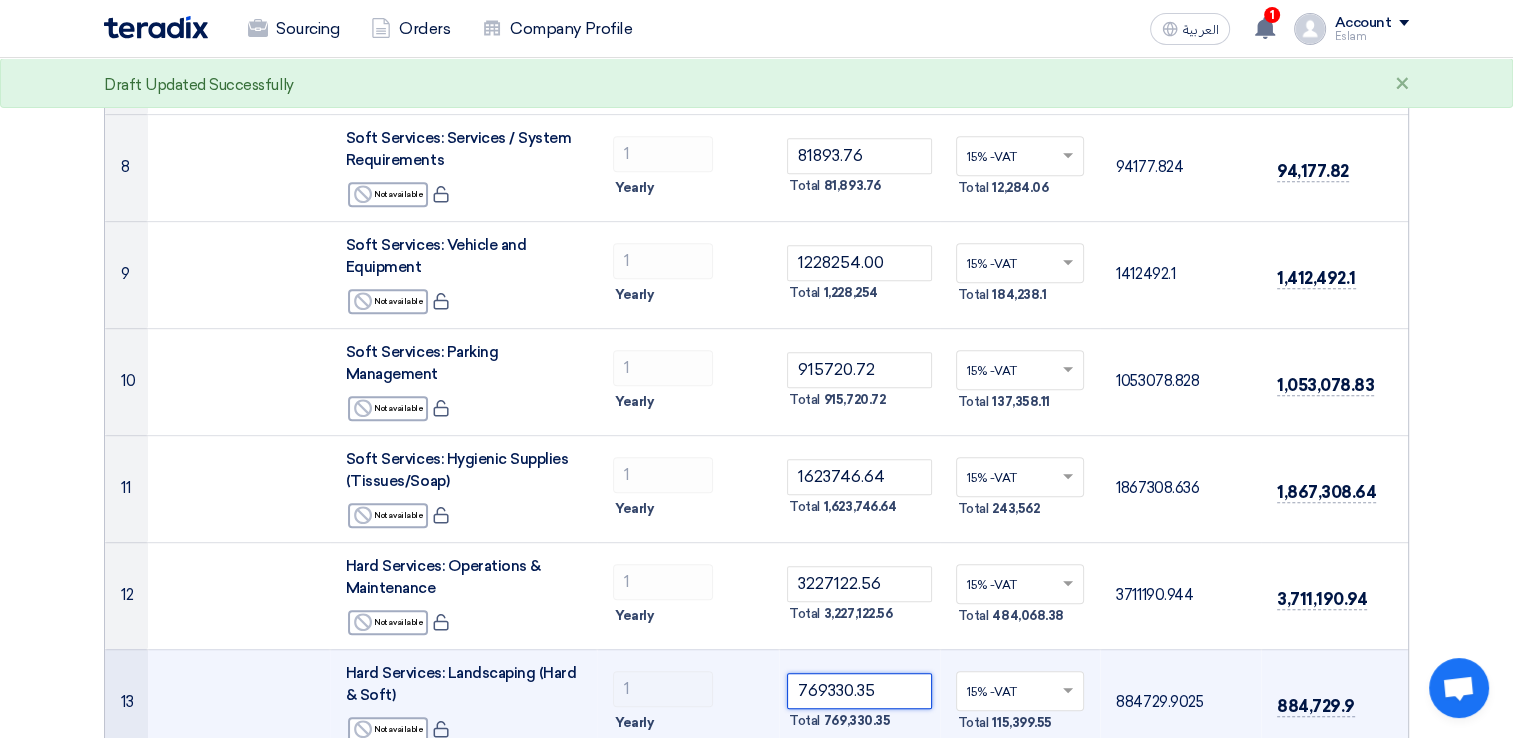 click on "769330.35" 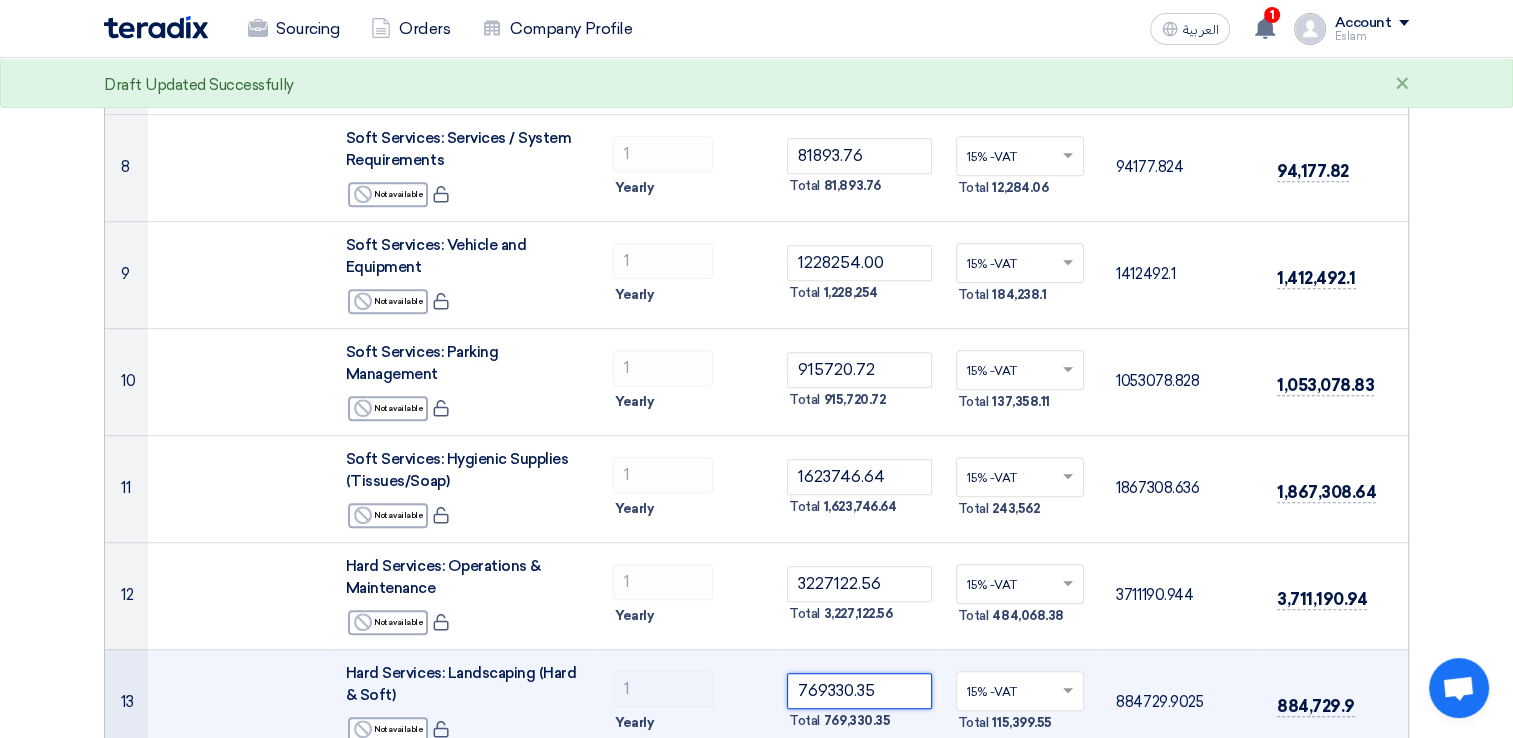 click on "769330.35" 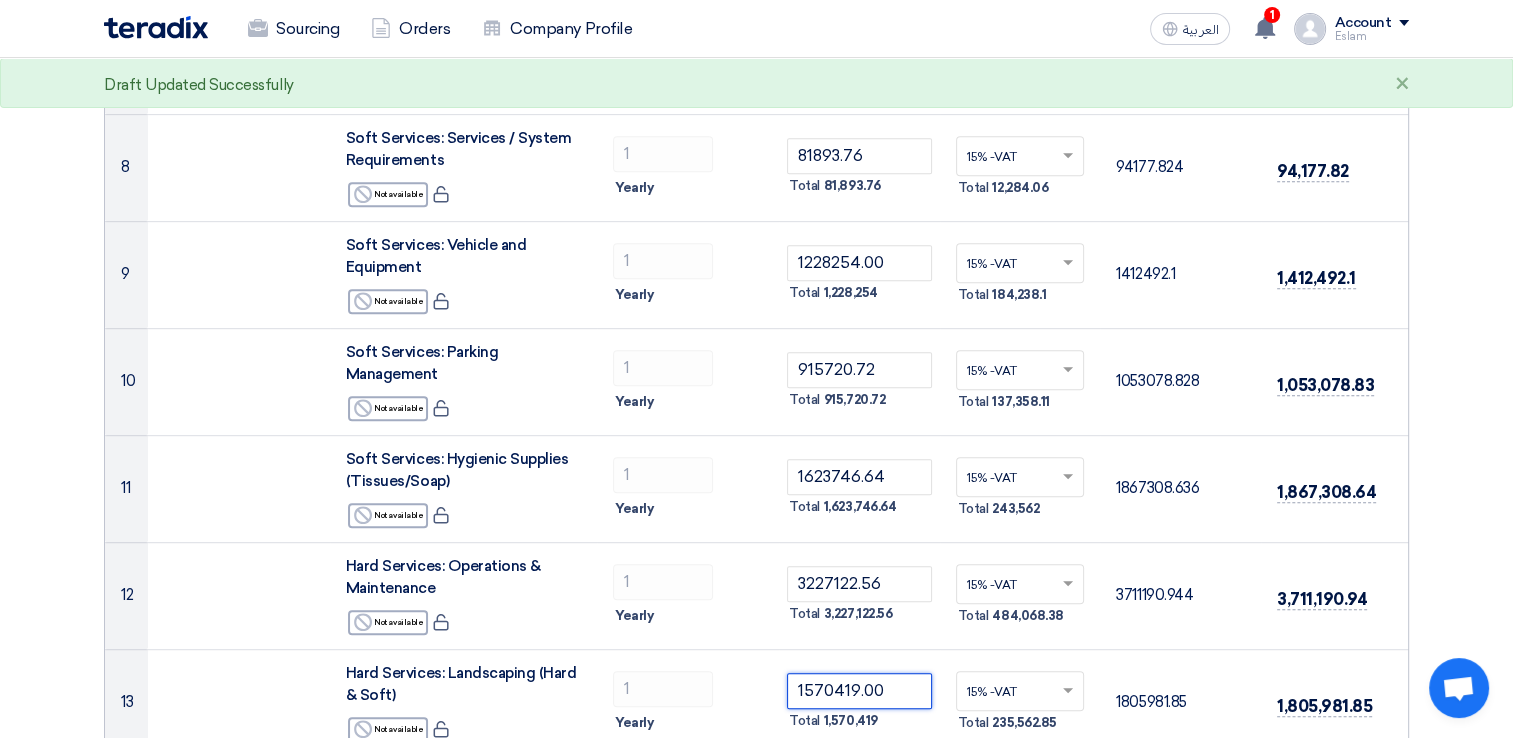 type on "1570419.00" 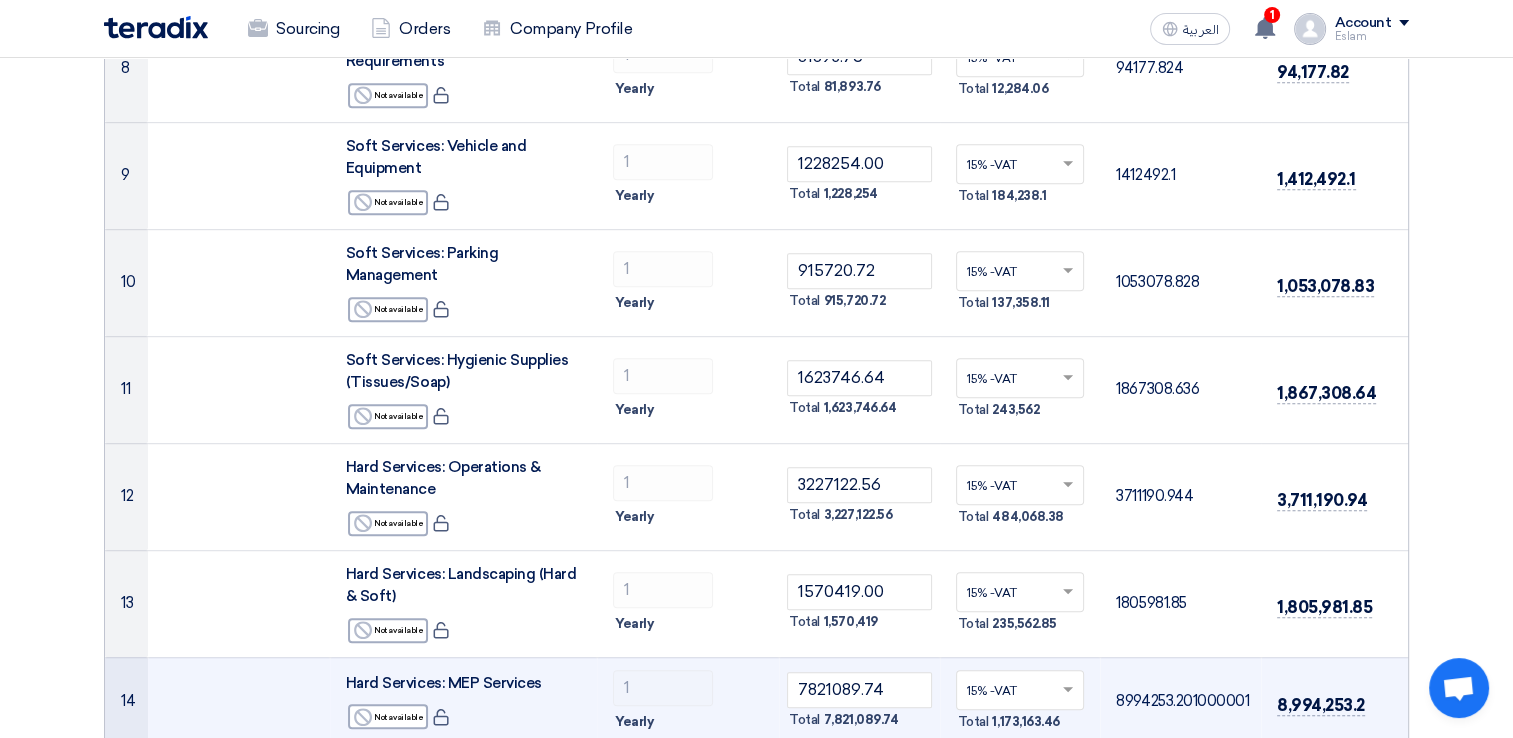 scroll, scrollTop: 1000, scrollLeft: 0, axis: vertical 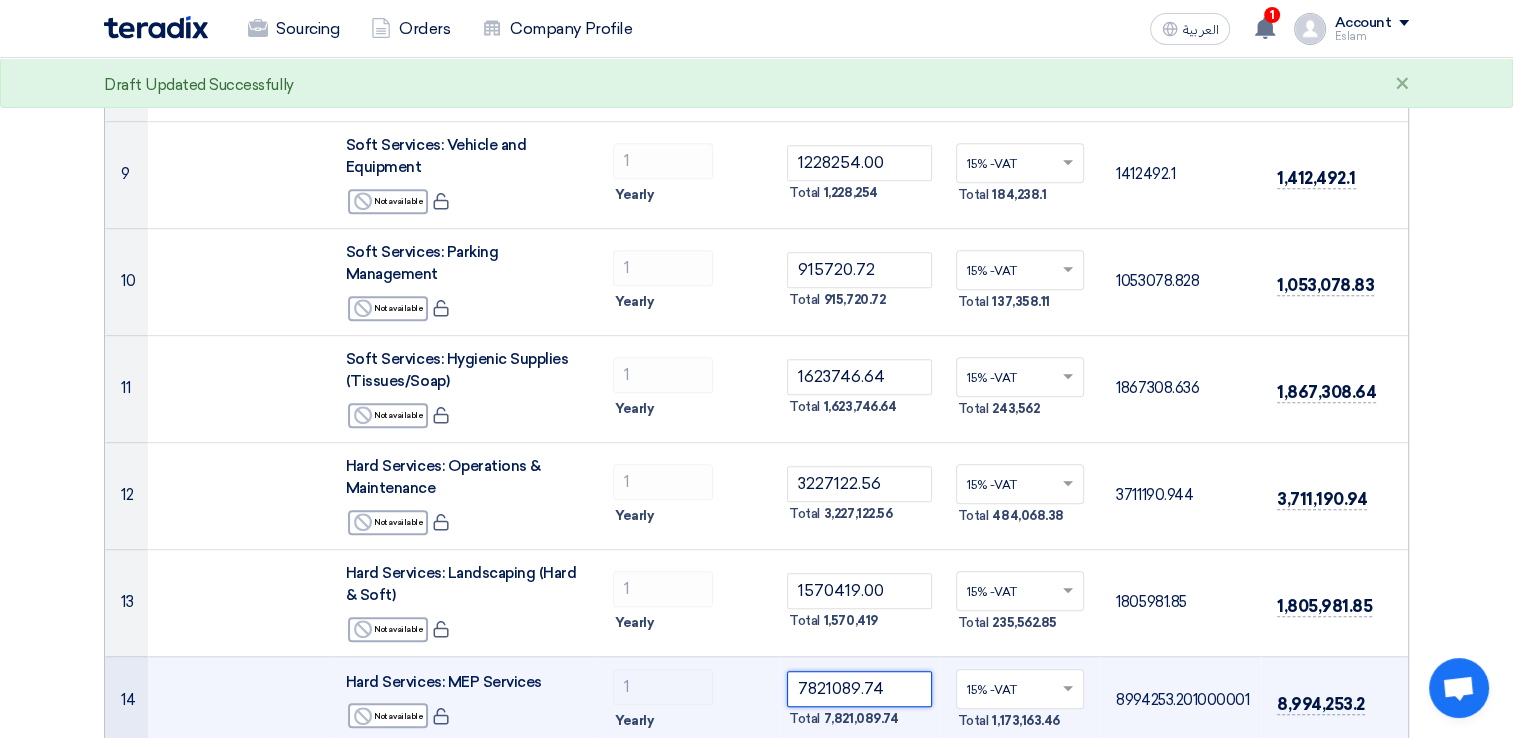 click on "7821089.74" 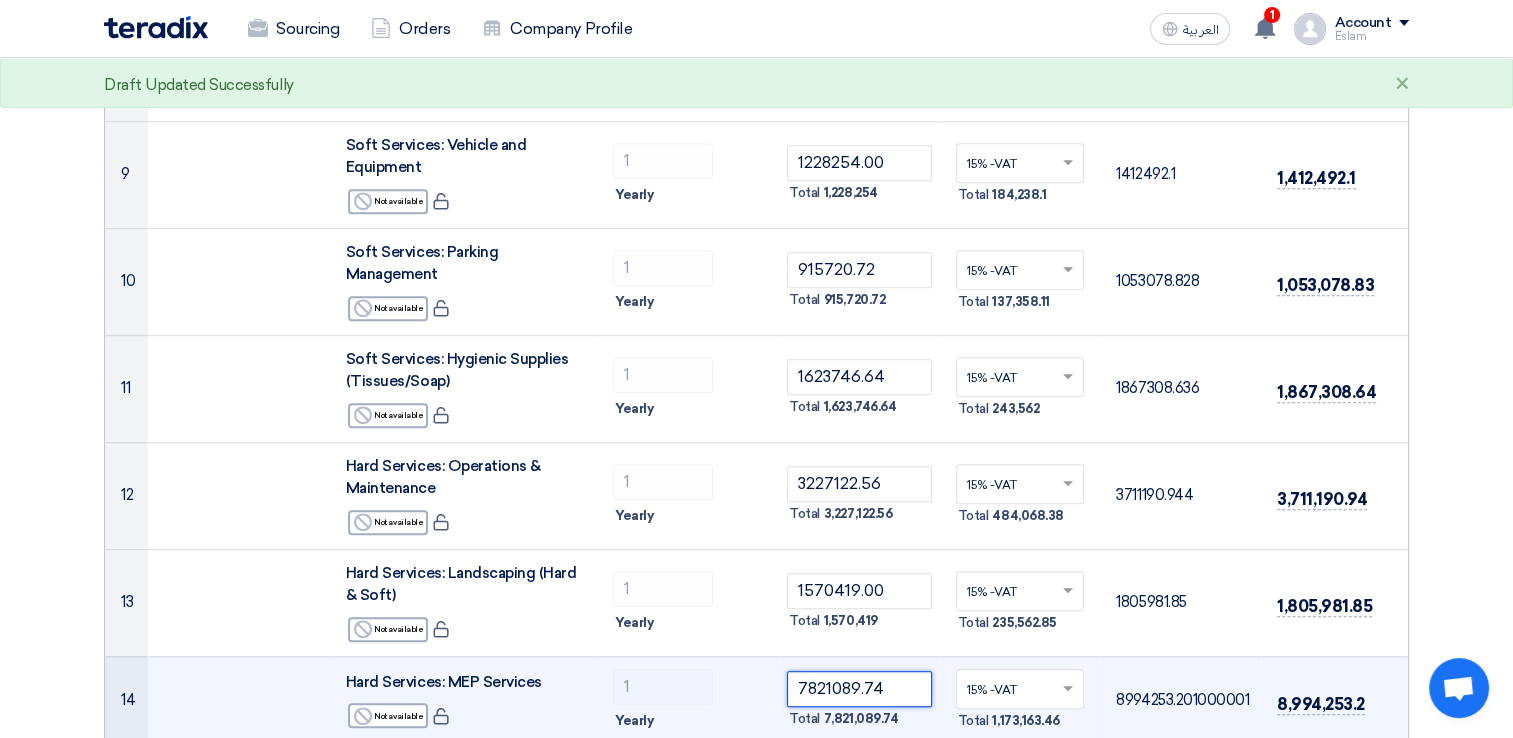 click on "7821089.74" 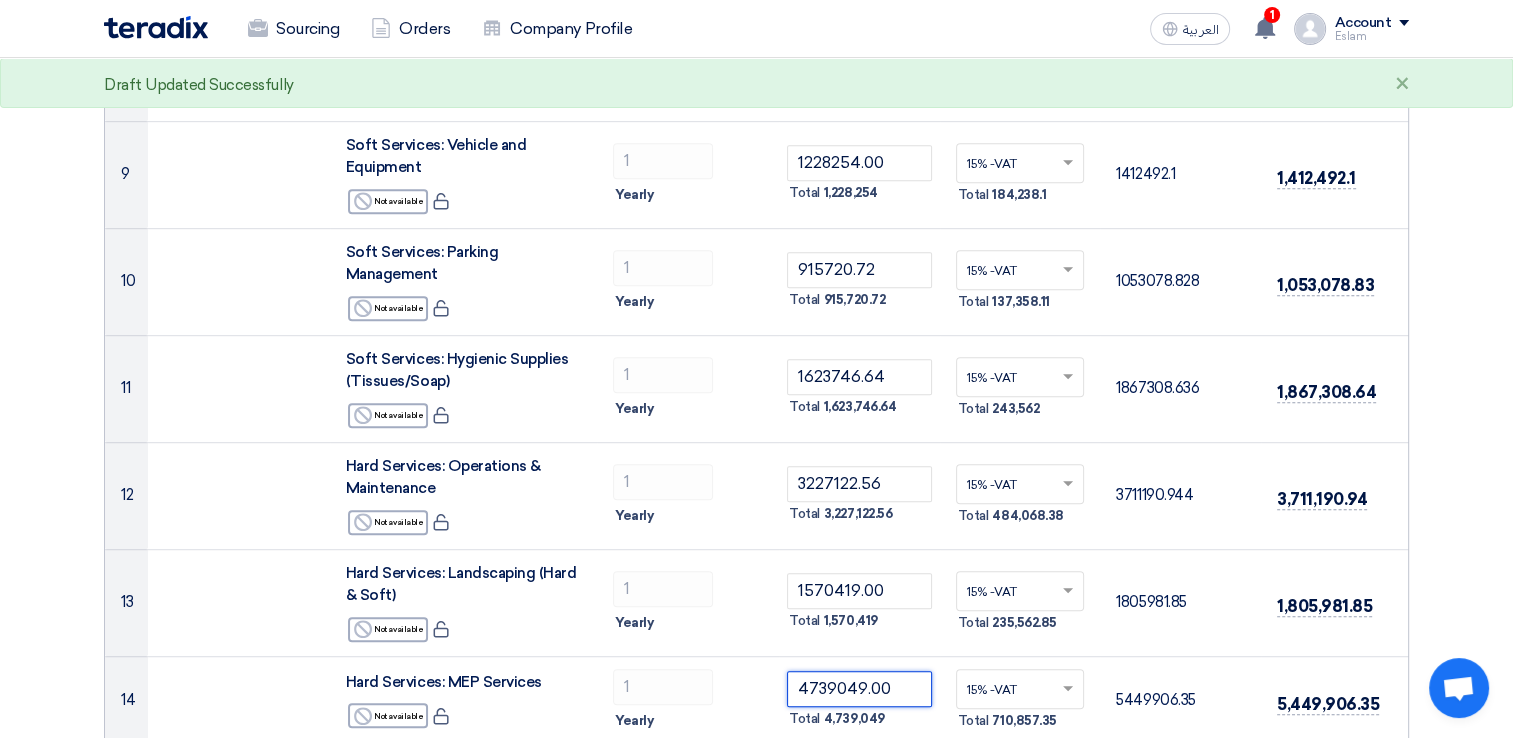 type on "4739049.00" 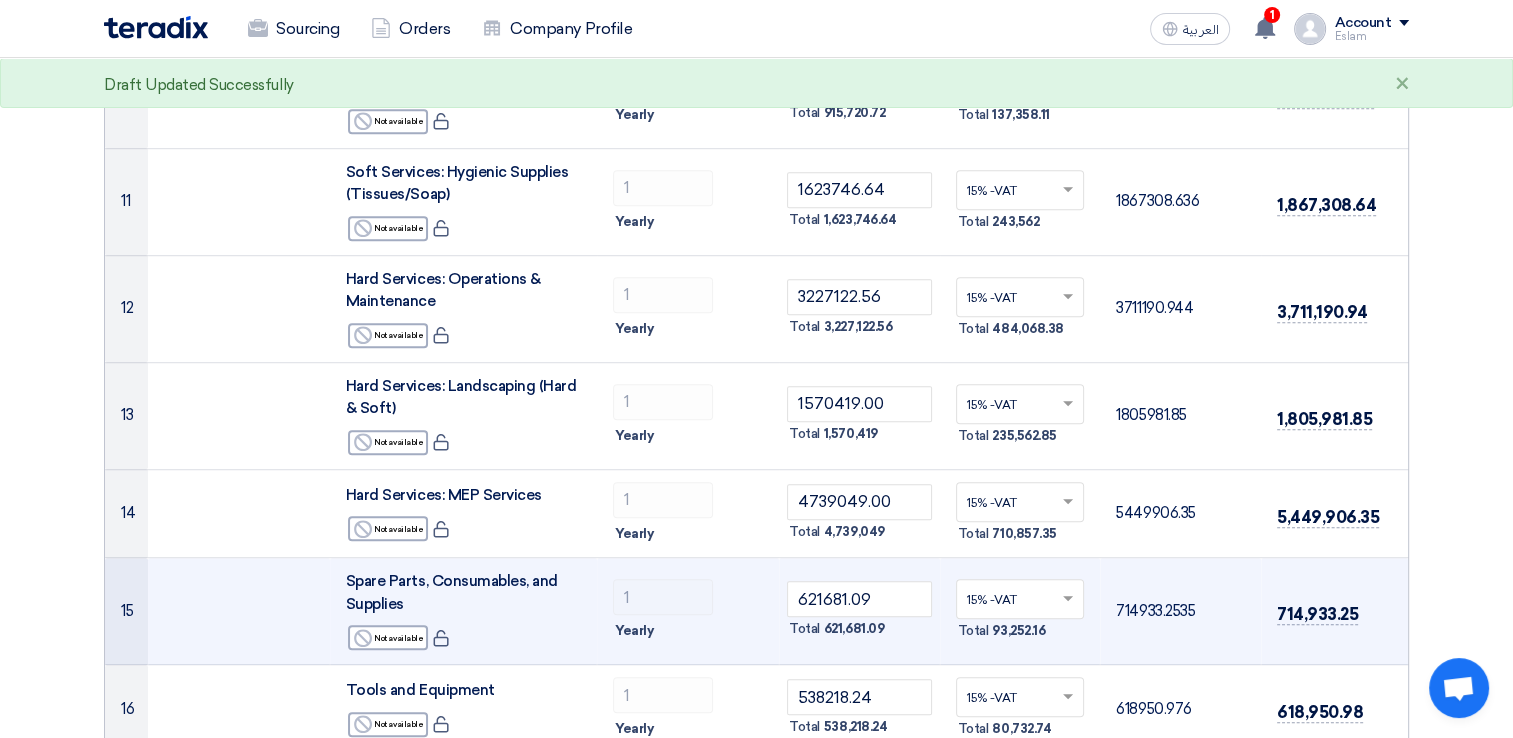 scroll, scrollTop: 1200, scrollLeft: 0, axis: vertical 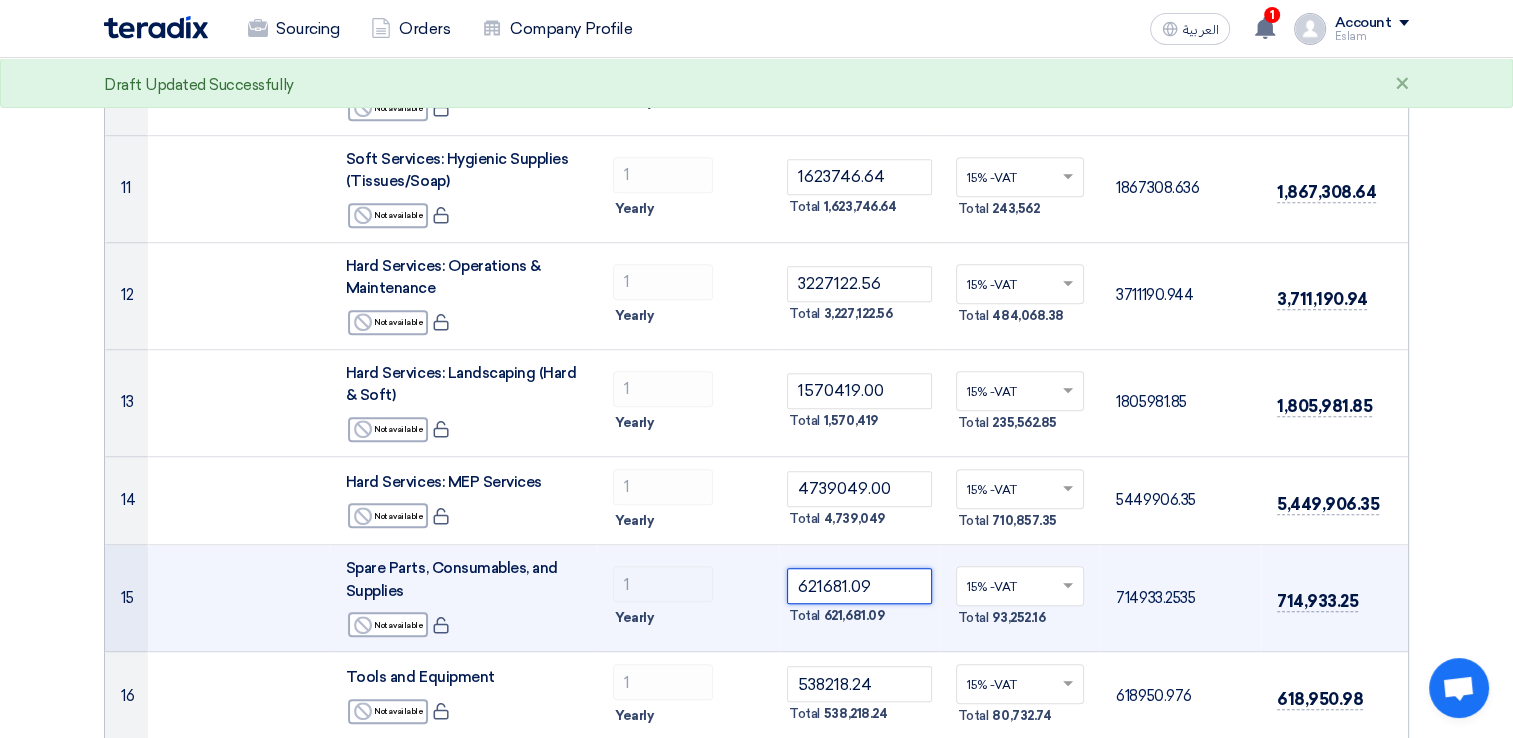click on "621681.09" 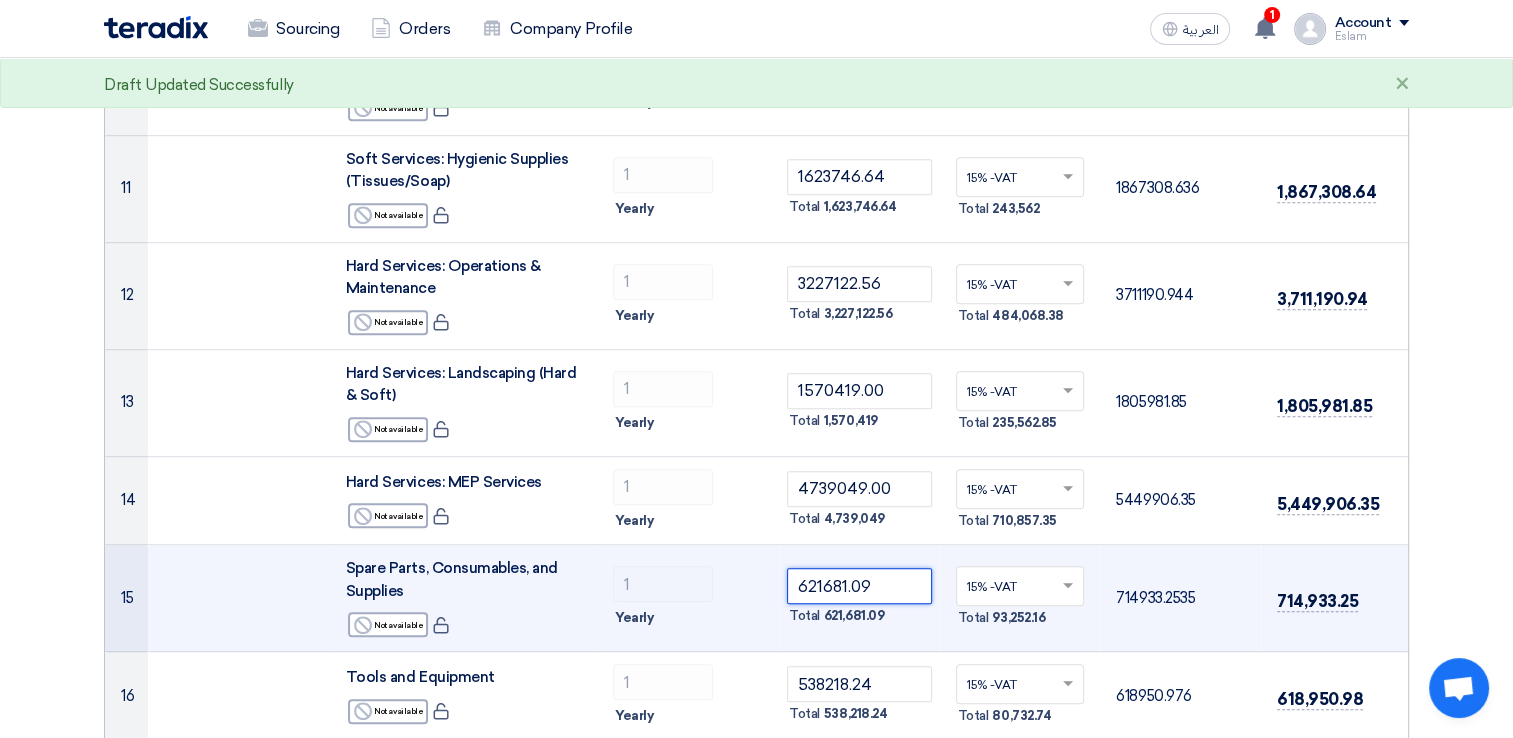 click on "621681.09" 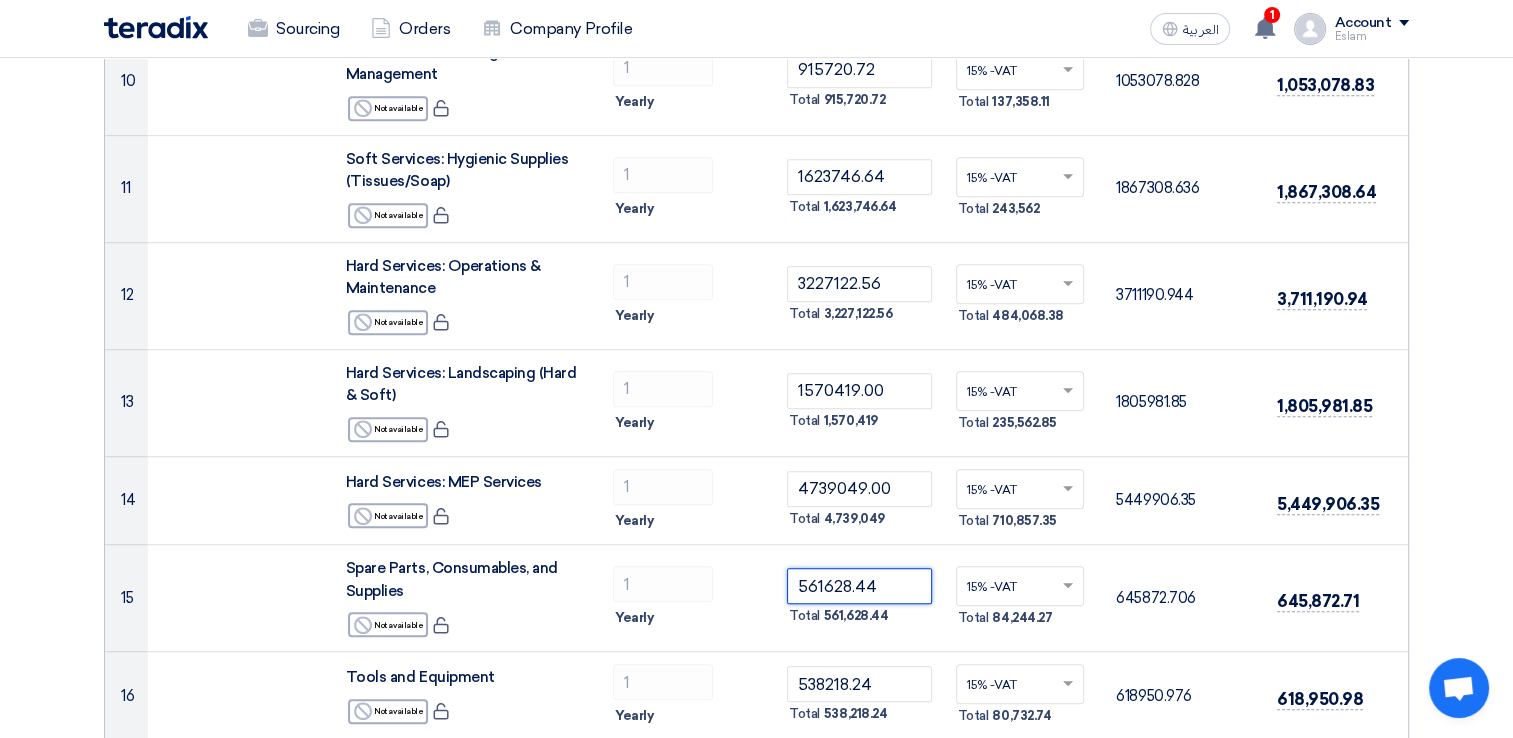 type on "561628.44" 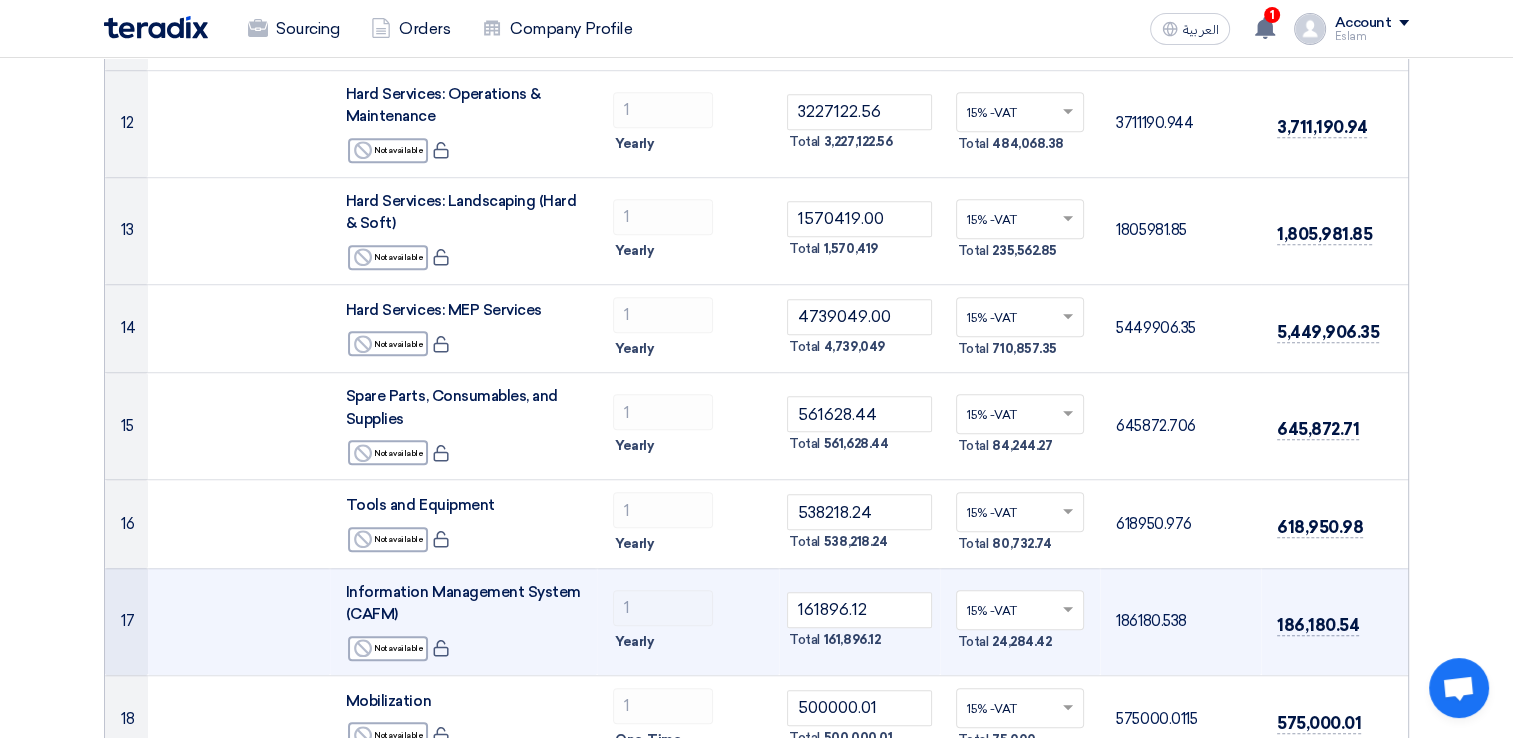 scroll, scrollTop: 1400, scrollLeft: 0, axis: vertical 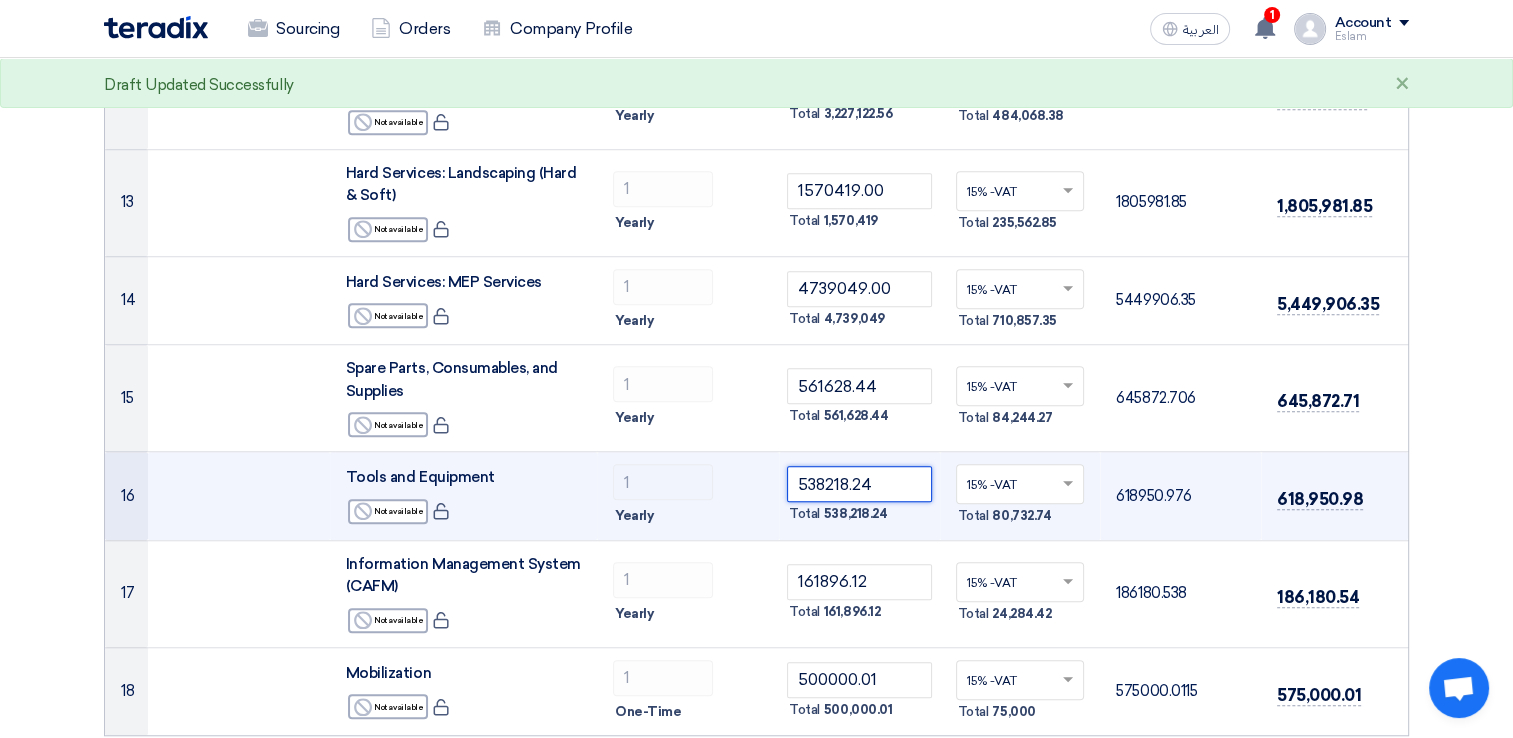 click on "538218.24" 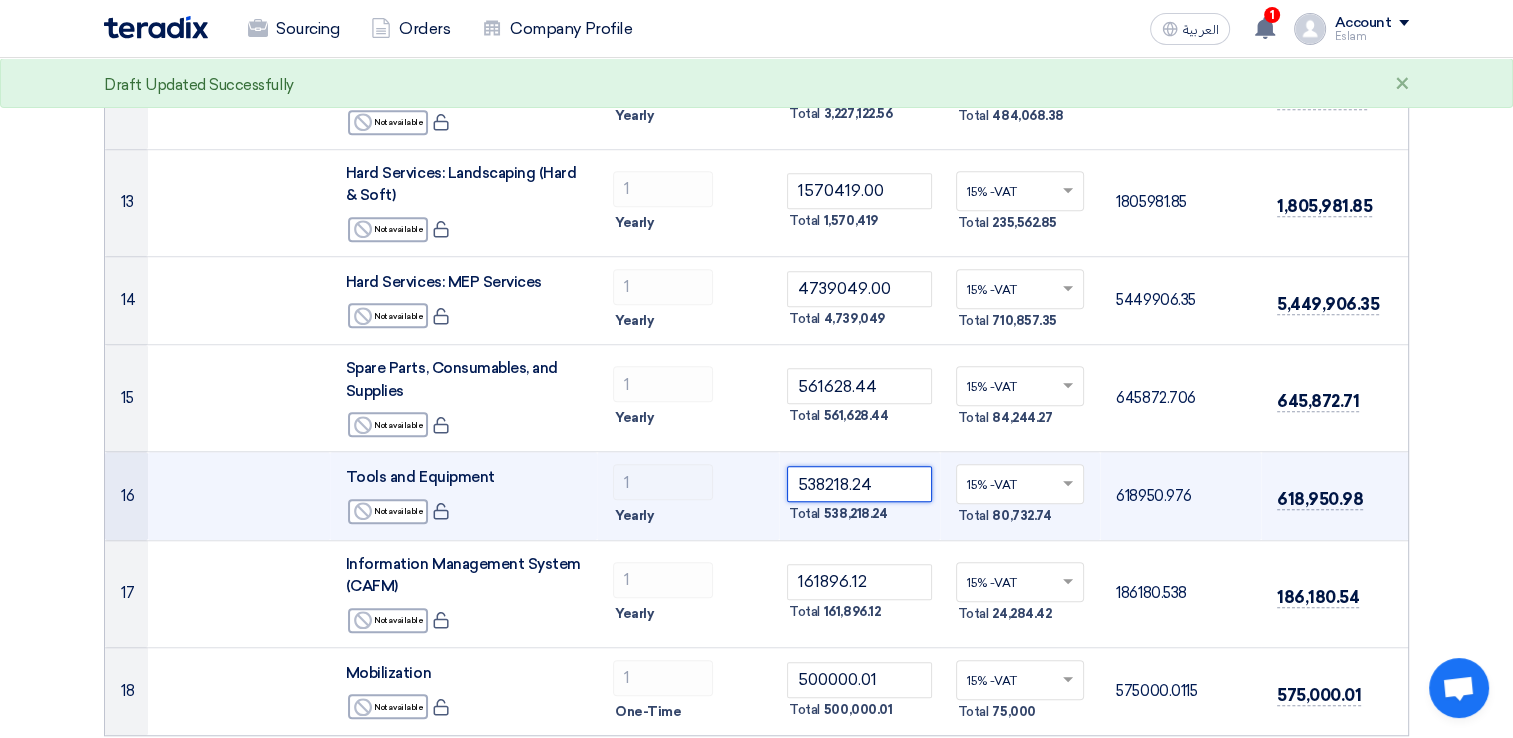 click on "538218.24" 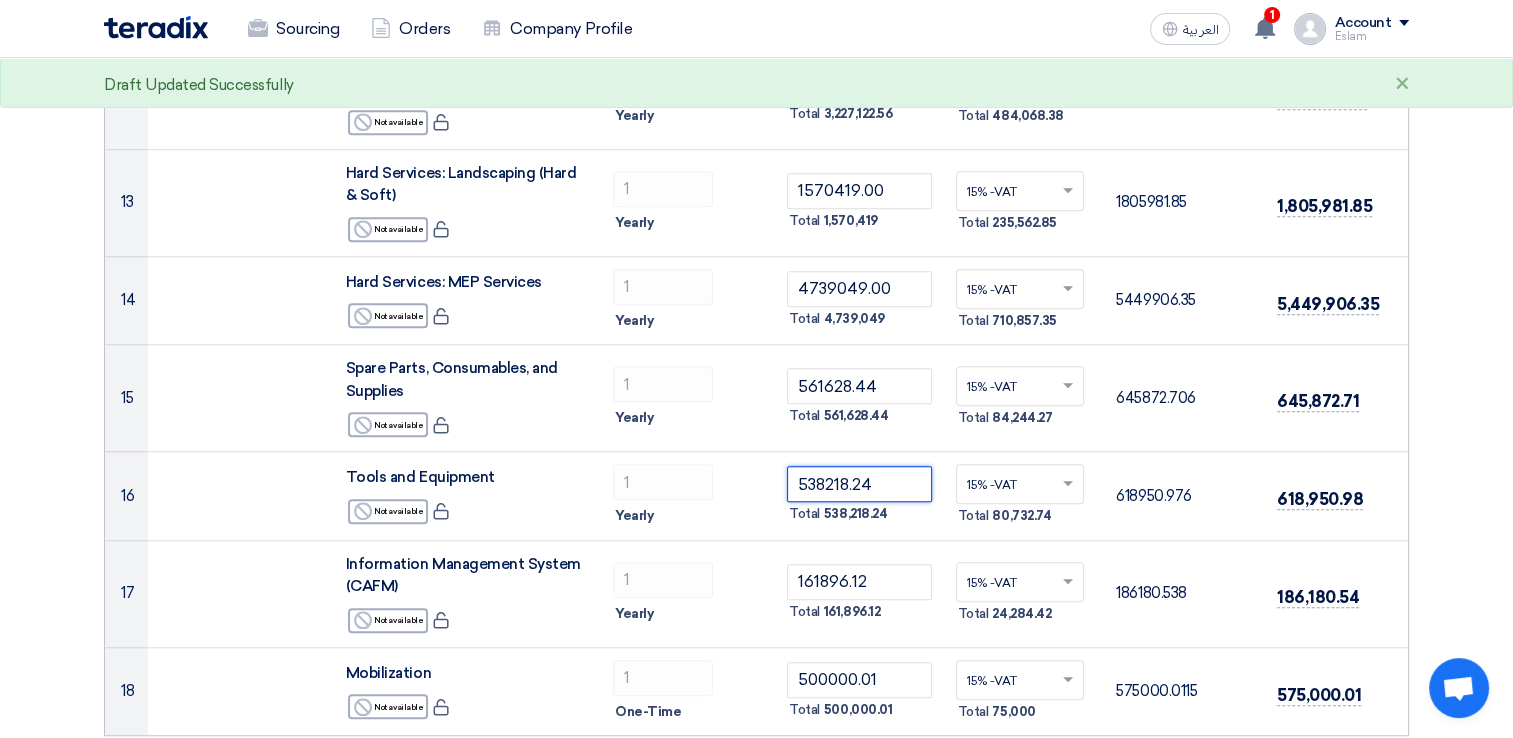 paste on "55548.16" 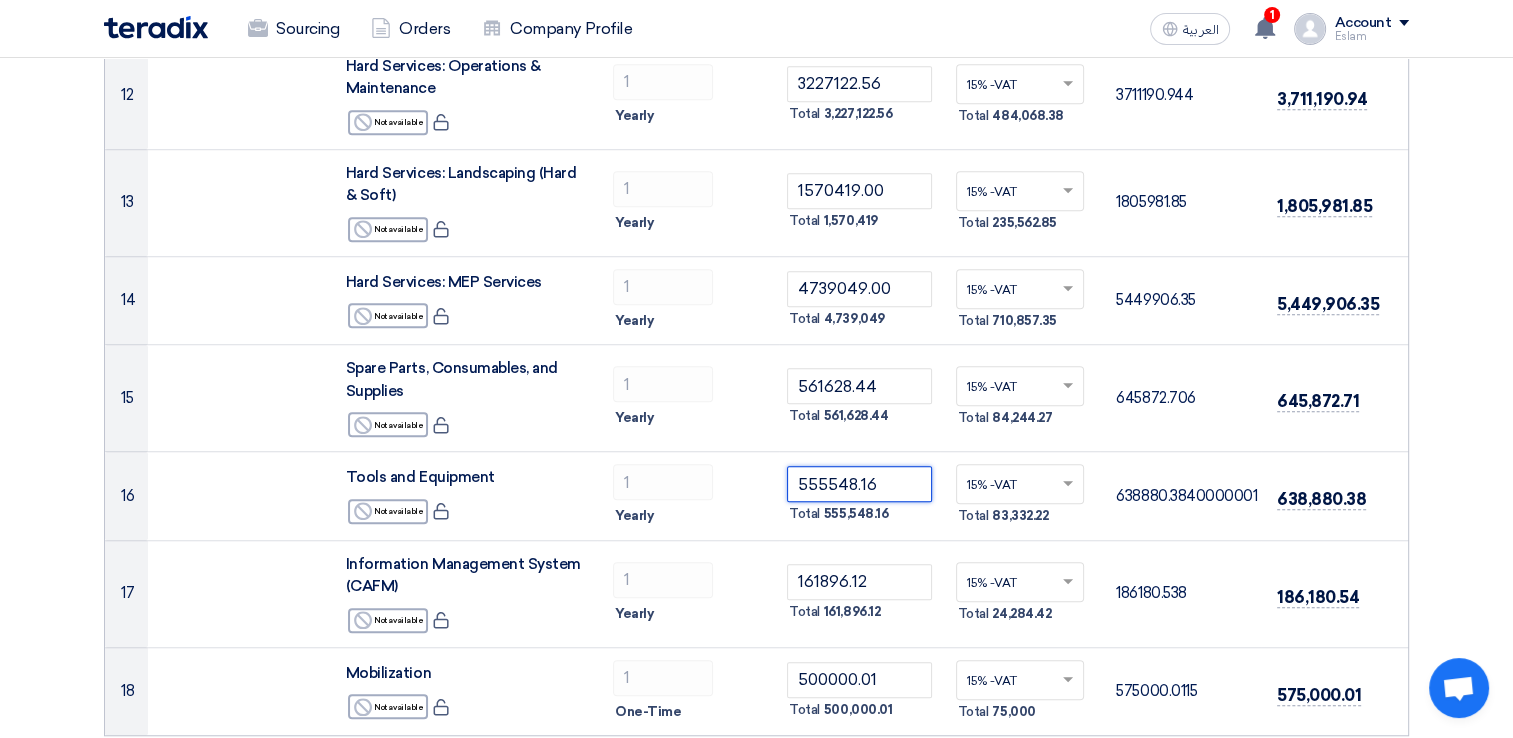 type on "555548.16" 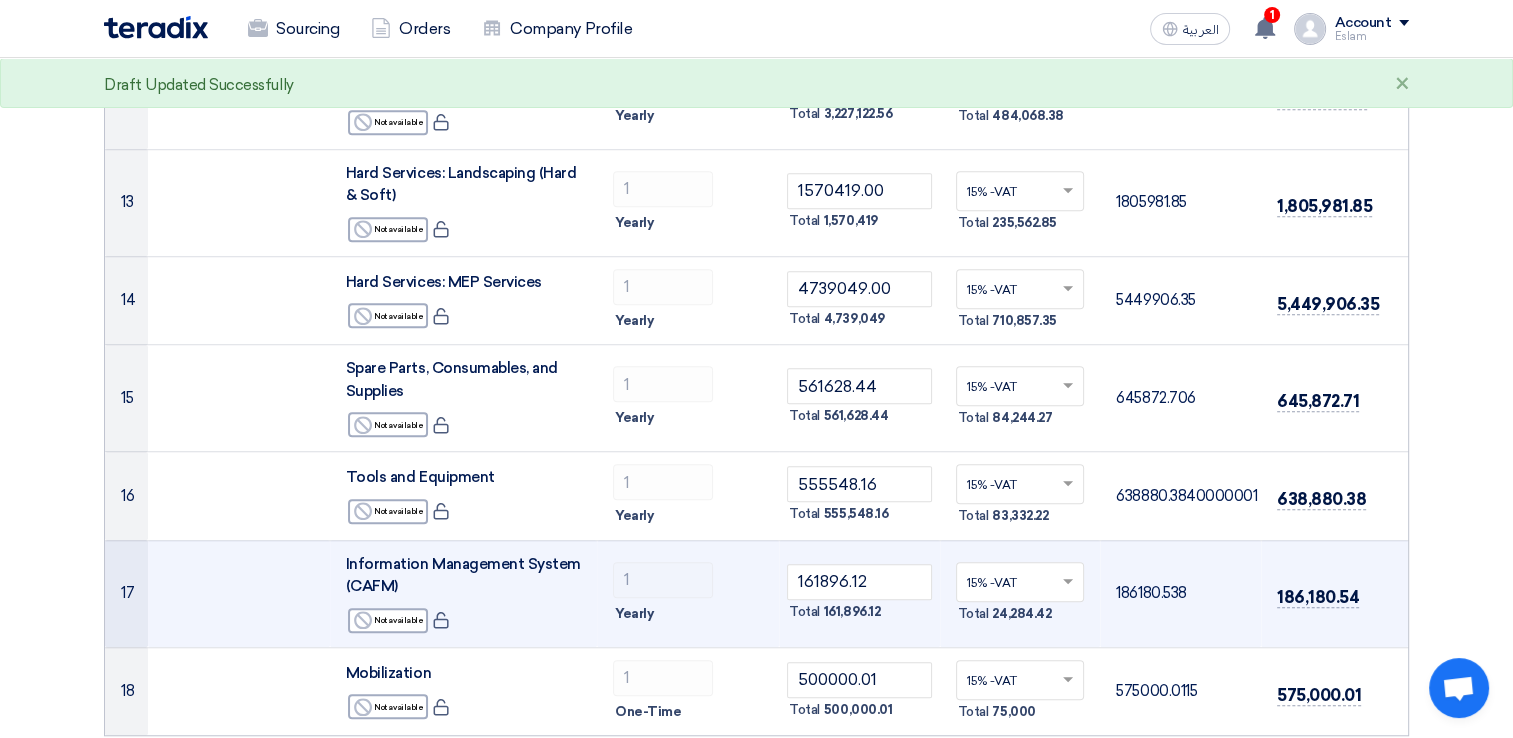 click on "161896.12
Total
161,896.12" 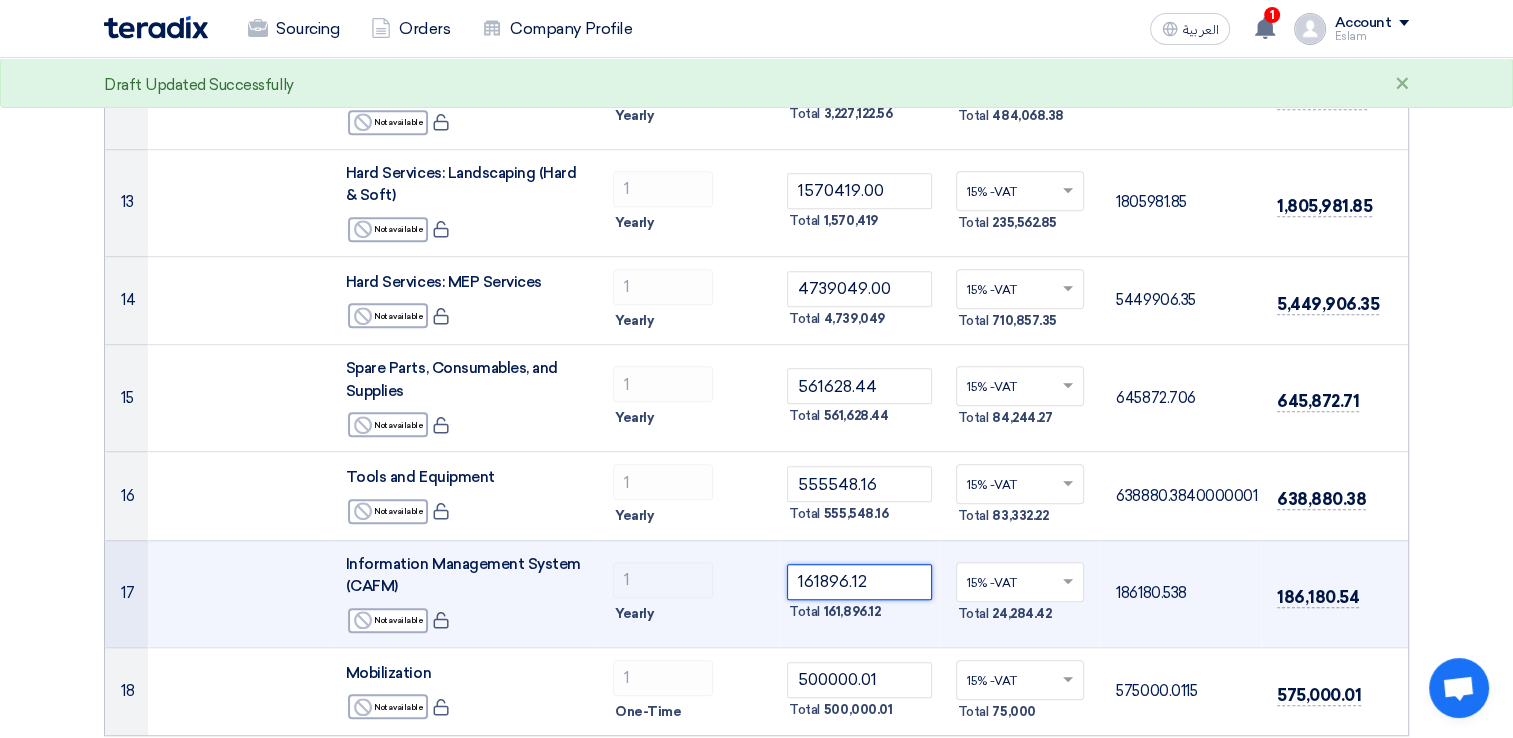 click on "161896.12" 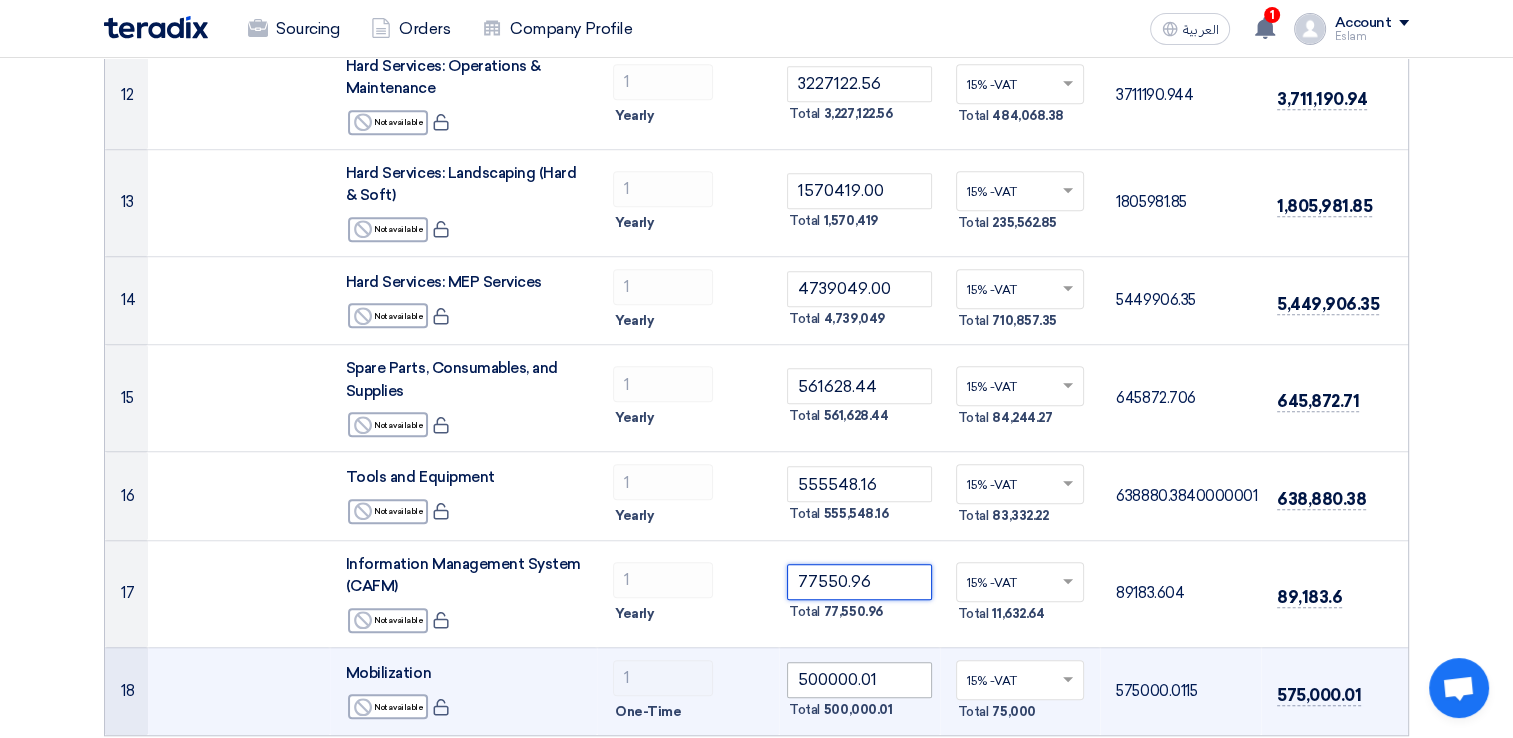 type on "77550.96" 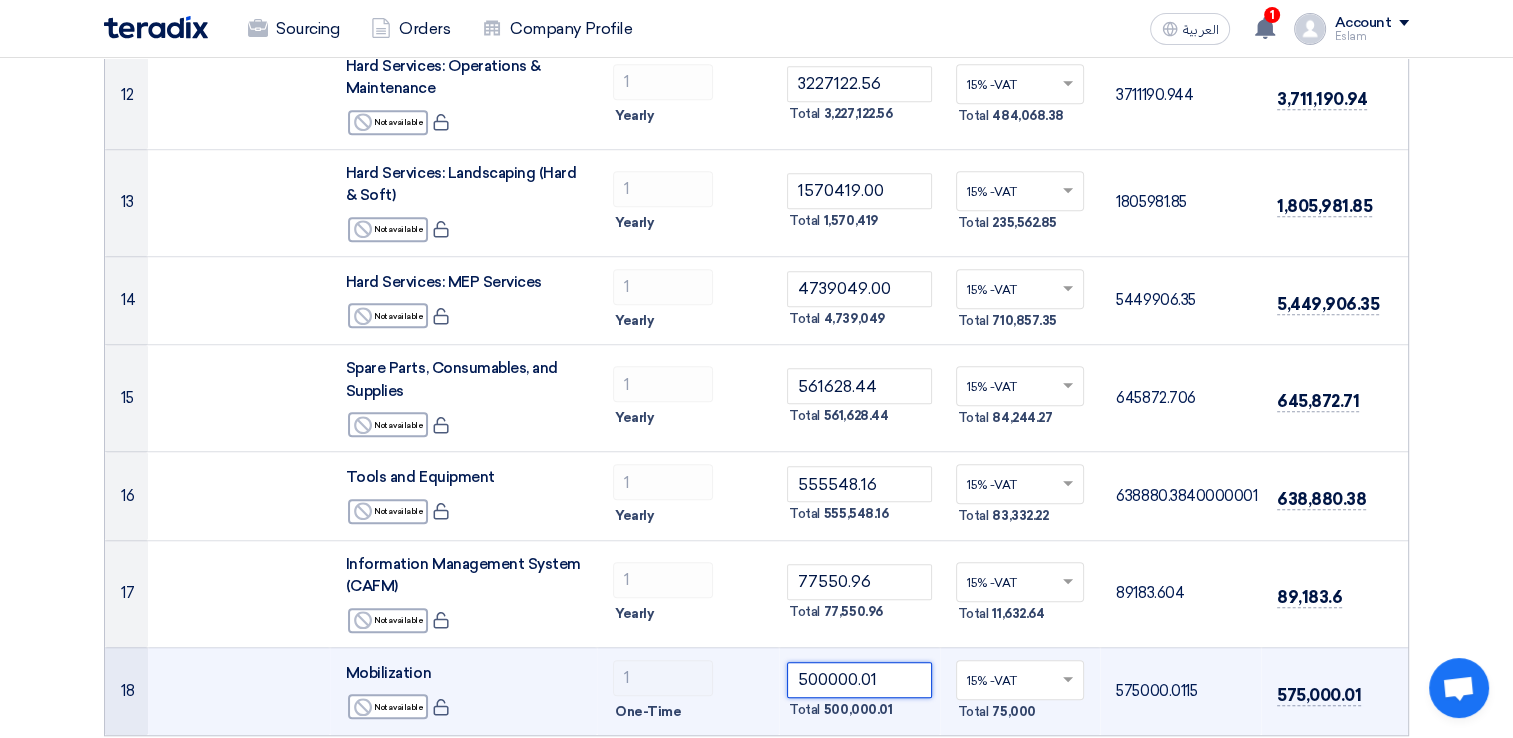 click on "500000.01" 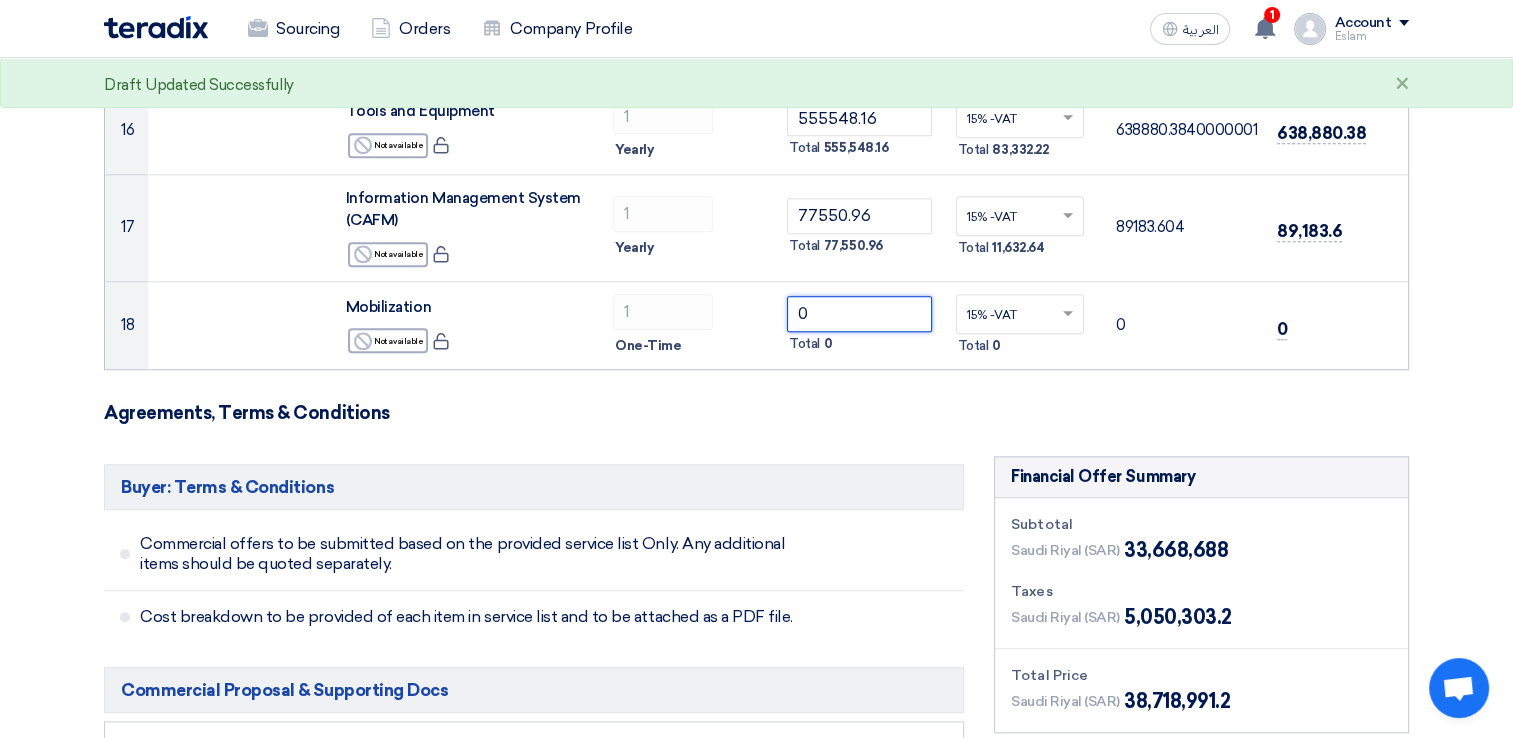 scroll, scrollTop: 1800, scrollLeft: 0, axis: vertical 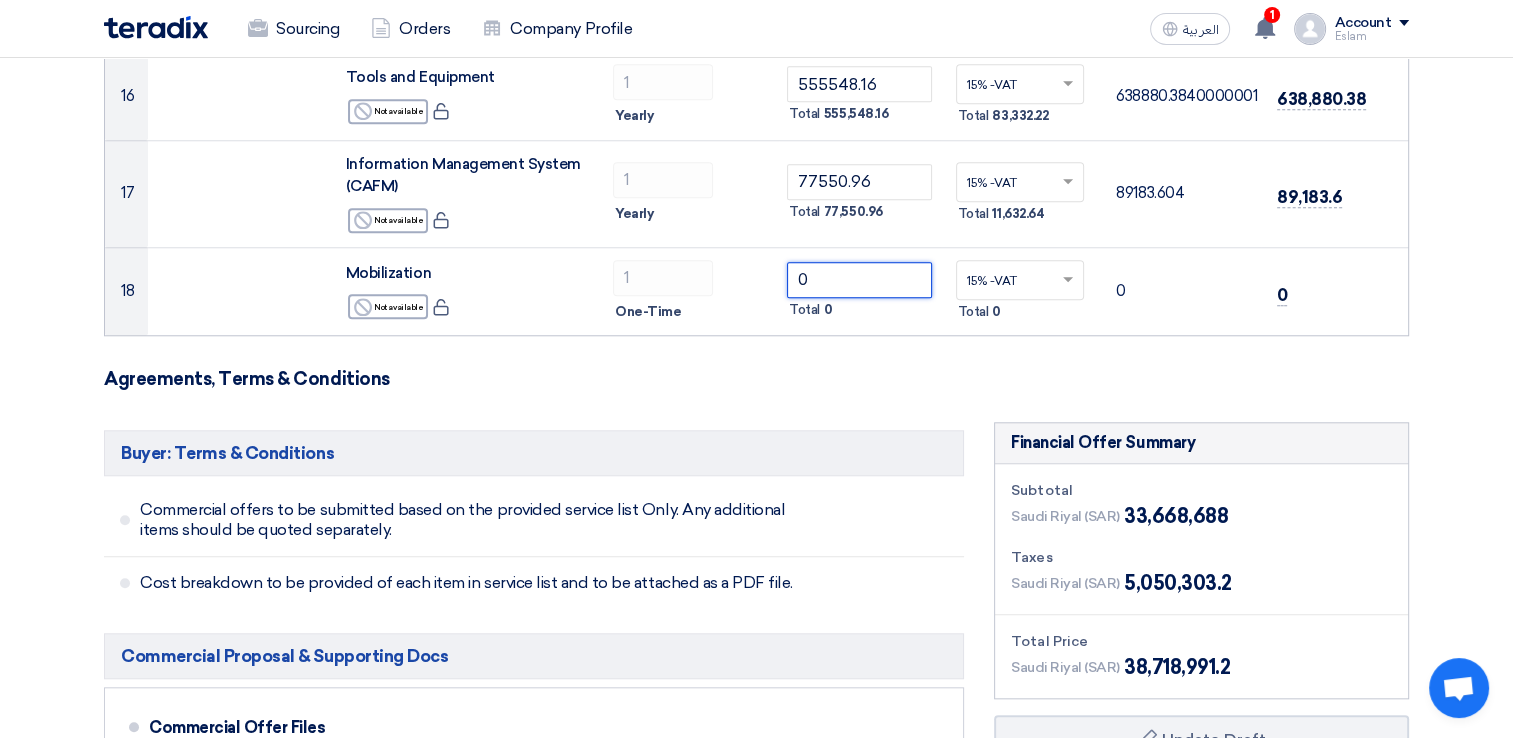 type on "0" 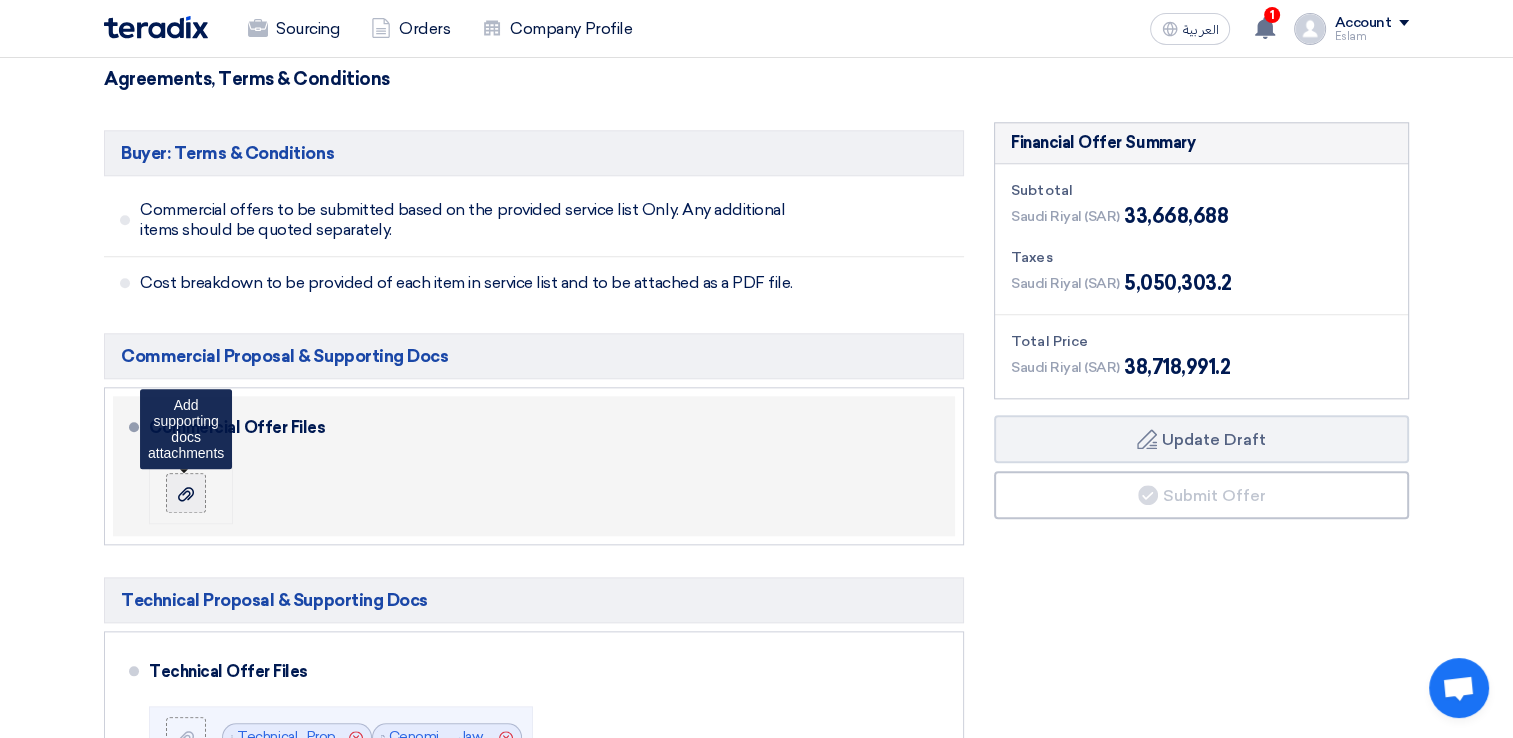scroll, scrollTop: 2200, scrollLeft: 0, axis: vertical 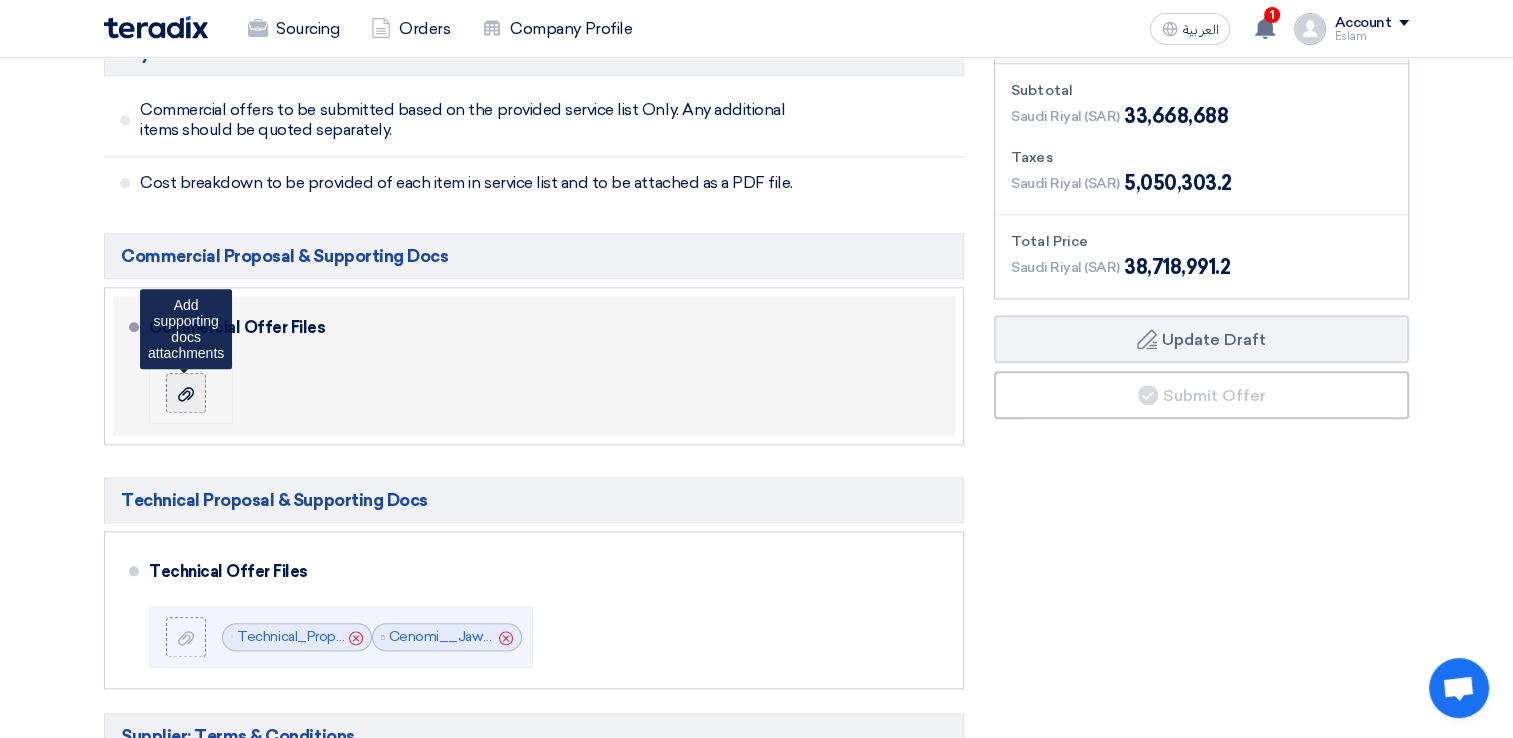 click 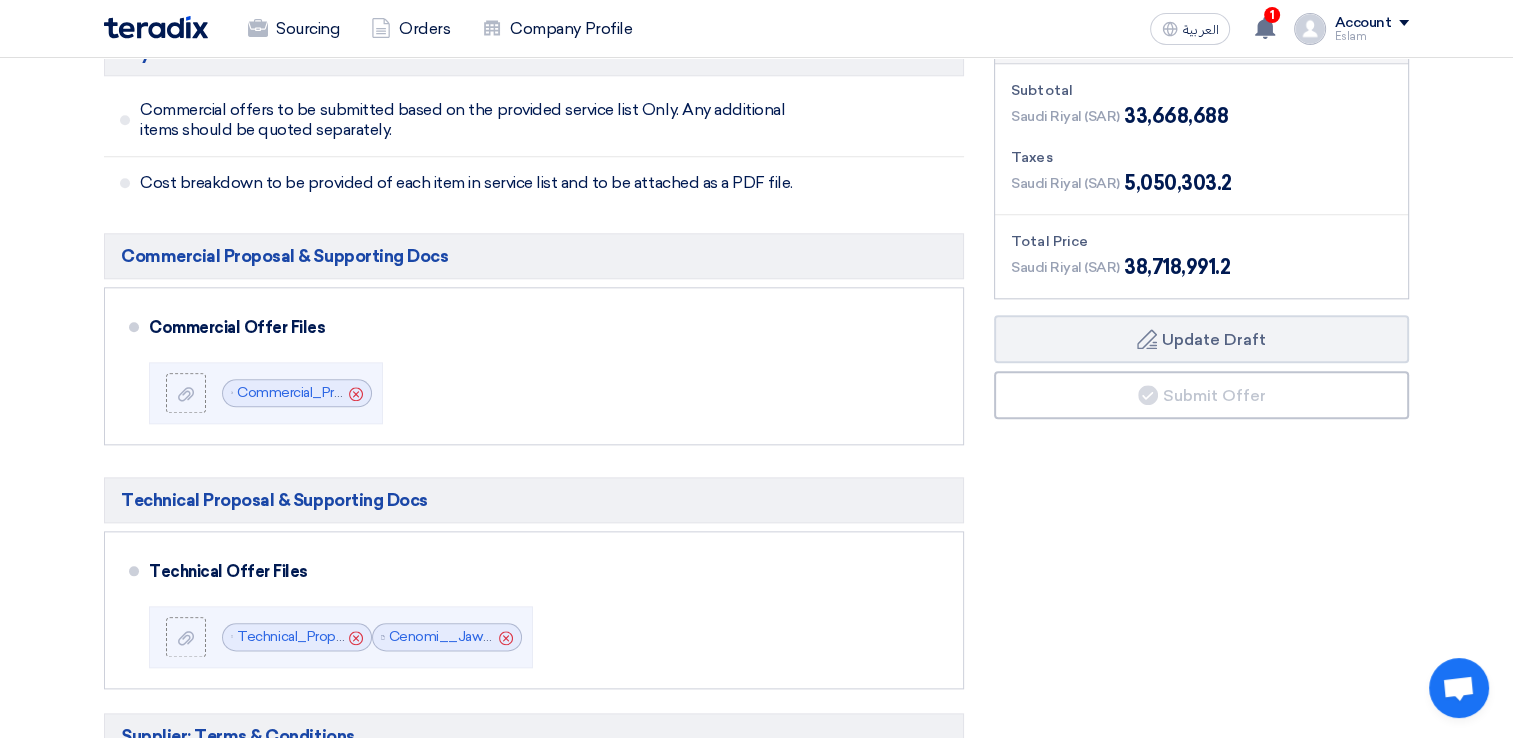 click on "Technical Offer Files
File
Cancel File Cancel" 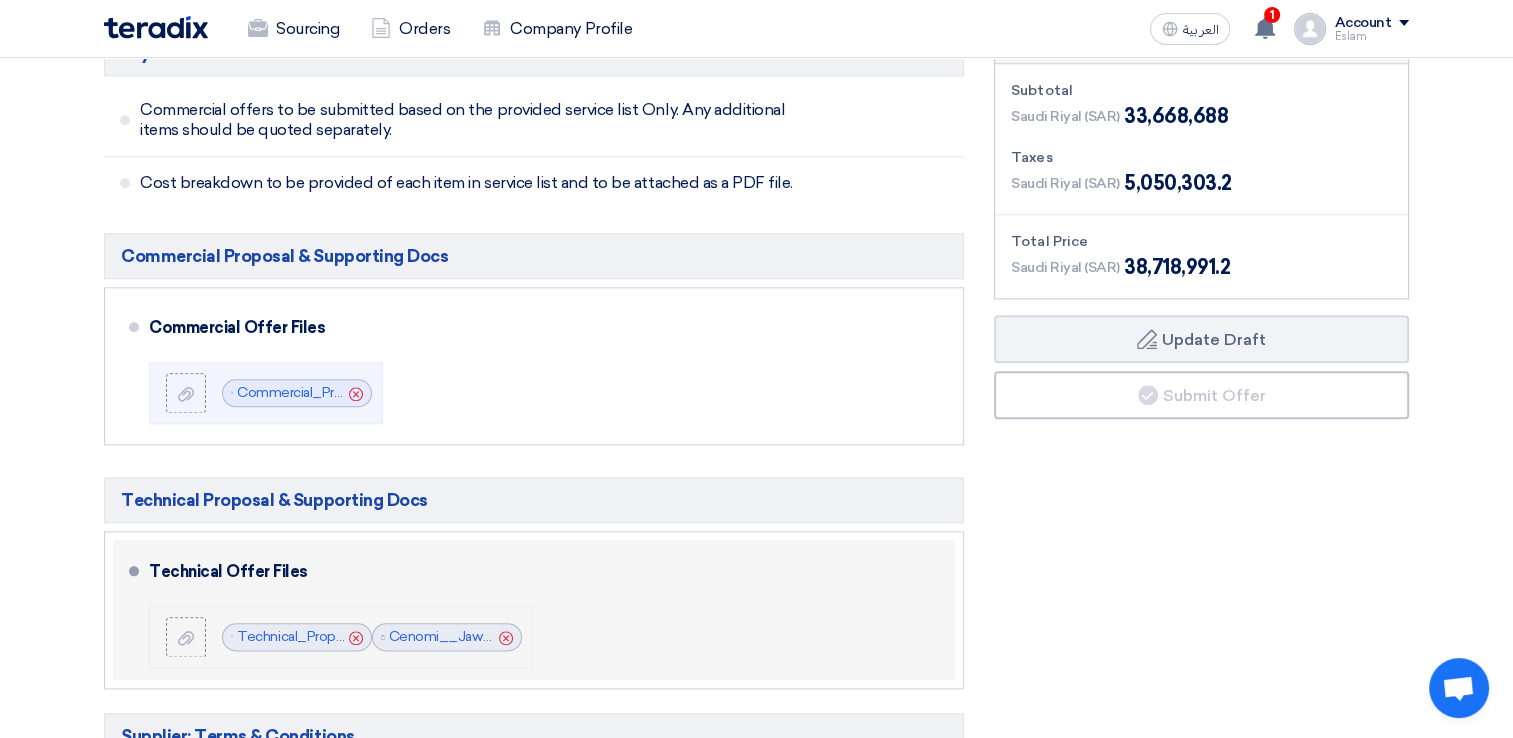 click on "Cancel" 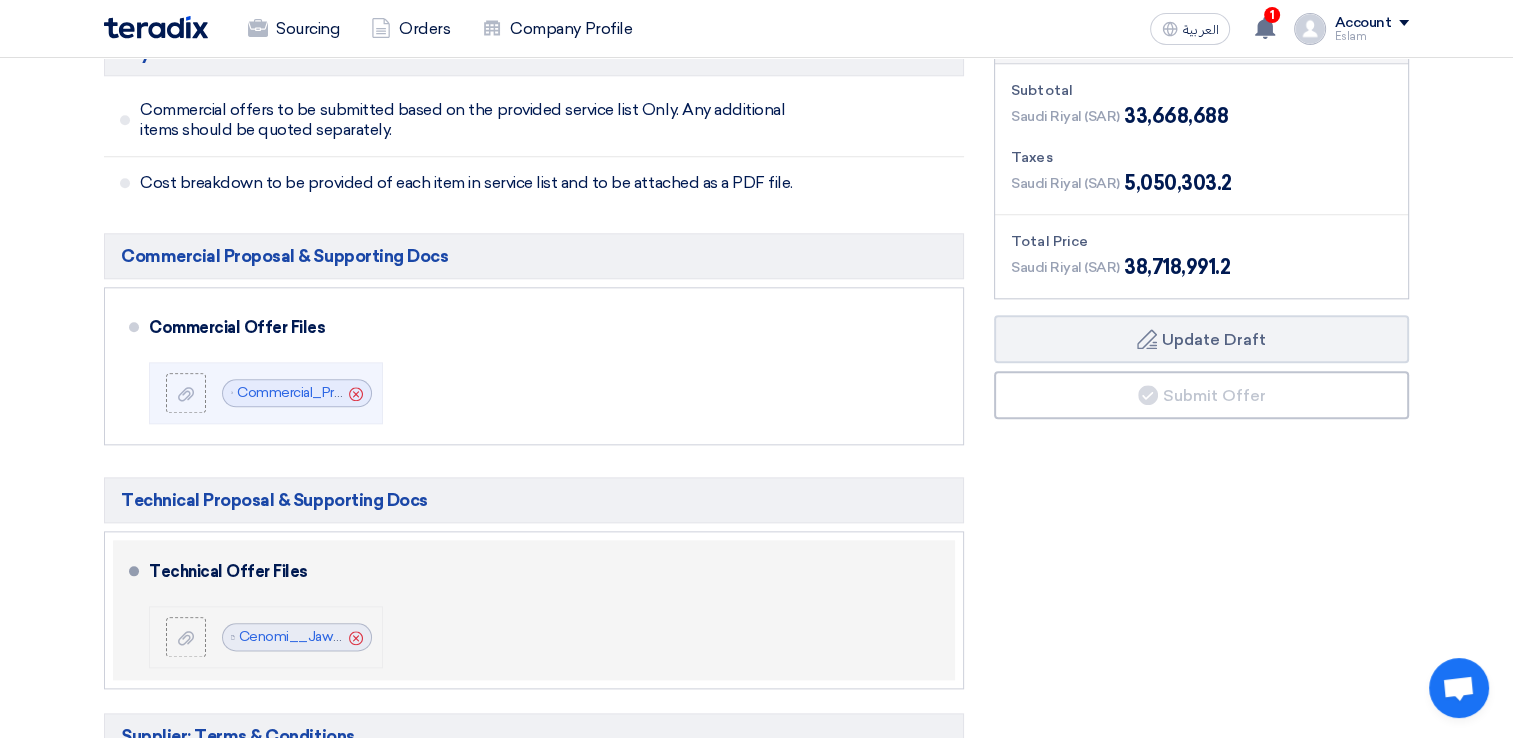 drag, startPoint x: 355, startPoint y: 596, endPoint x: 324, endPoint y: 596, distance: 31 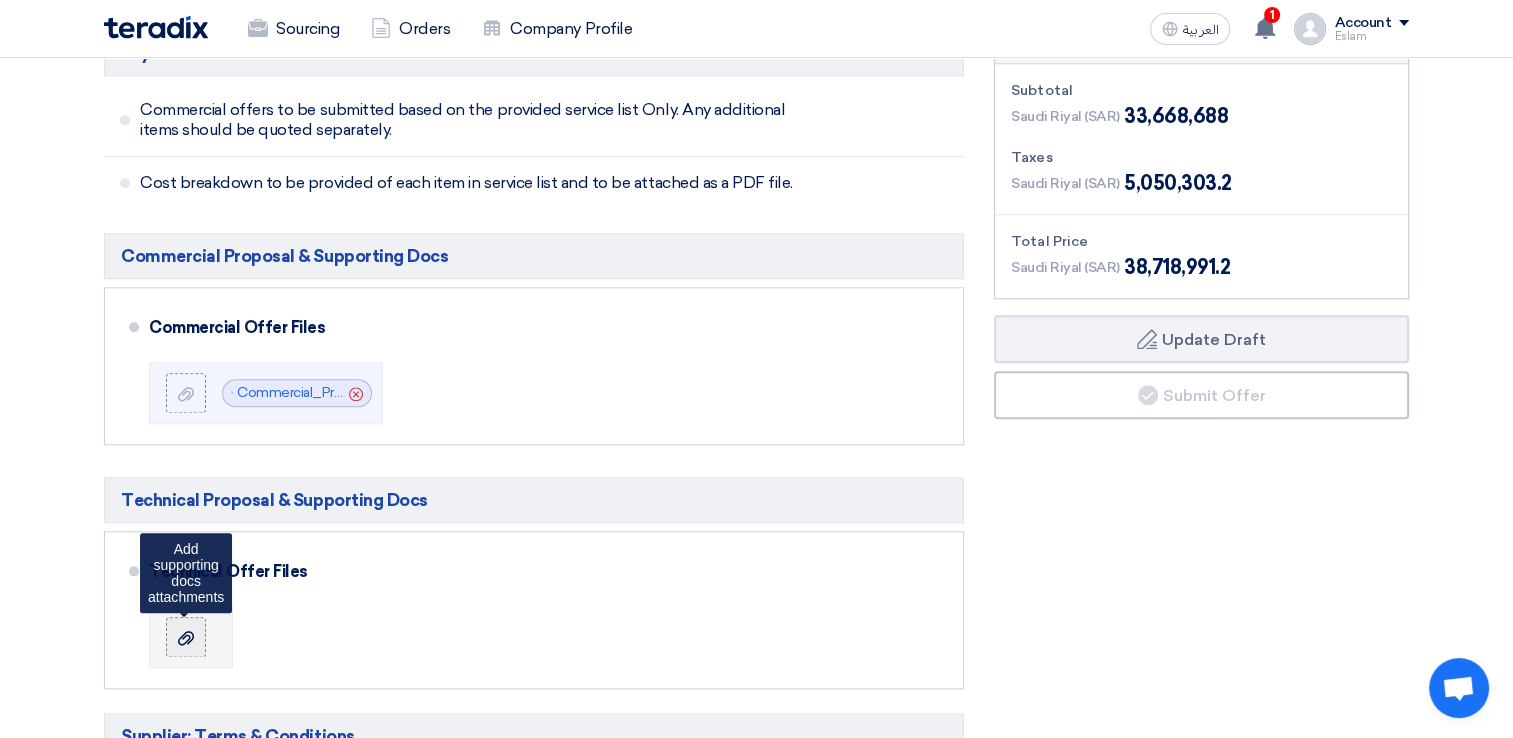 click 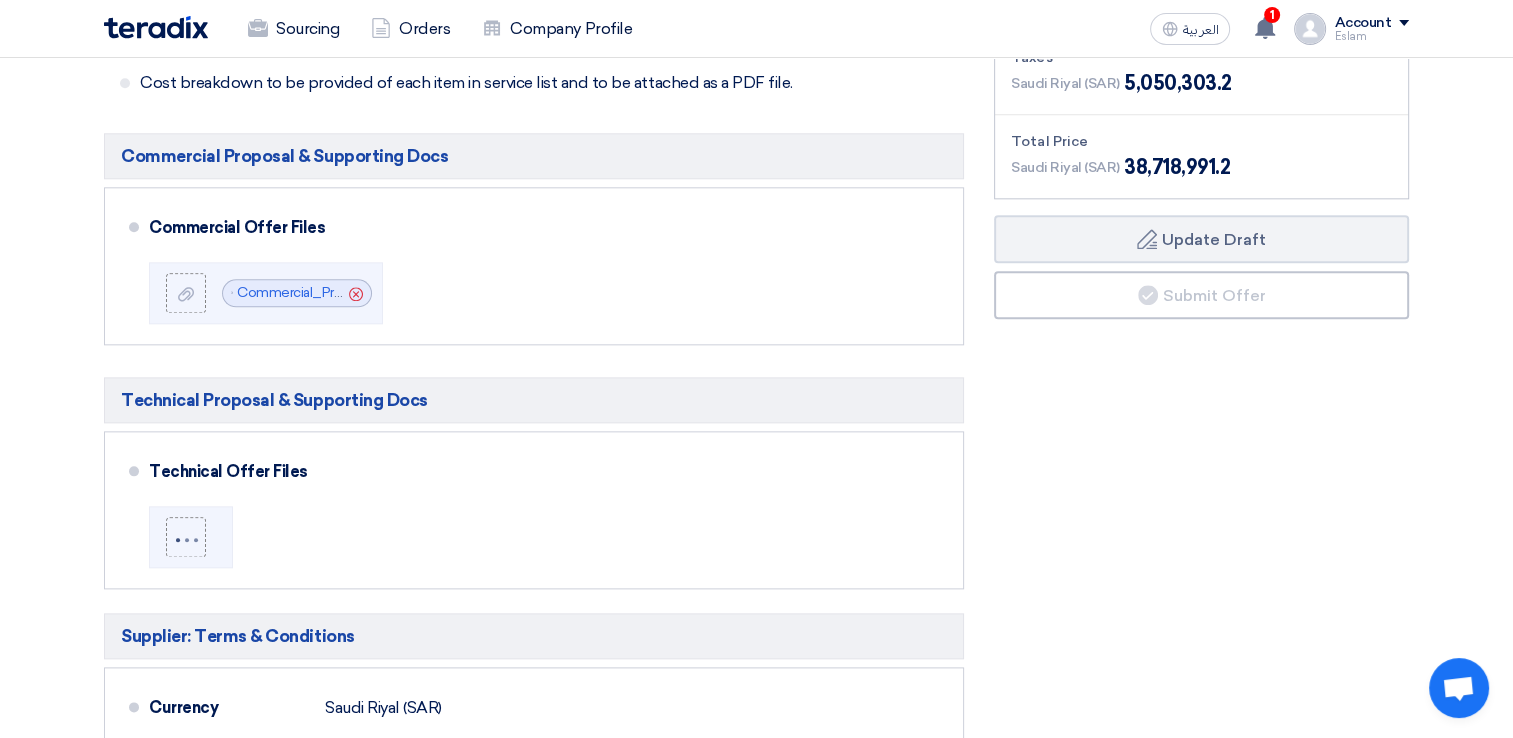 scroll, scrollTop: 2500, scrollLeft: 0, axis: vertical 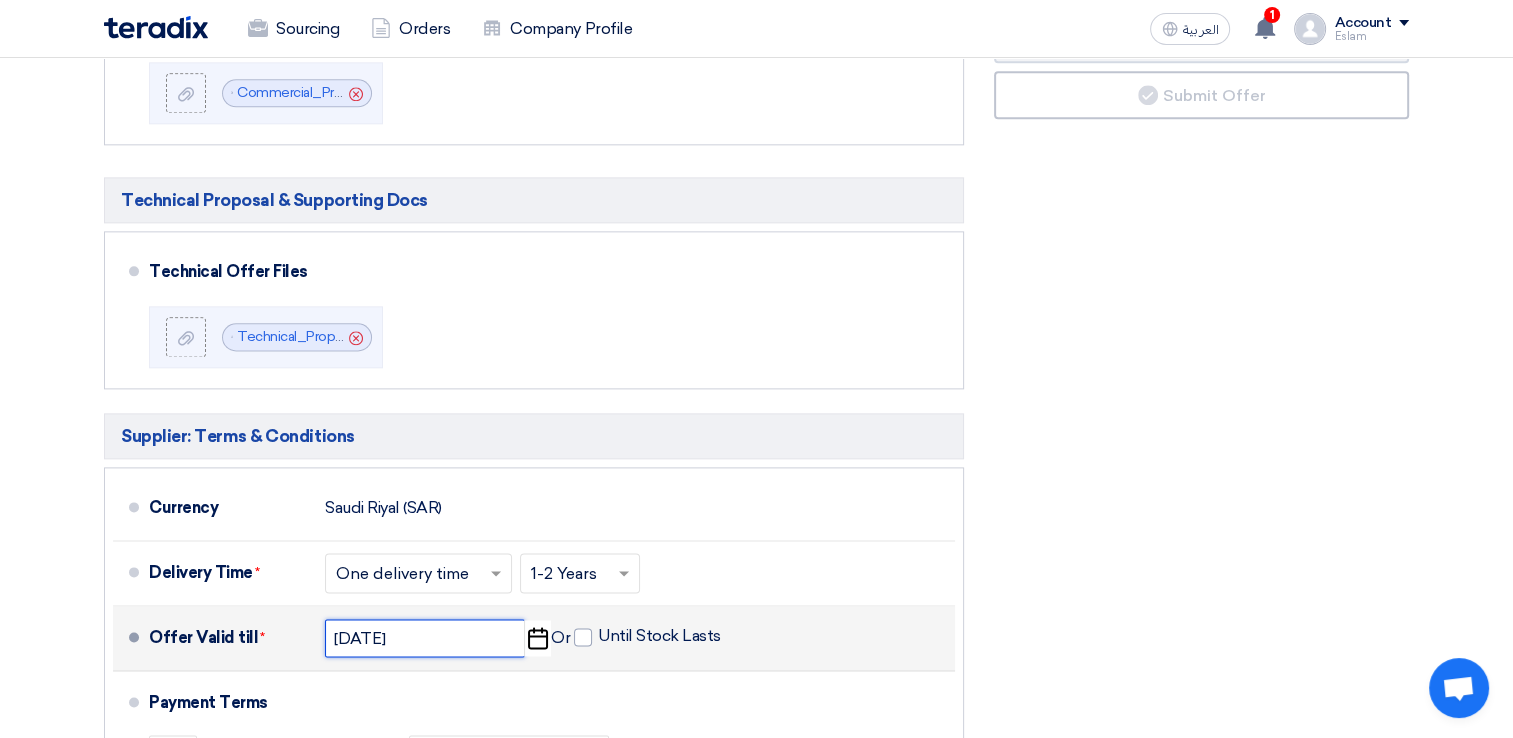 click on "[DATE]" 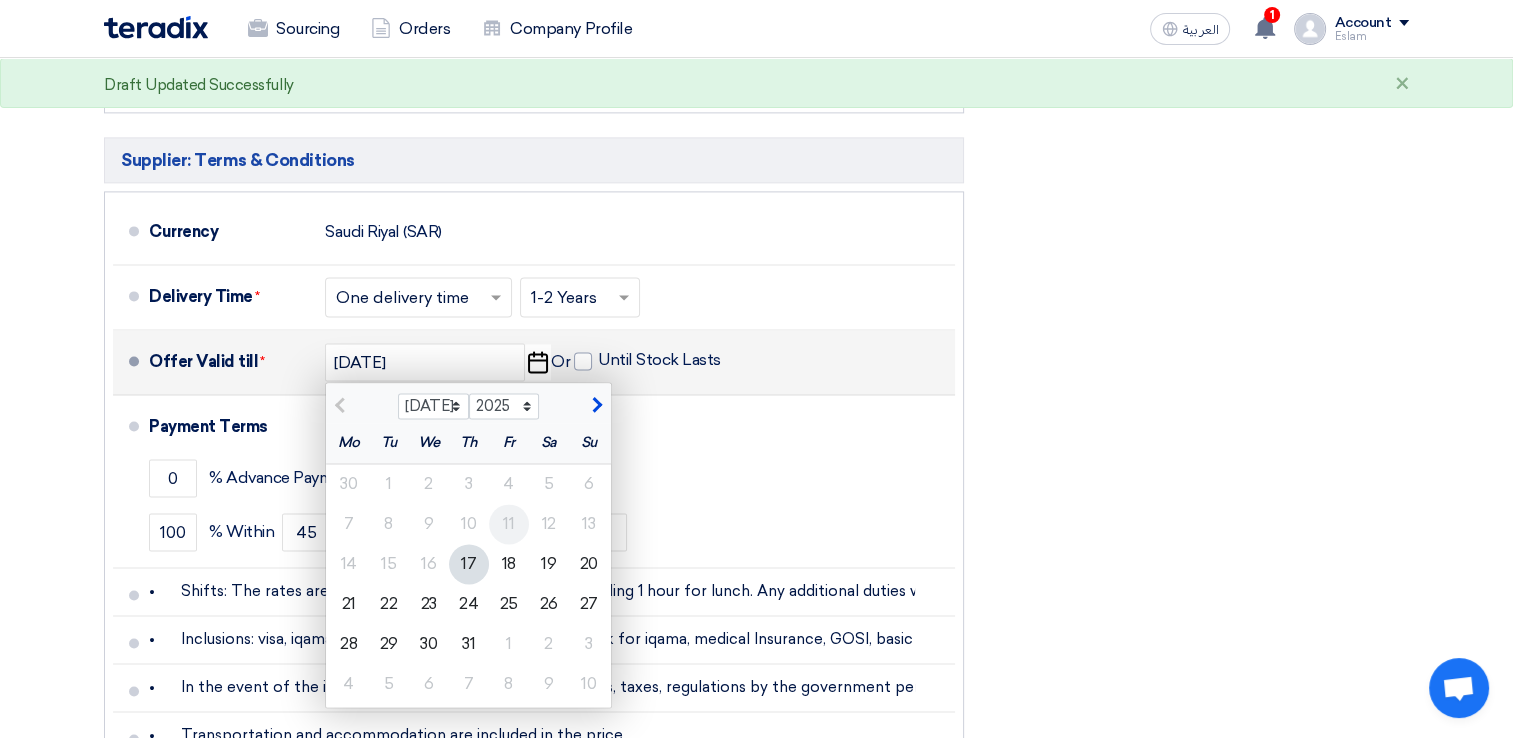 scroll, scrollTop: 2800, scrollLeft: 0, axis: vertical 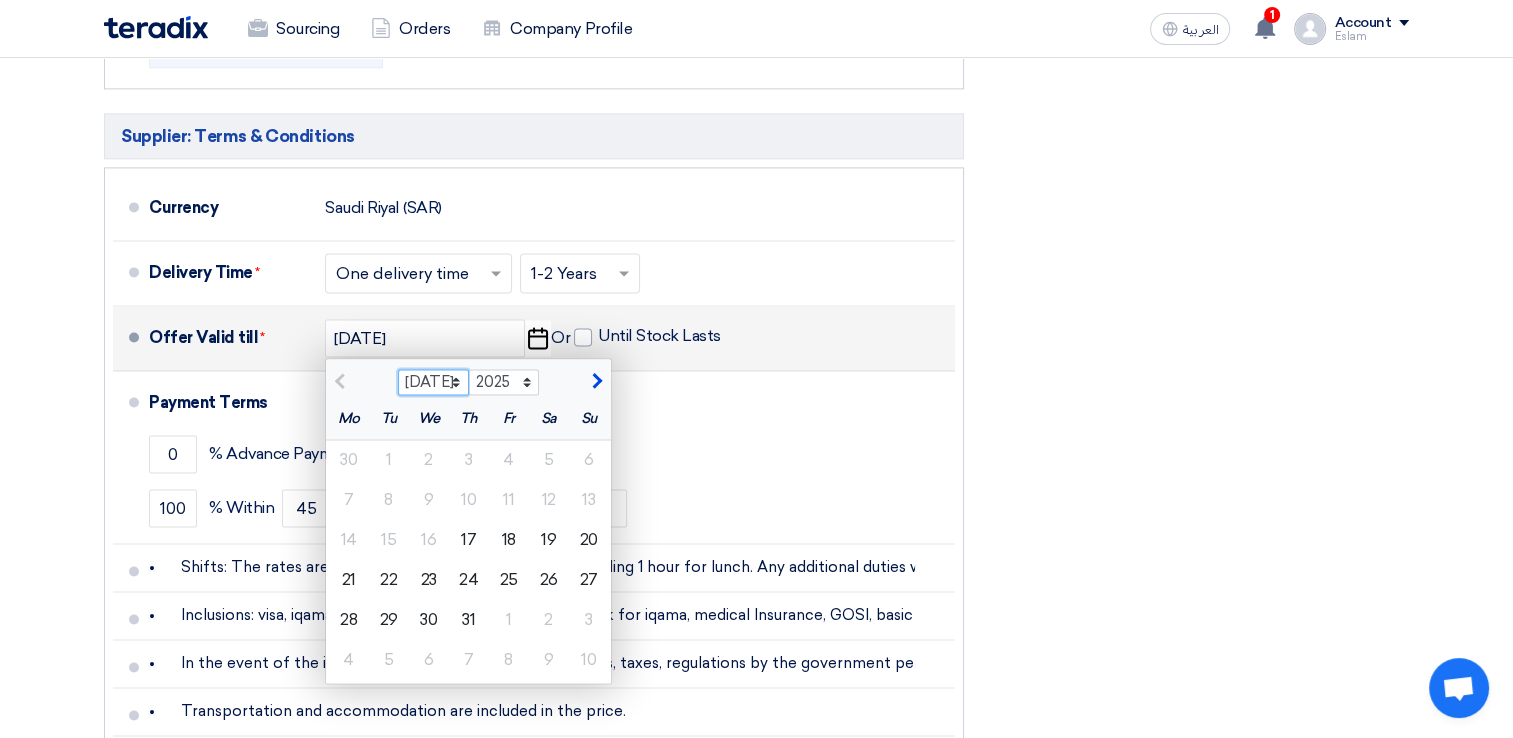 click on "[DATE] Aug Sep Oct Nov Dec" 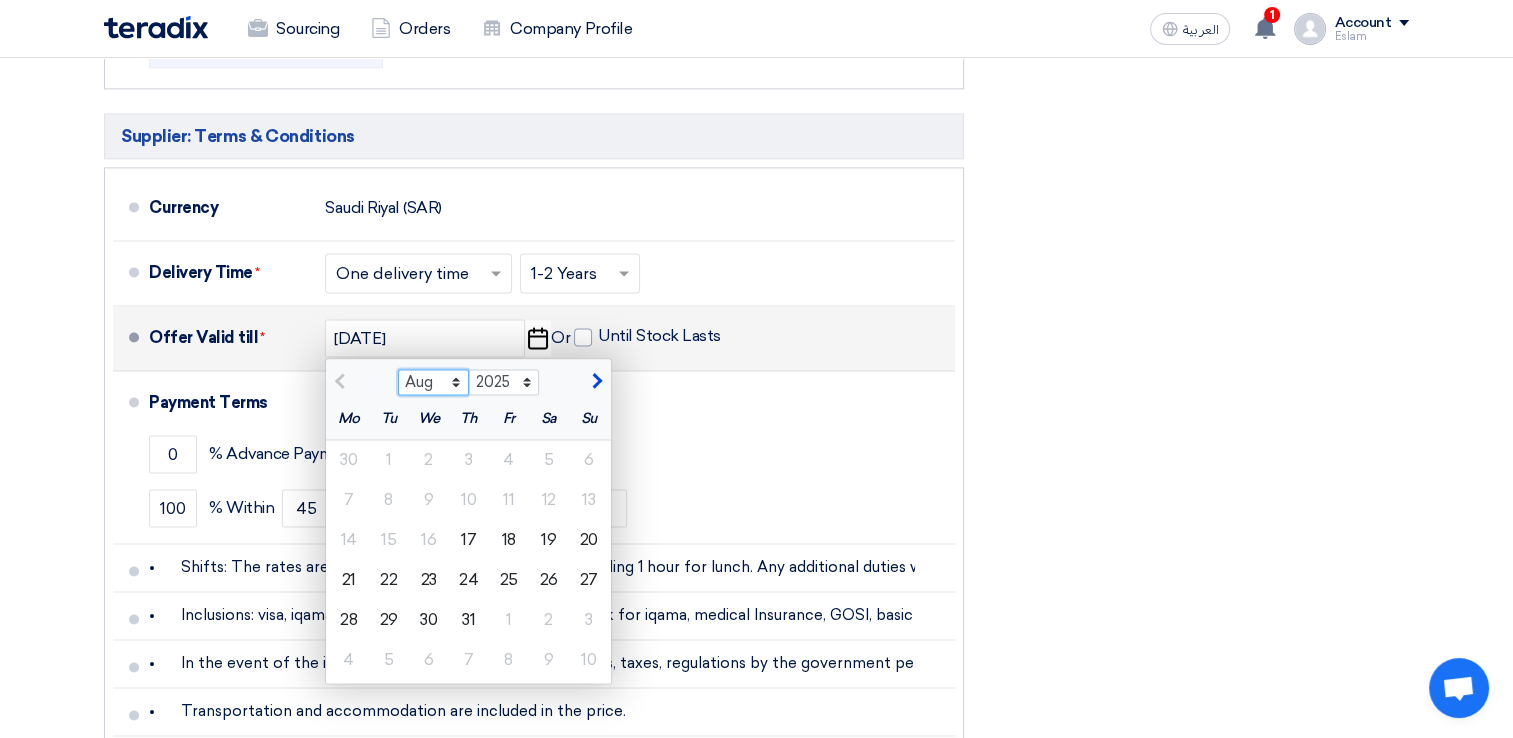 click on "[DATE] Aug Sep Oct Nov Dec" 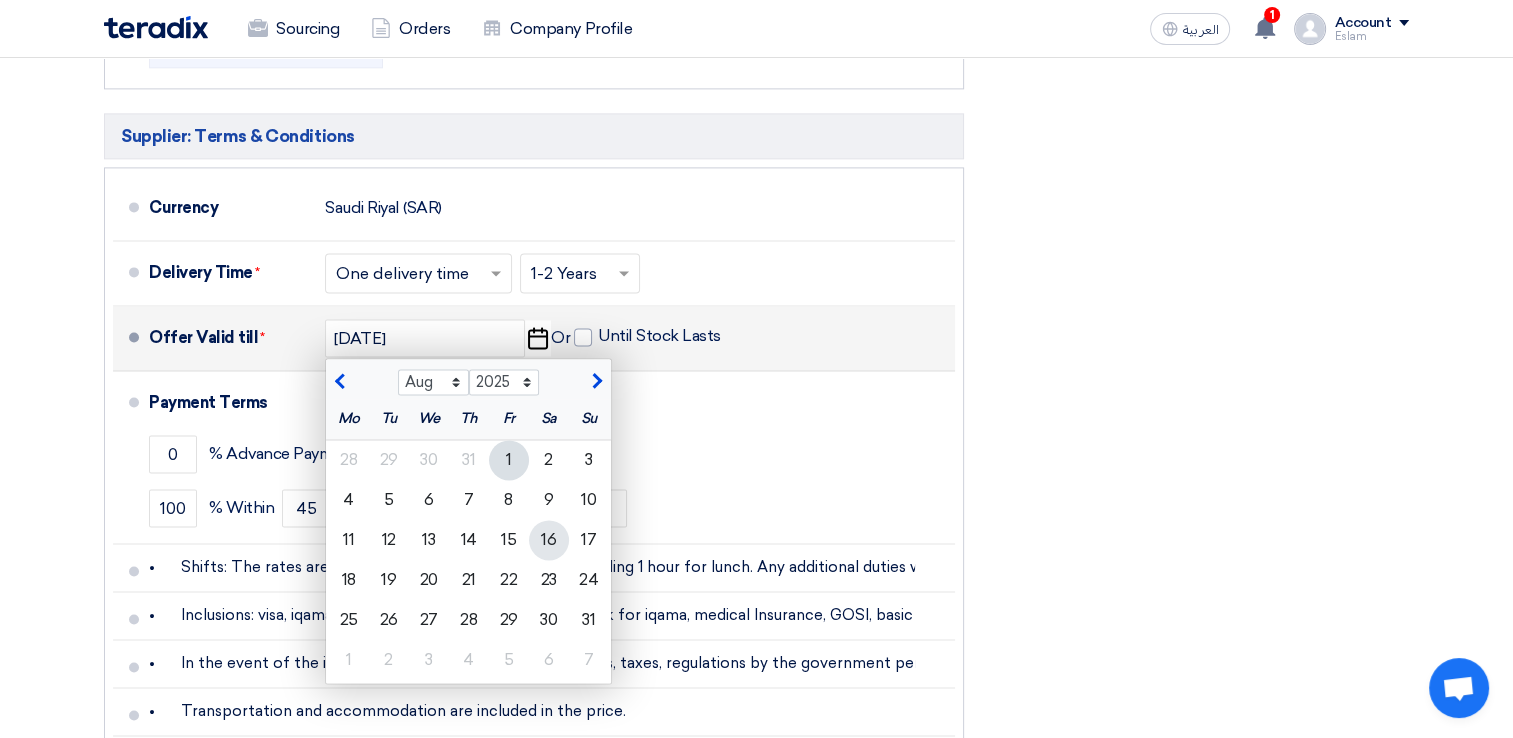 click on "16" 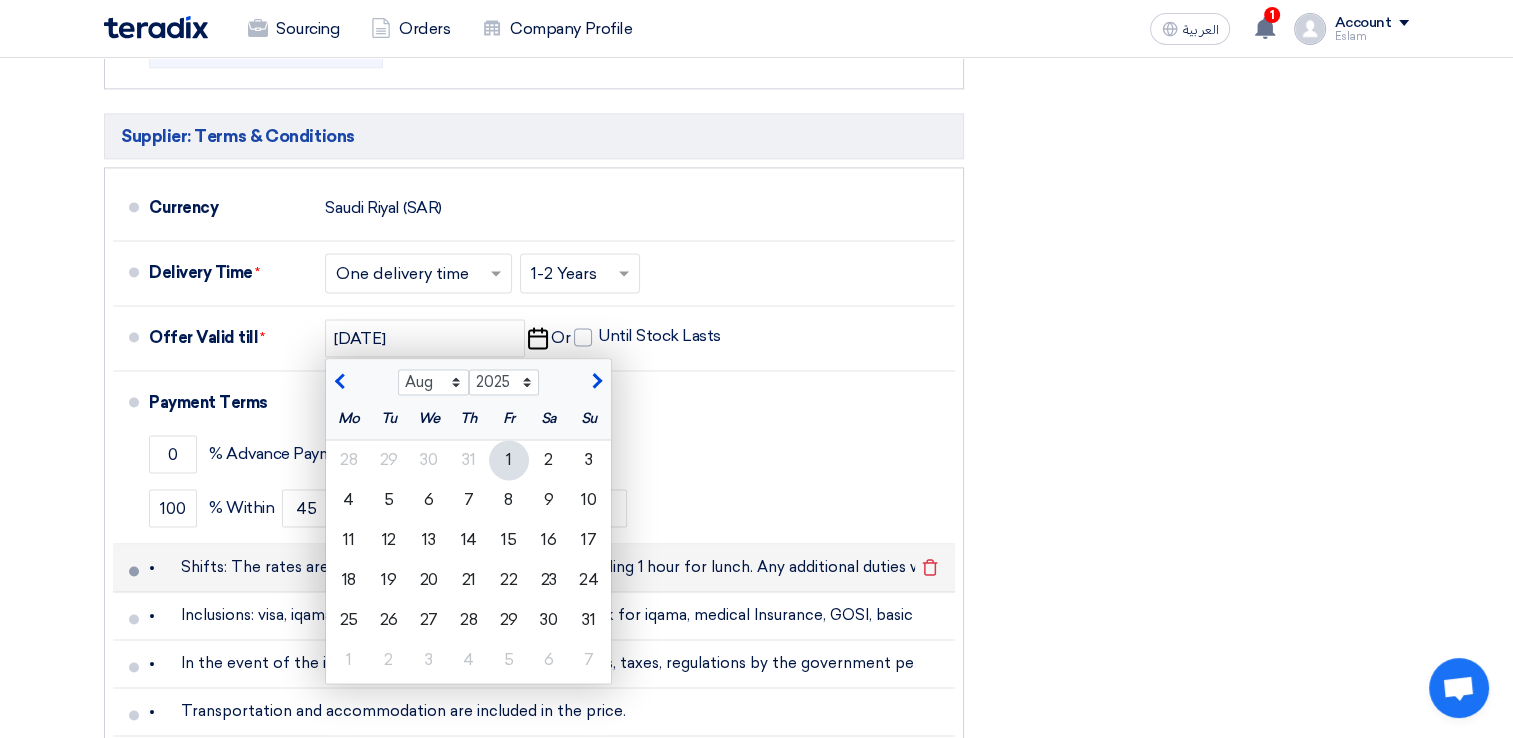 type on "[DATE]" 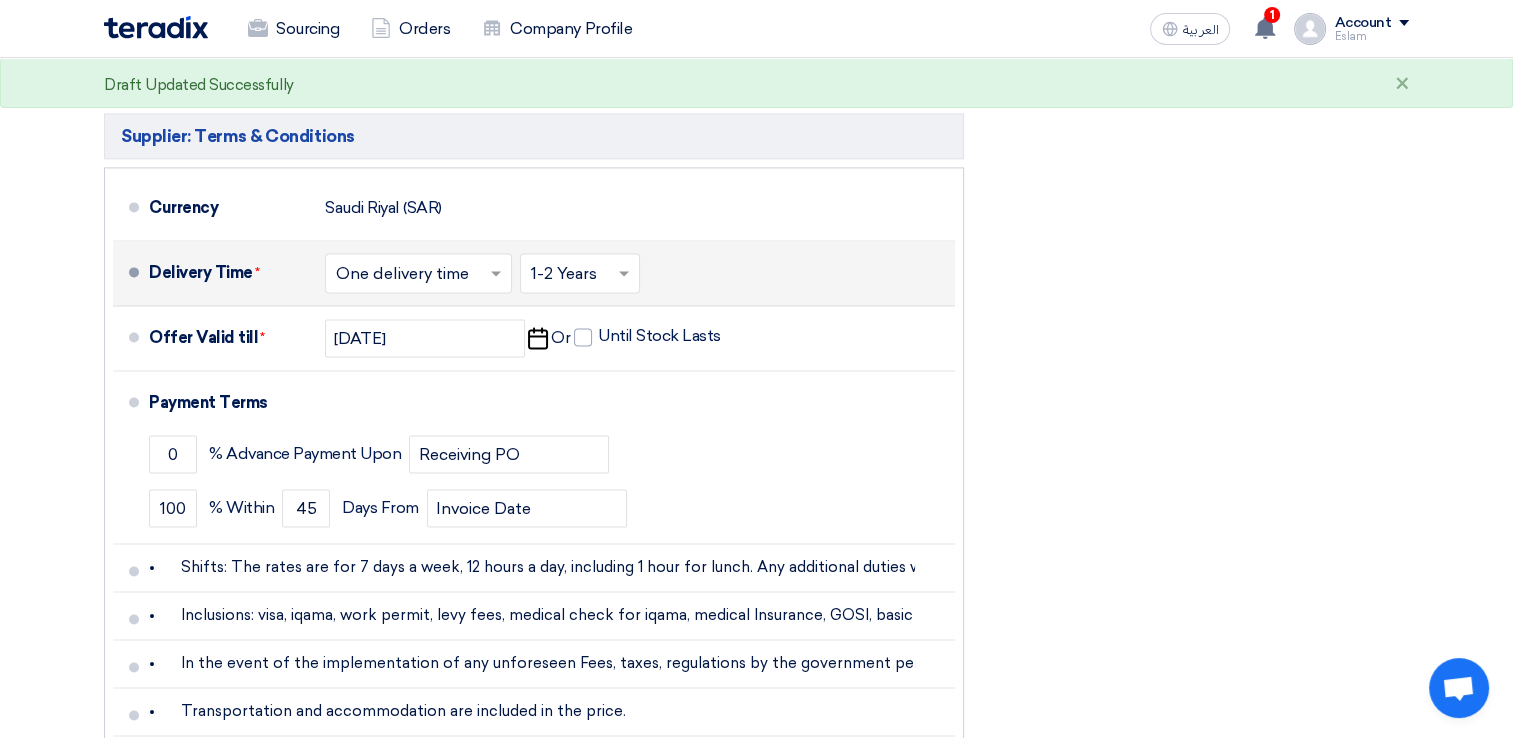 click 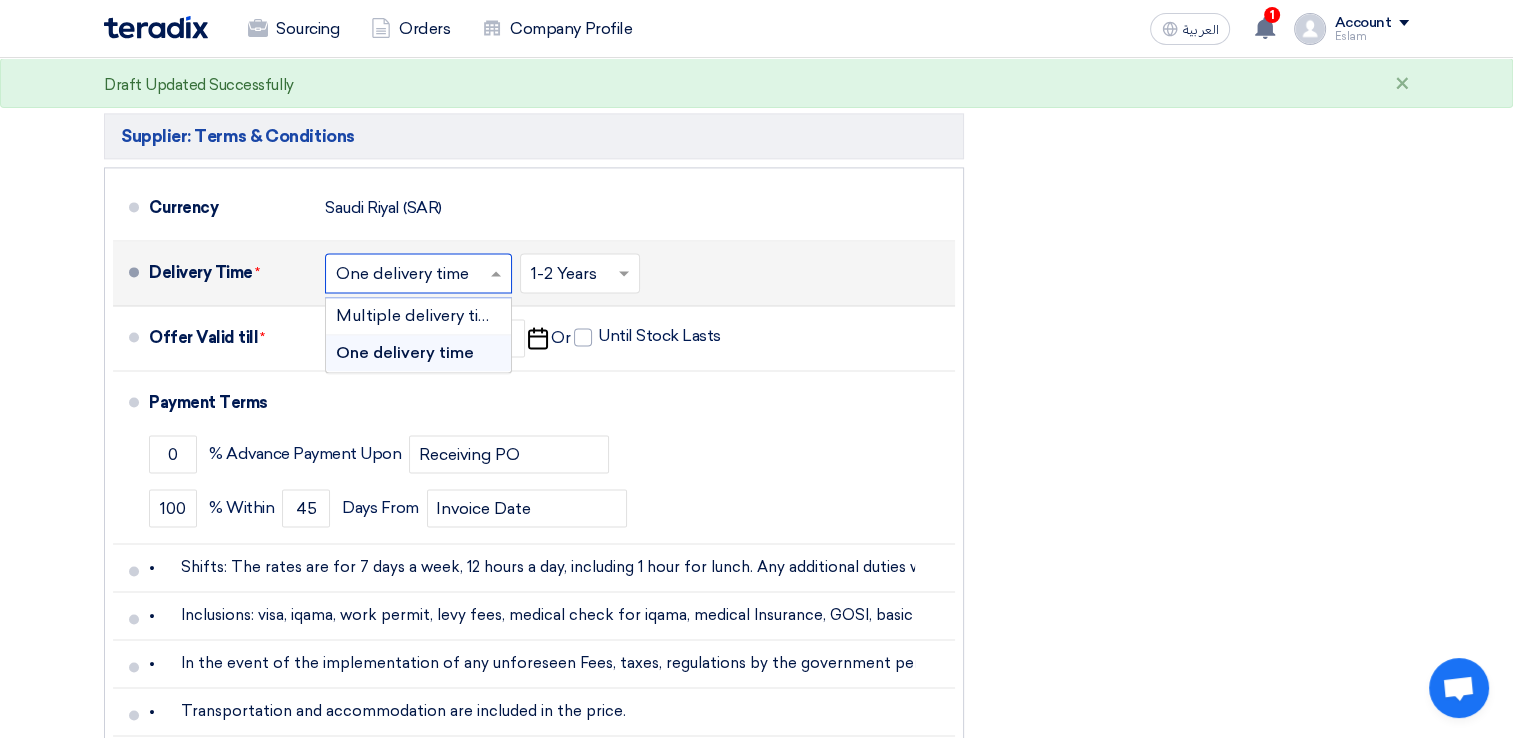 click 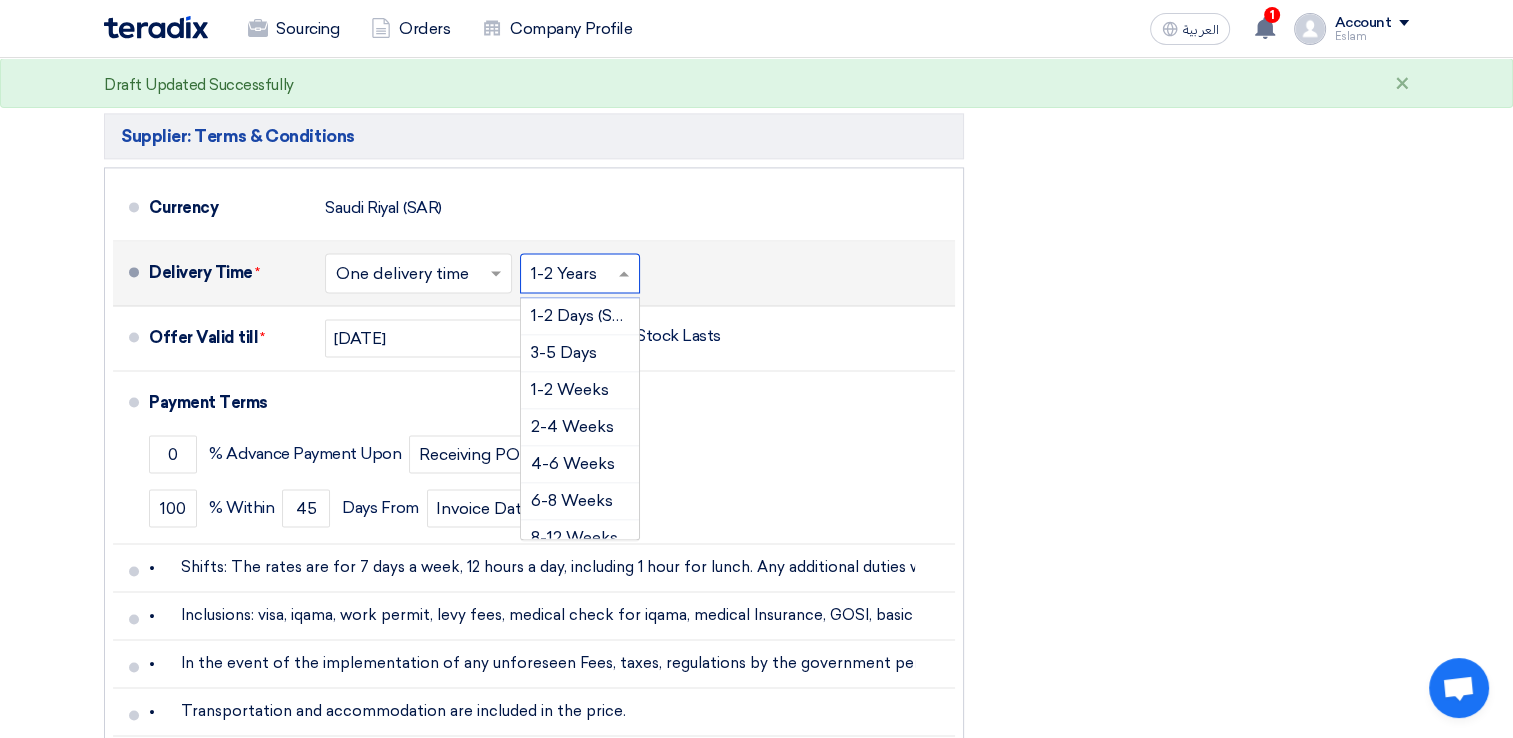 click 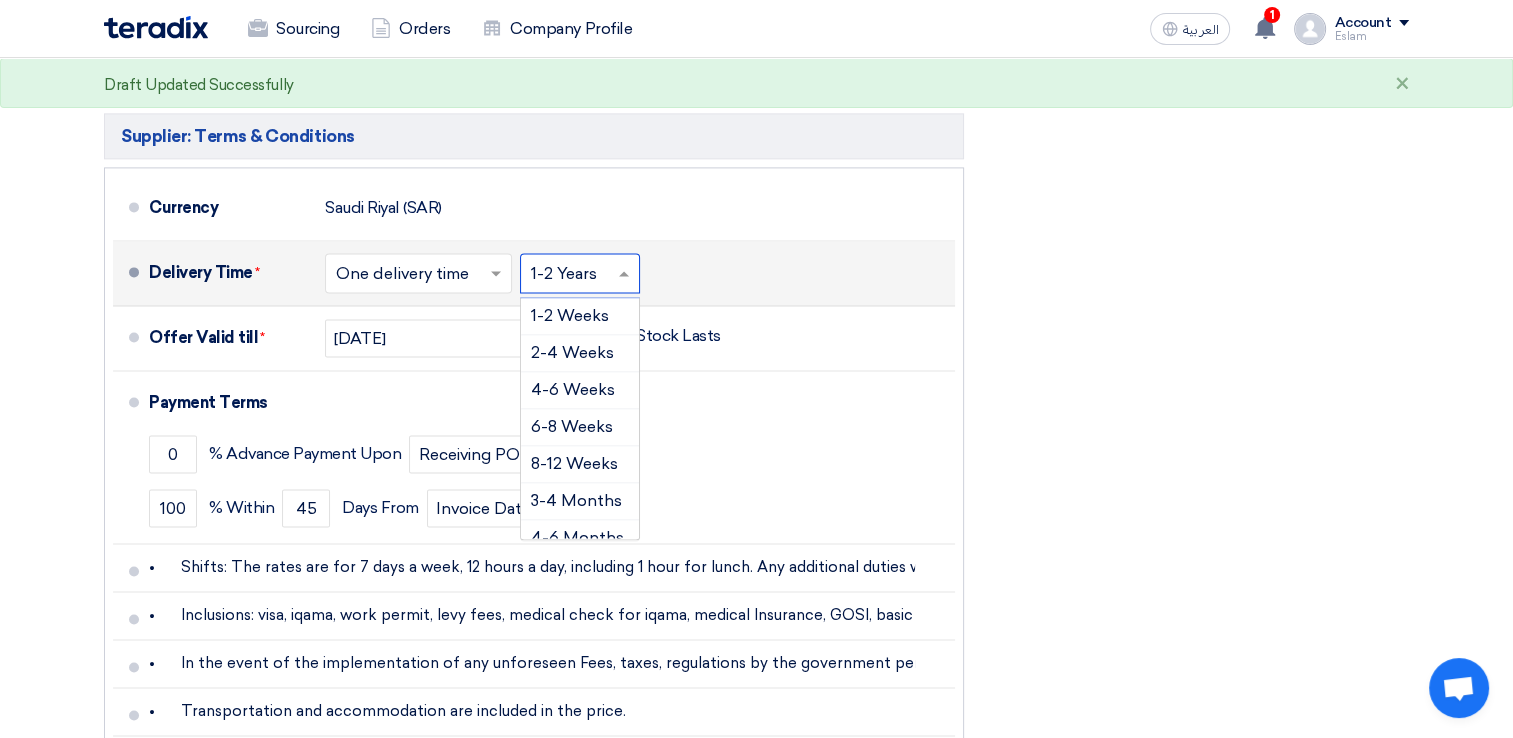 scroll, scrollTop: 164, scrollLeft: 0, axis: vertical 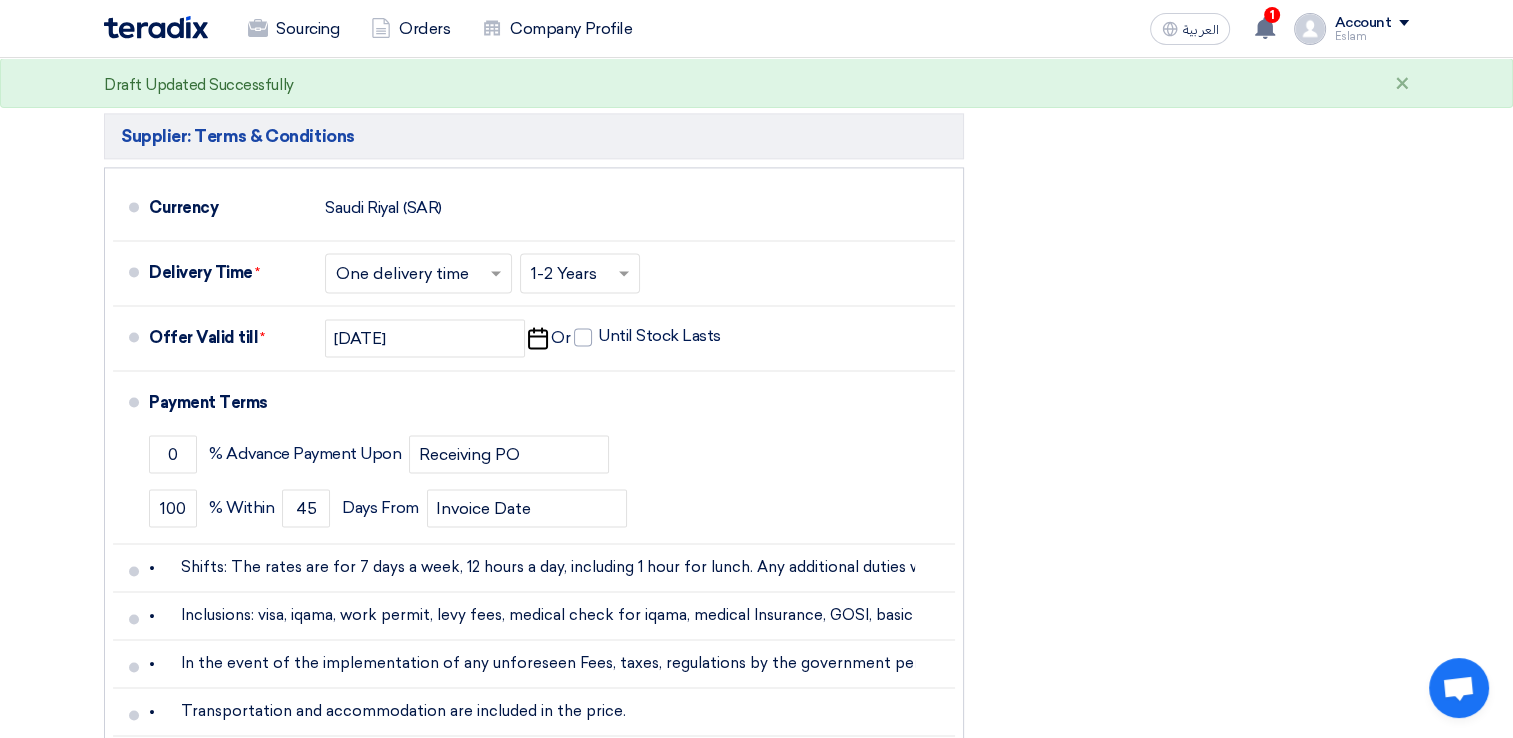 click on "Offer Details
#
Part Number
Item Description
Quantity
Unit Price (SAR)
Taxes
+
'Select taxes...
Unit Price Inc. Taxes" 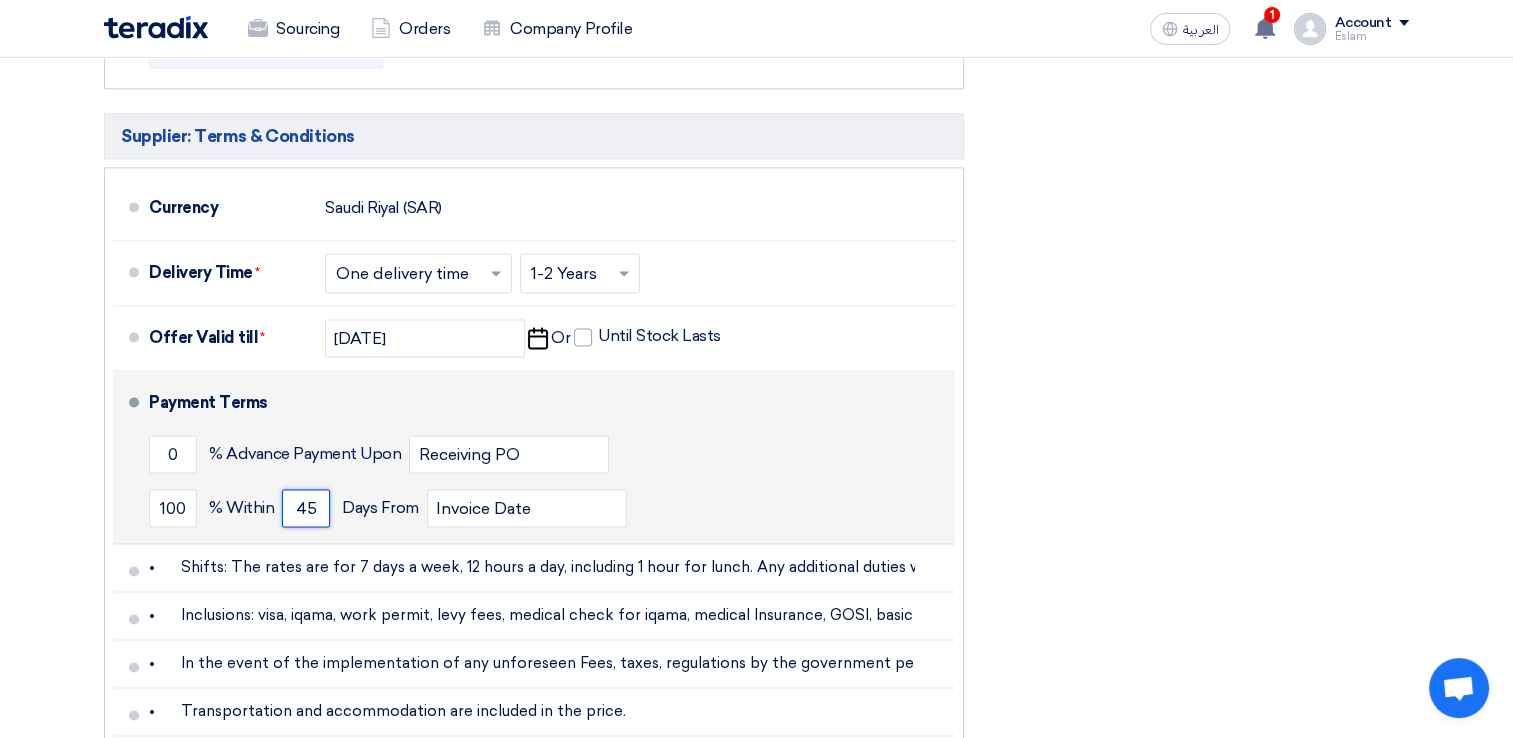 click on "45" 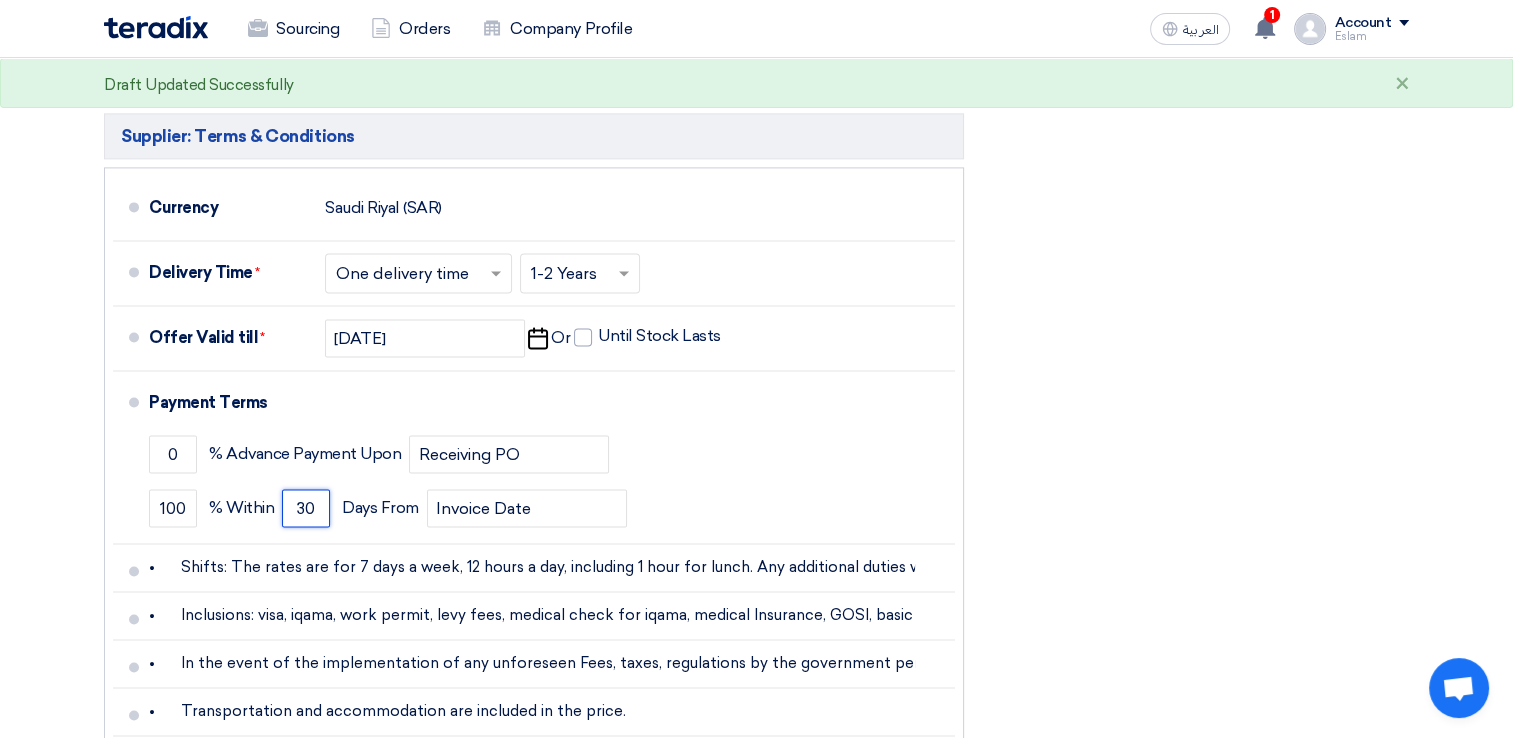 type on "30" 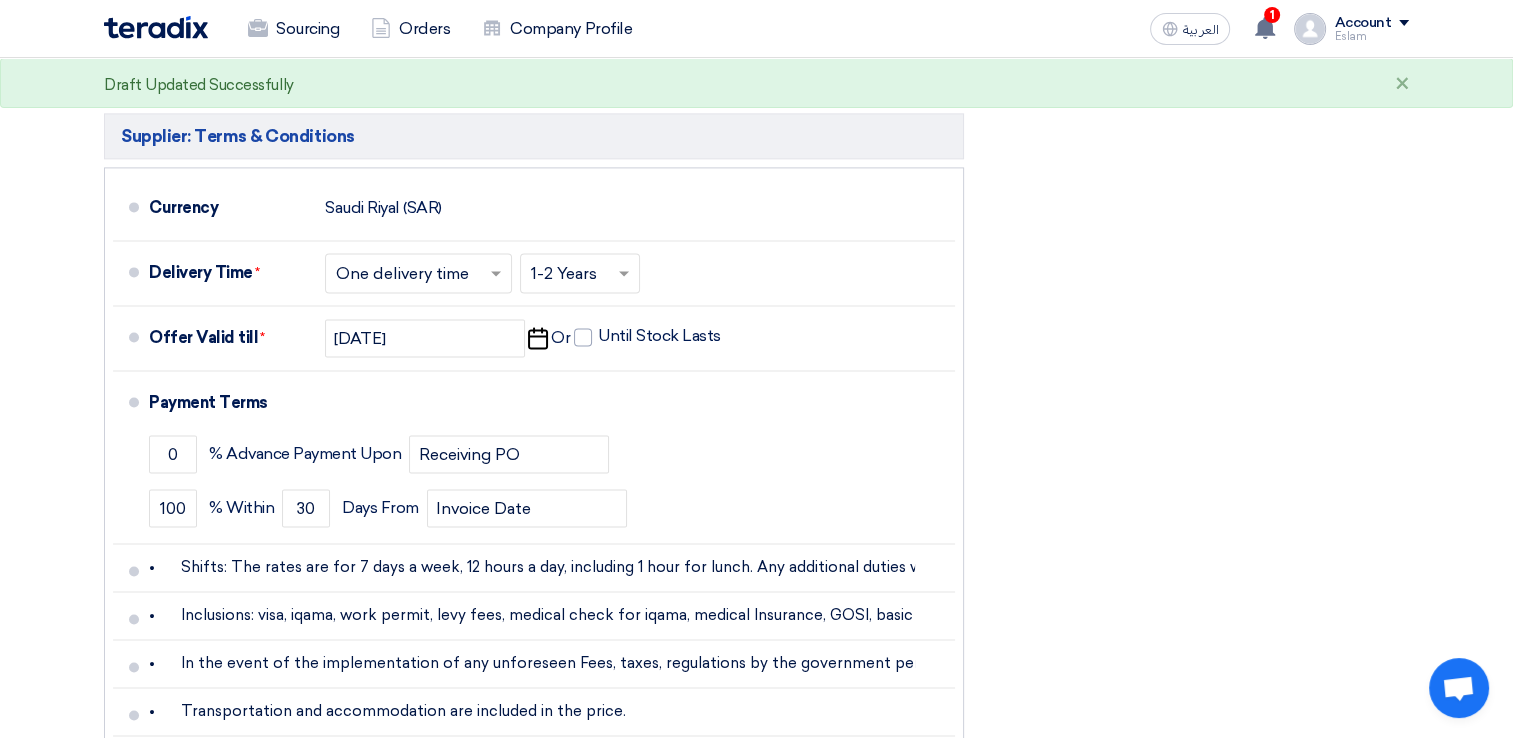 click on "Offer Details
#
Part Number
Item Description
Quantity
Unit Price (SAR)
Taxes
+
'Select taxes...
Unit Price Inc. Taxes" 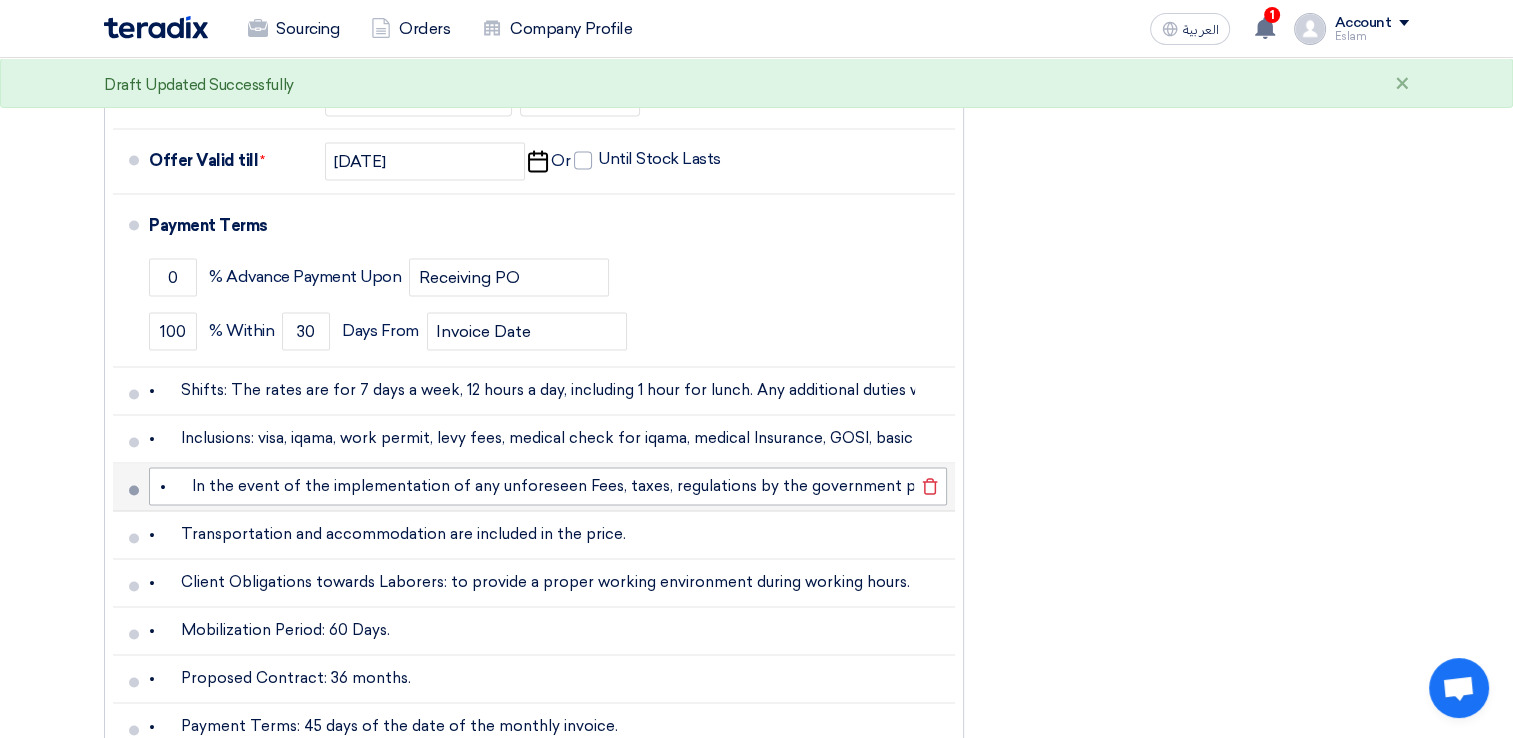 scroll, scrollTop: 3000, scrollLeft: 0, axis: vertical 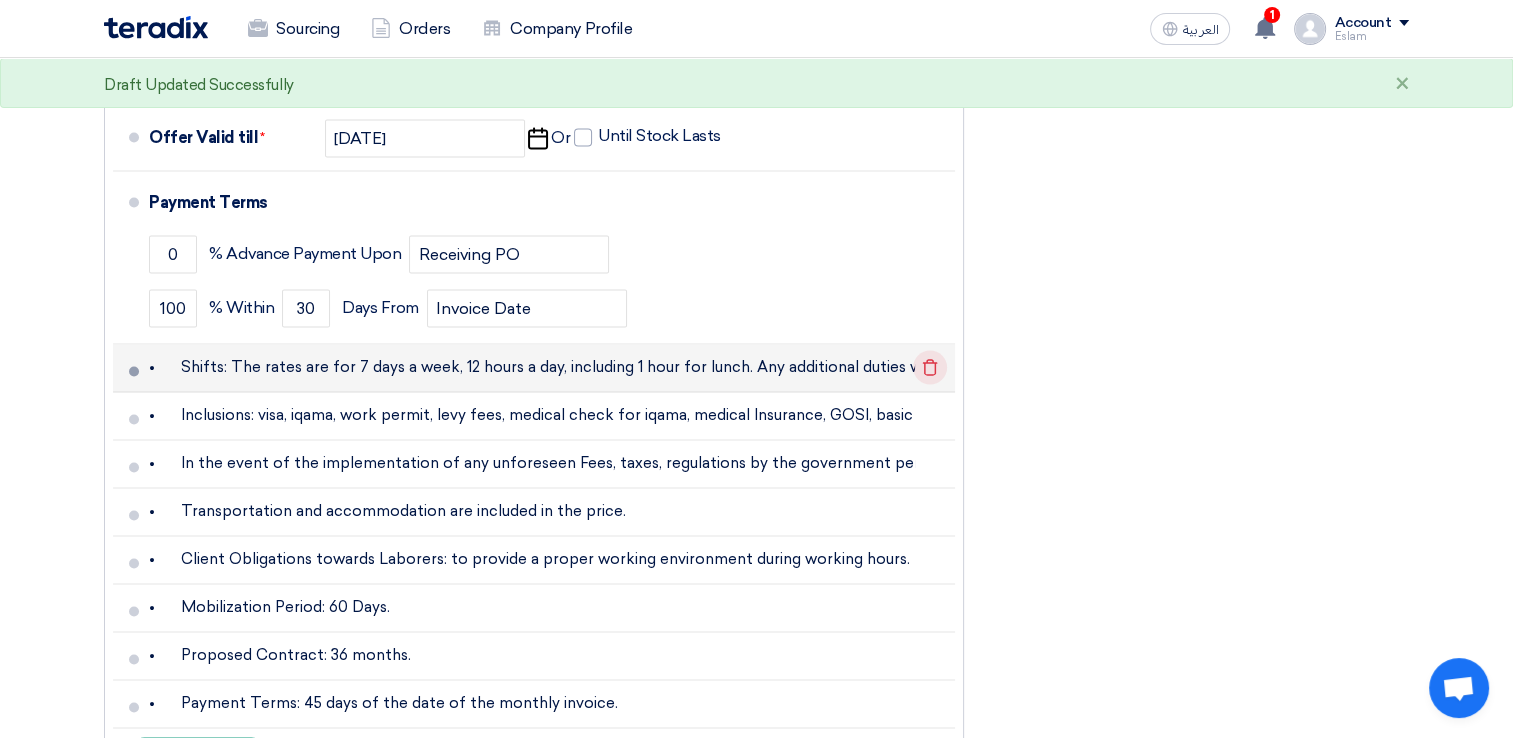 click on "Delete" 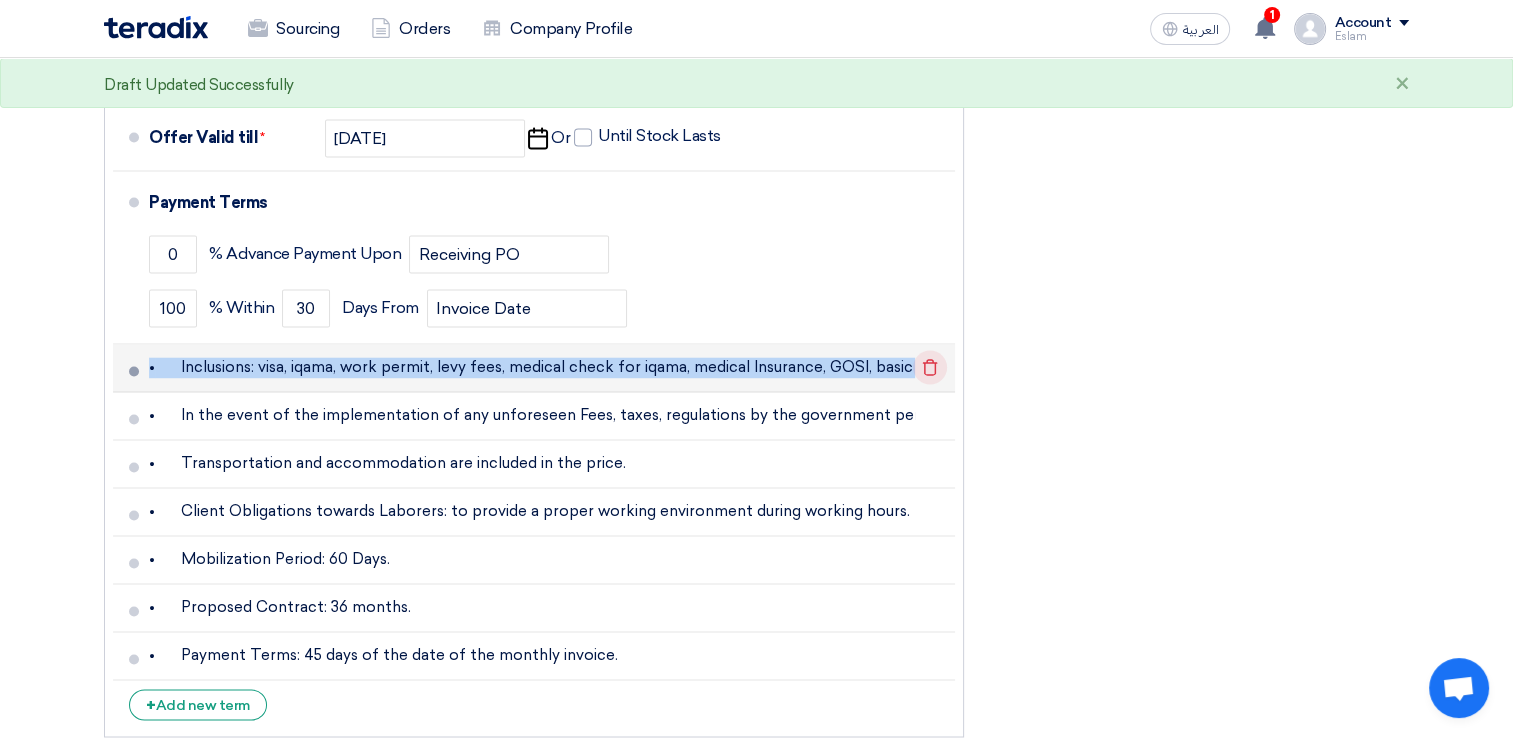 click on "Delete" 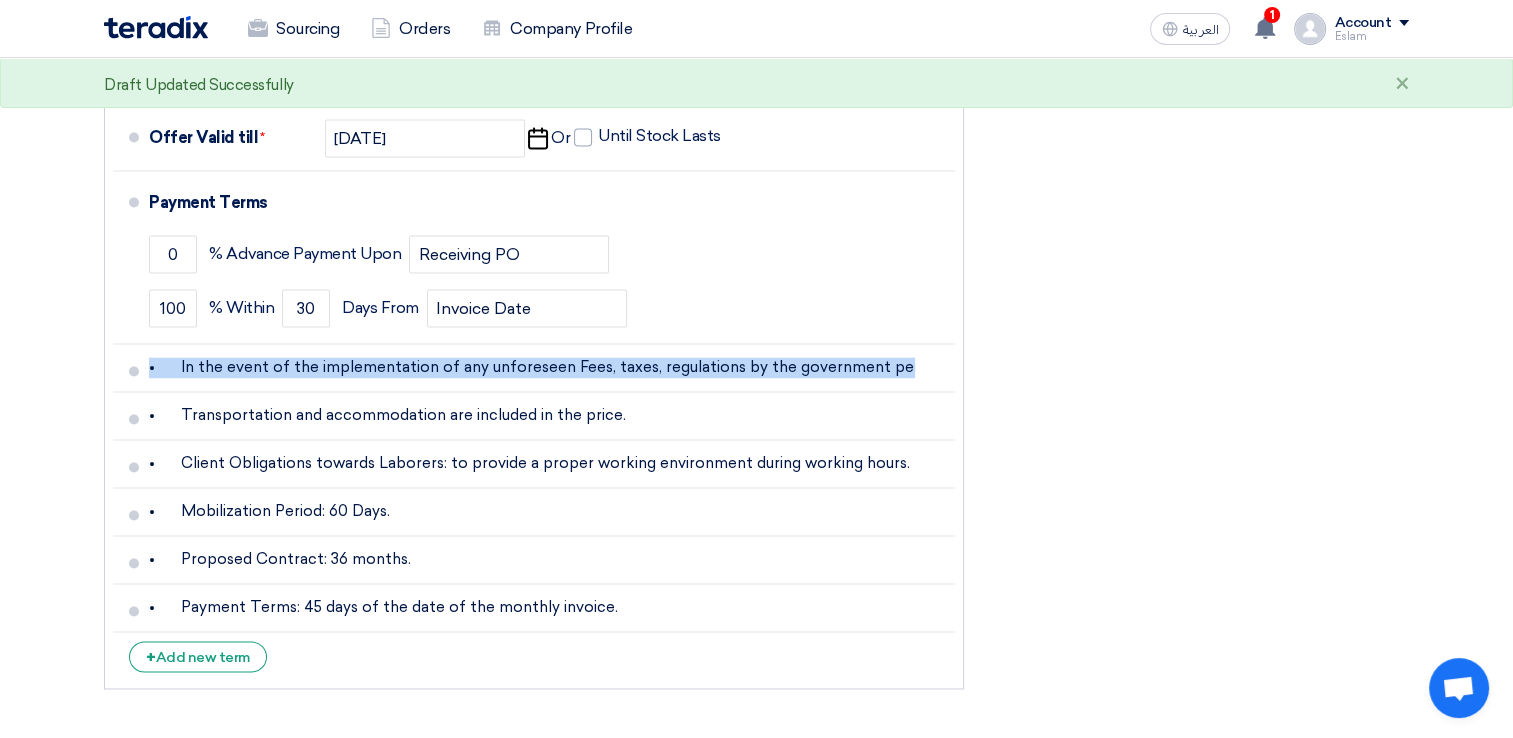 click on "Delete" 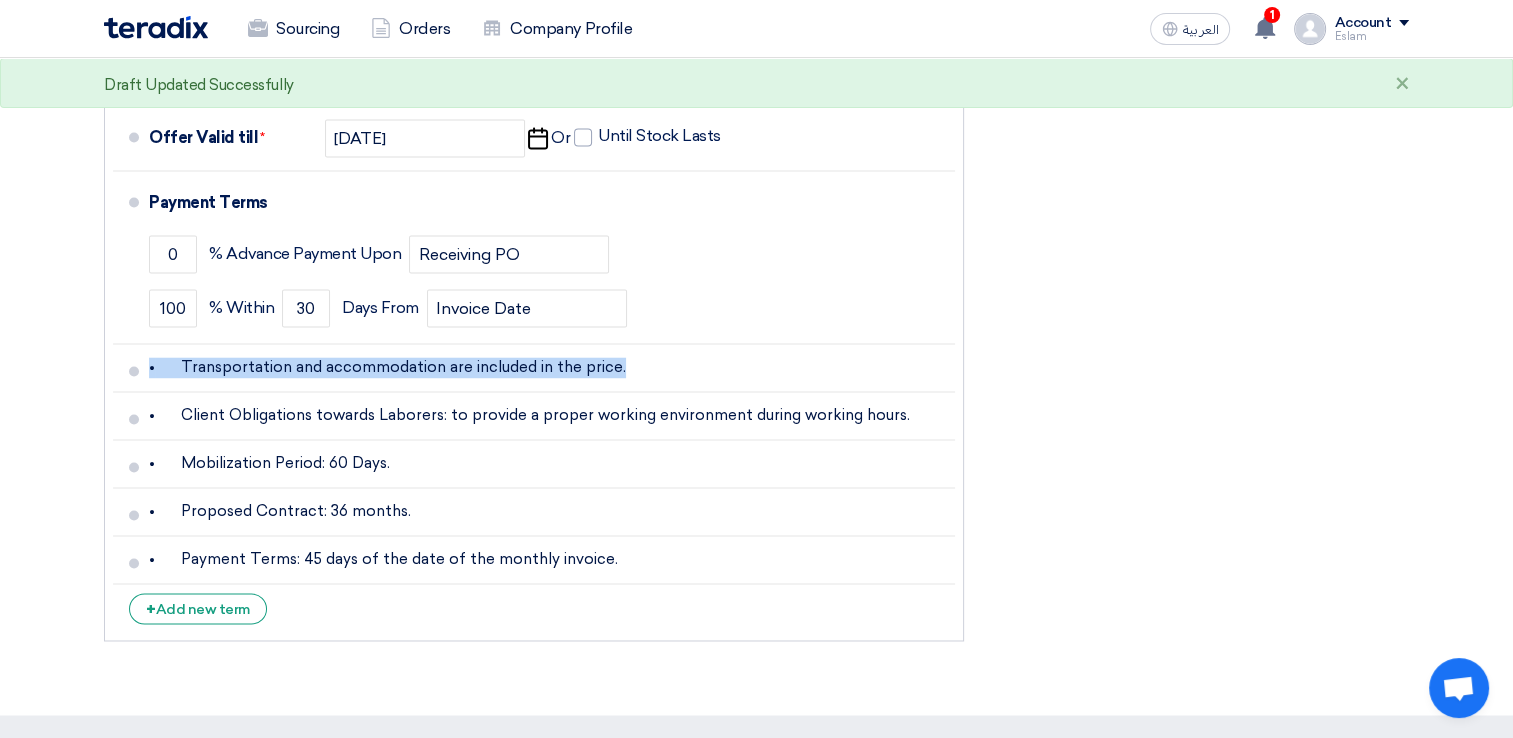 click on "Delete" 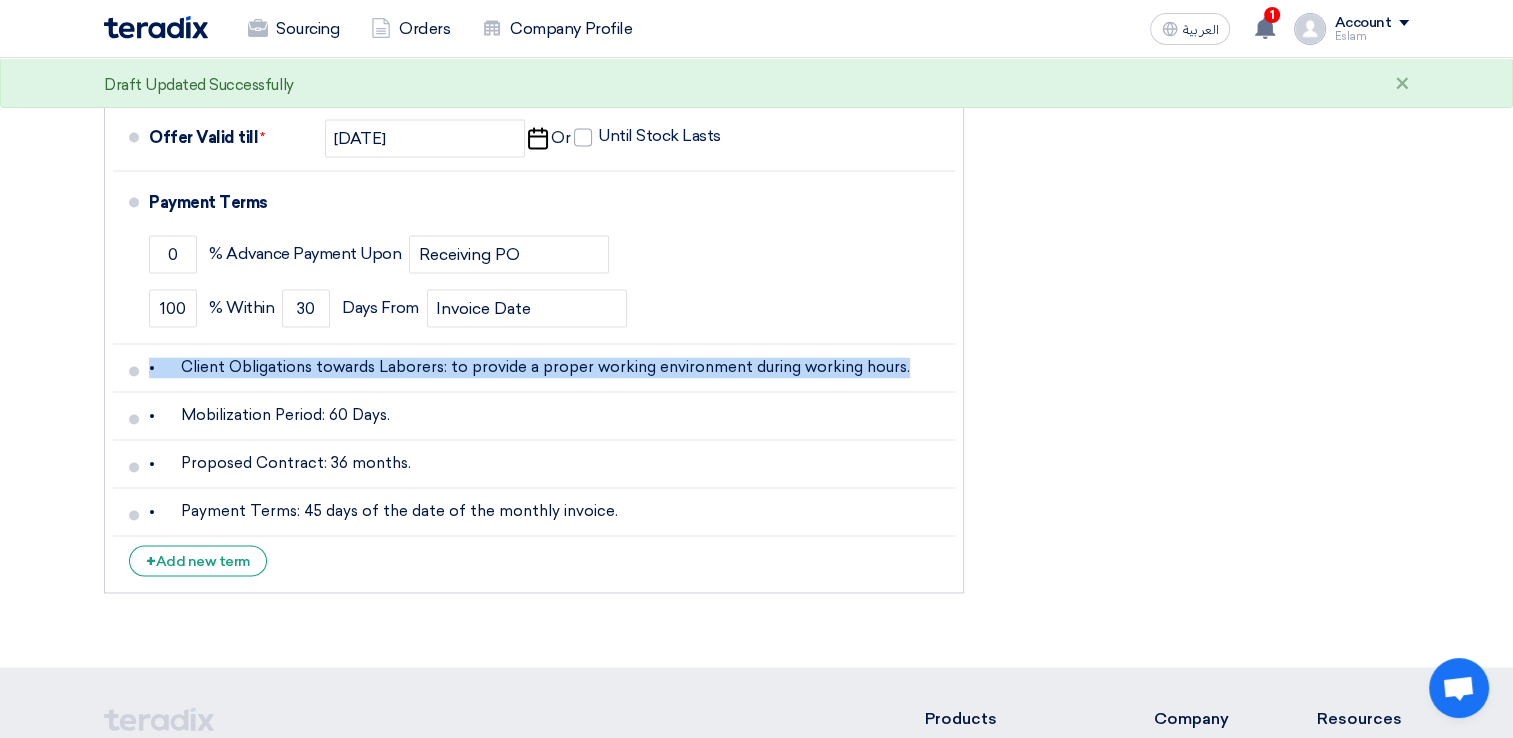 click on "Delete" 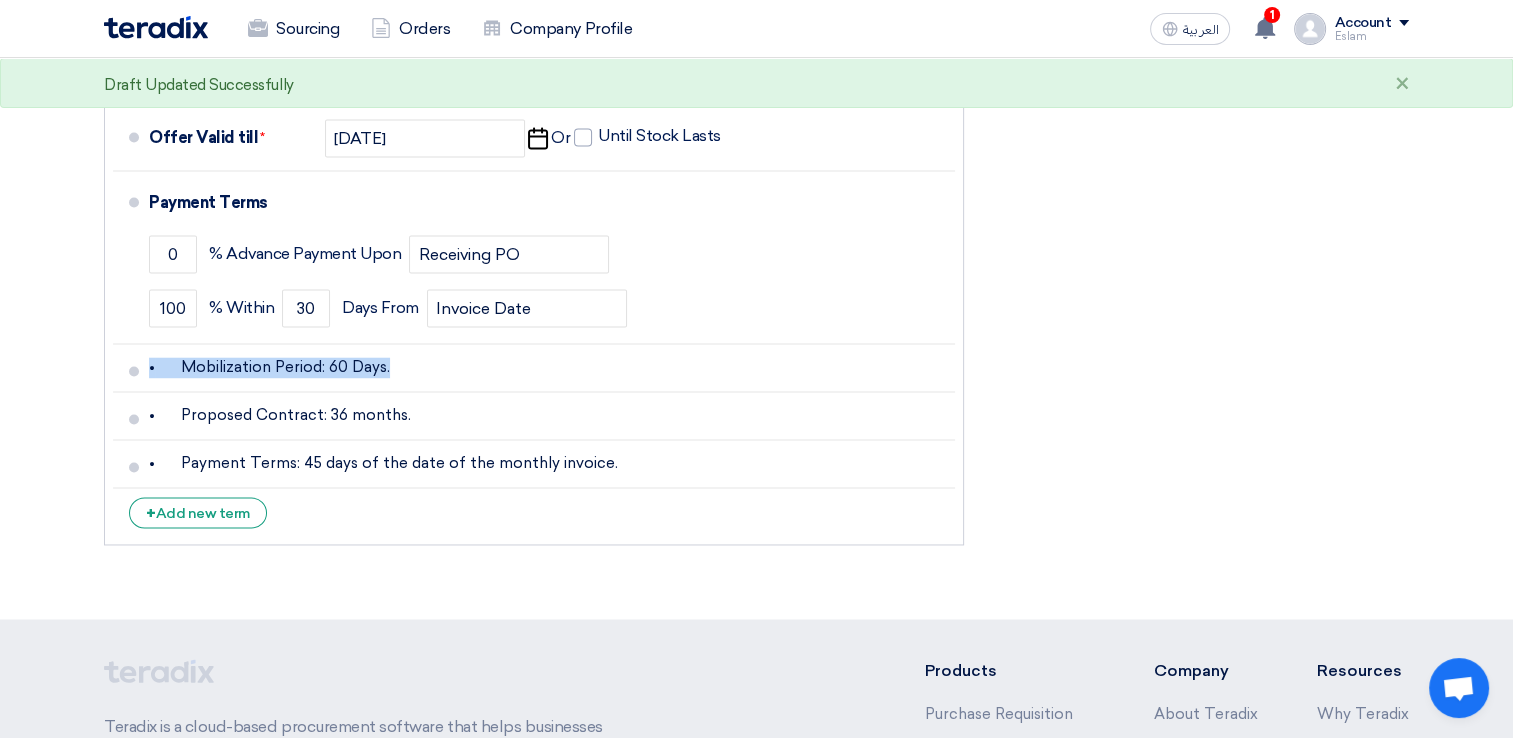 click on "Delete" 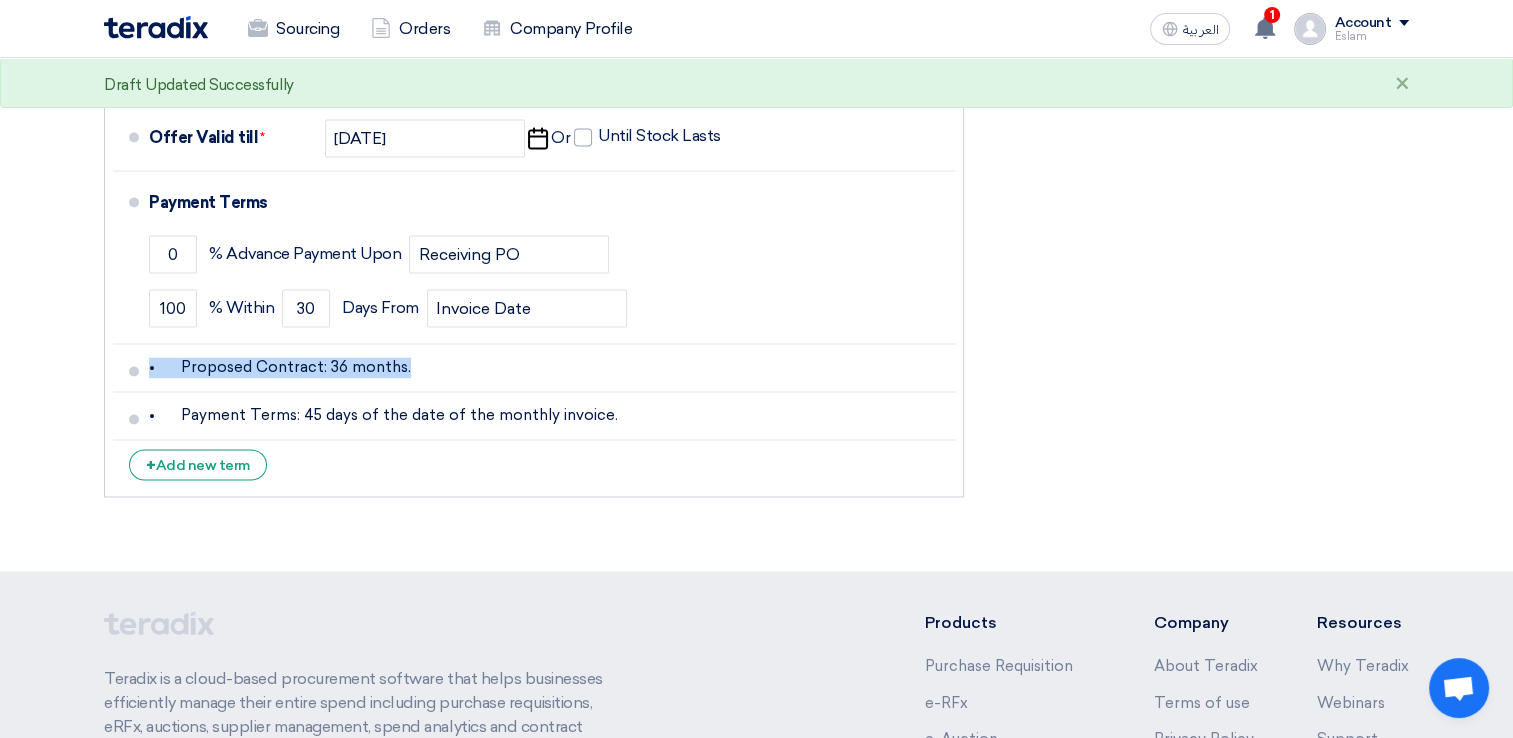 click on "Delete" 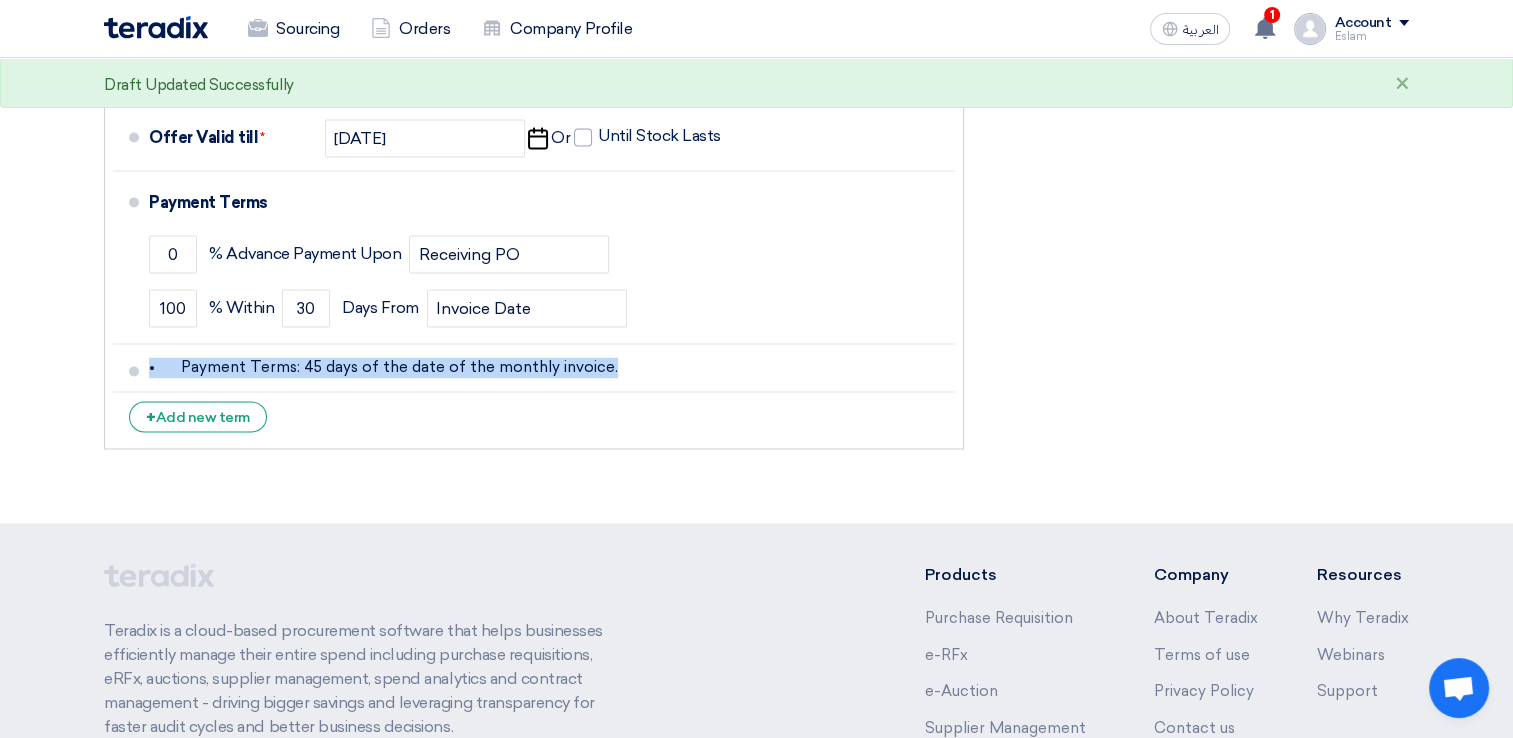 click on "Delete" 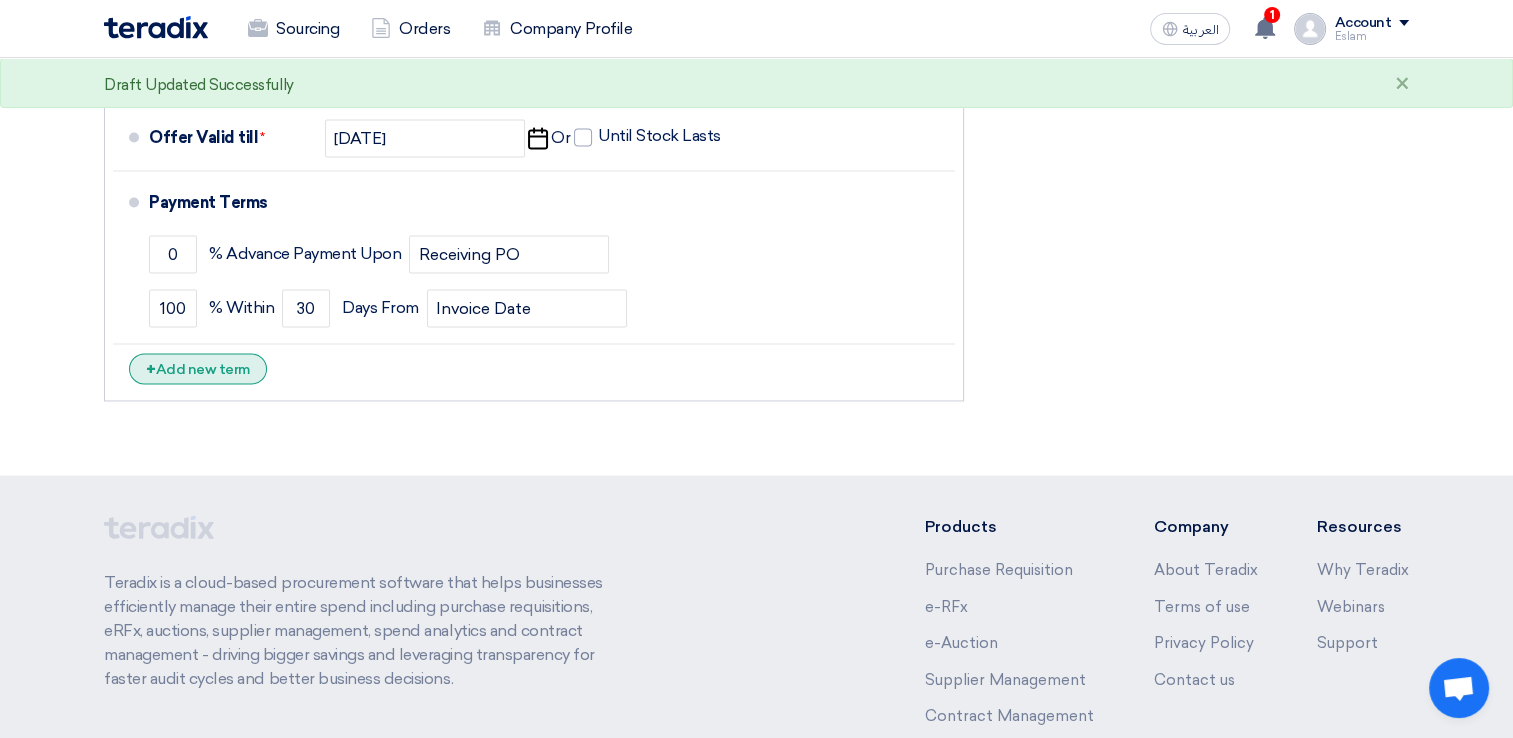 click on "+
Add new term" 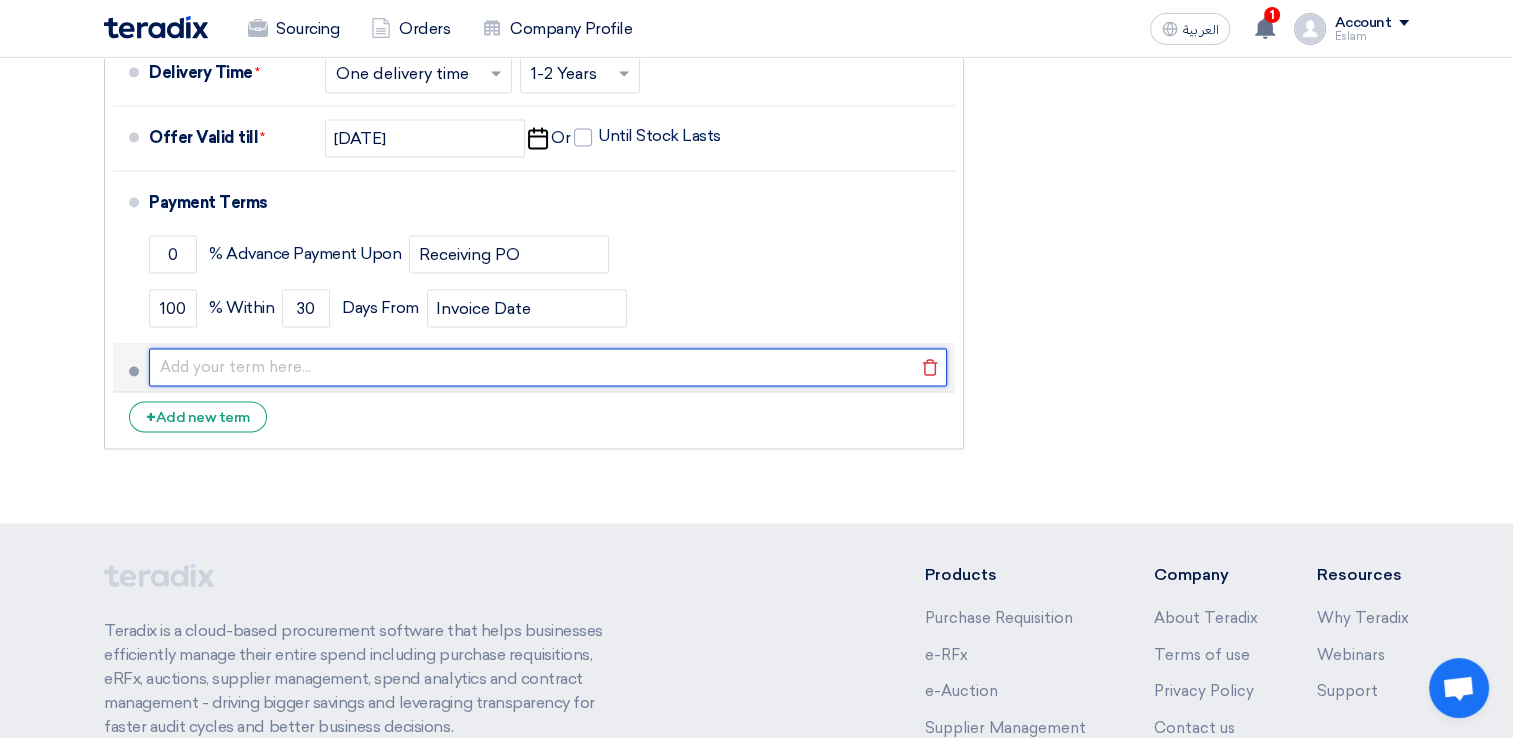 click 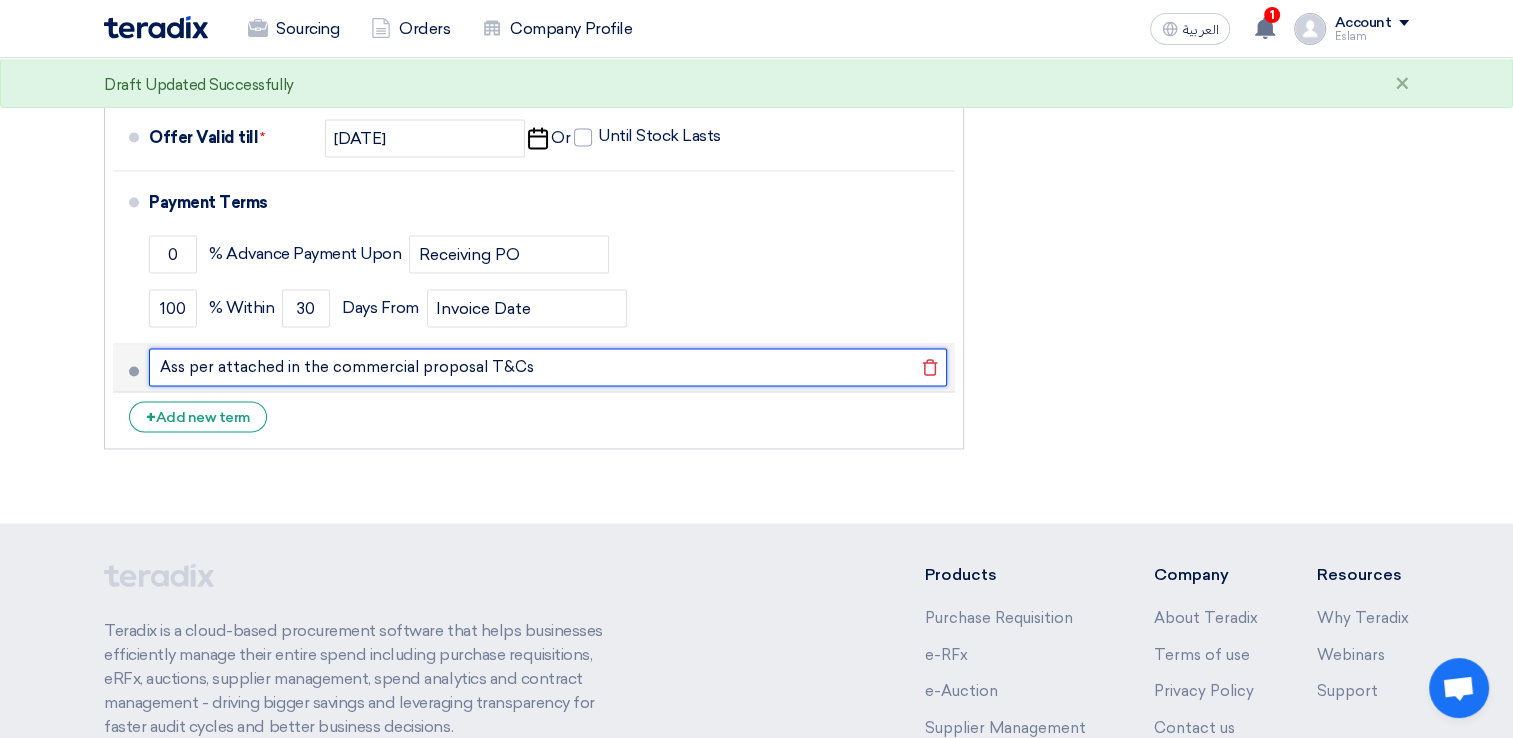 click on "Ass per attached in the commercial proposal T&Cs" 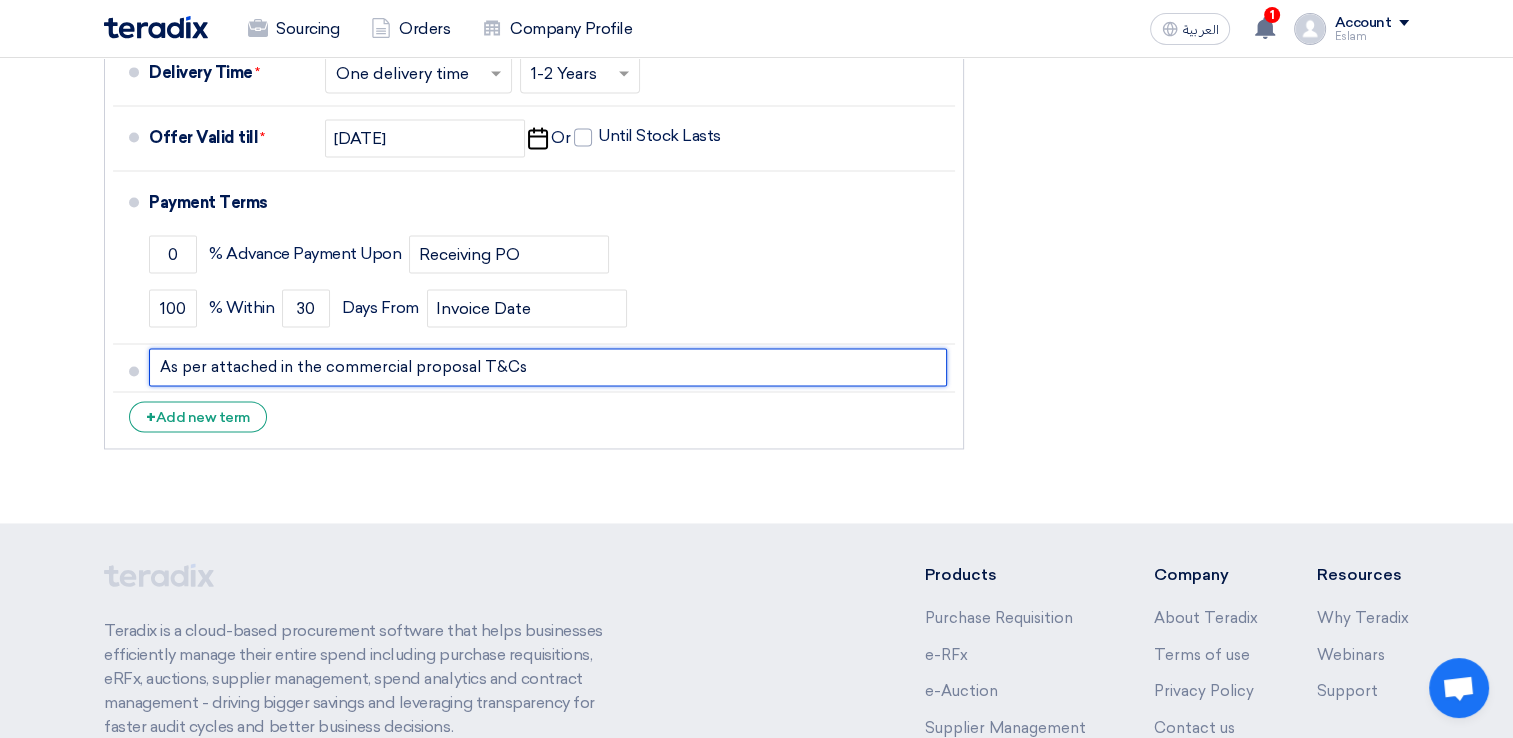 type on "As per attached in the commercial proposal T&Cs" 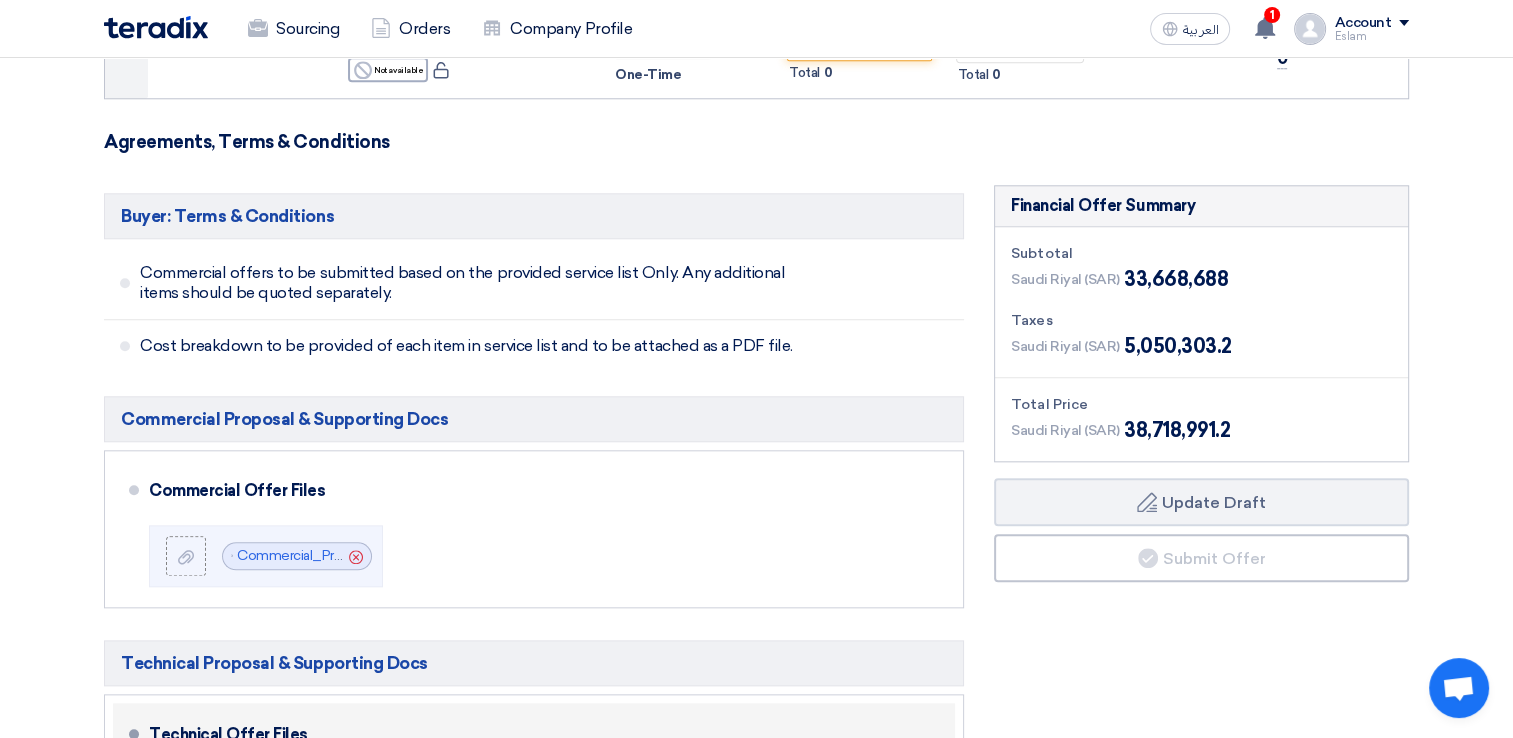 scroll, scrollTop: 2300, scrollLeft: 0, axis: vertical 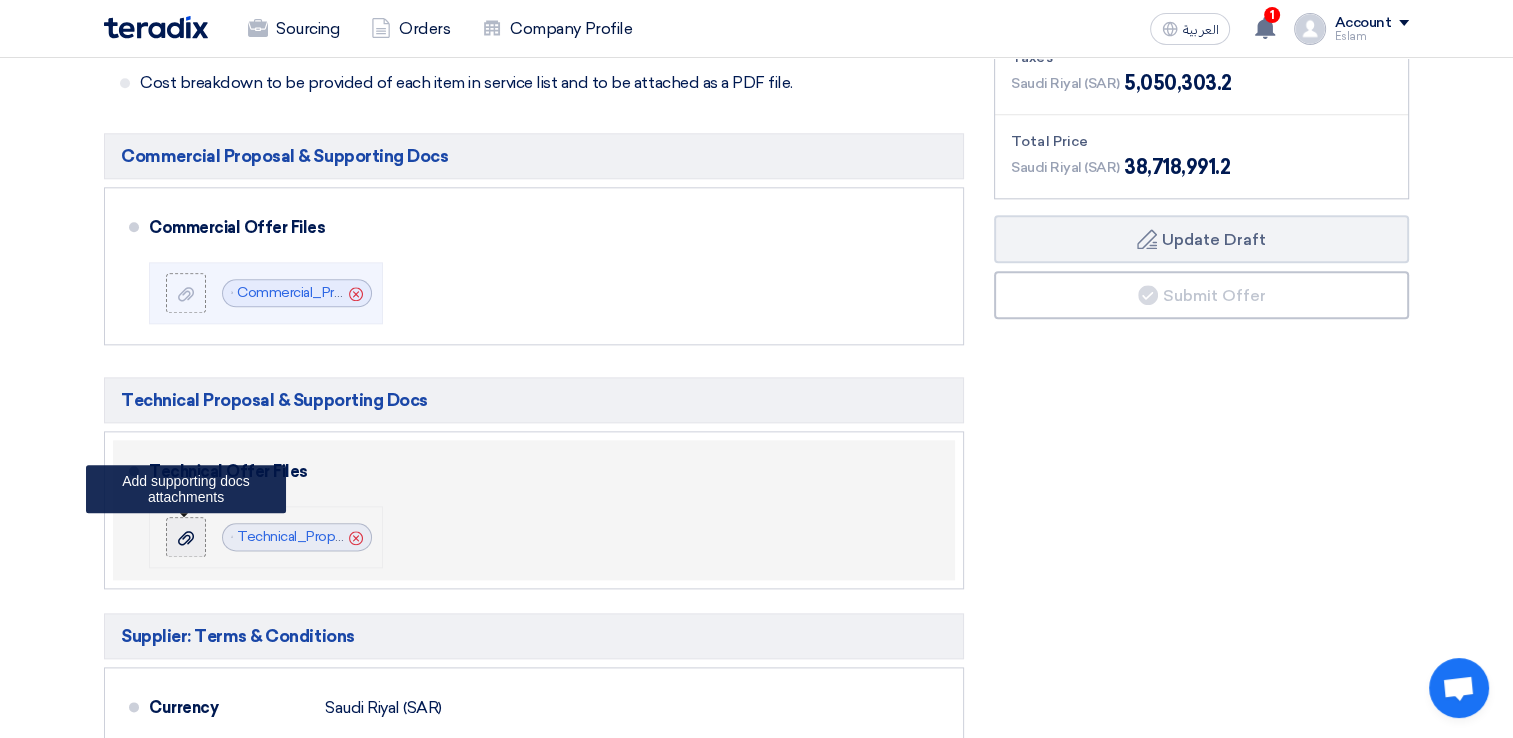 click 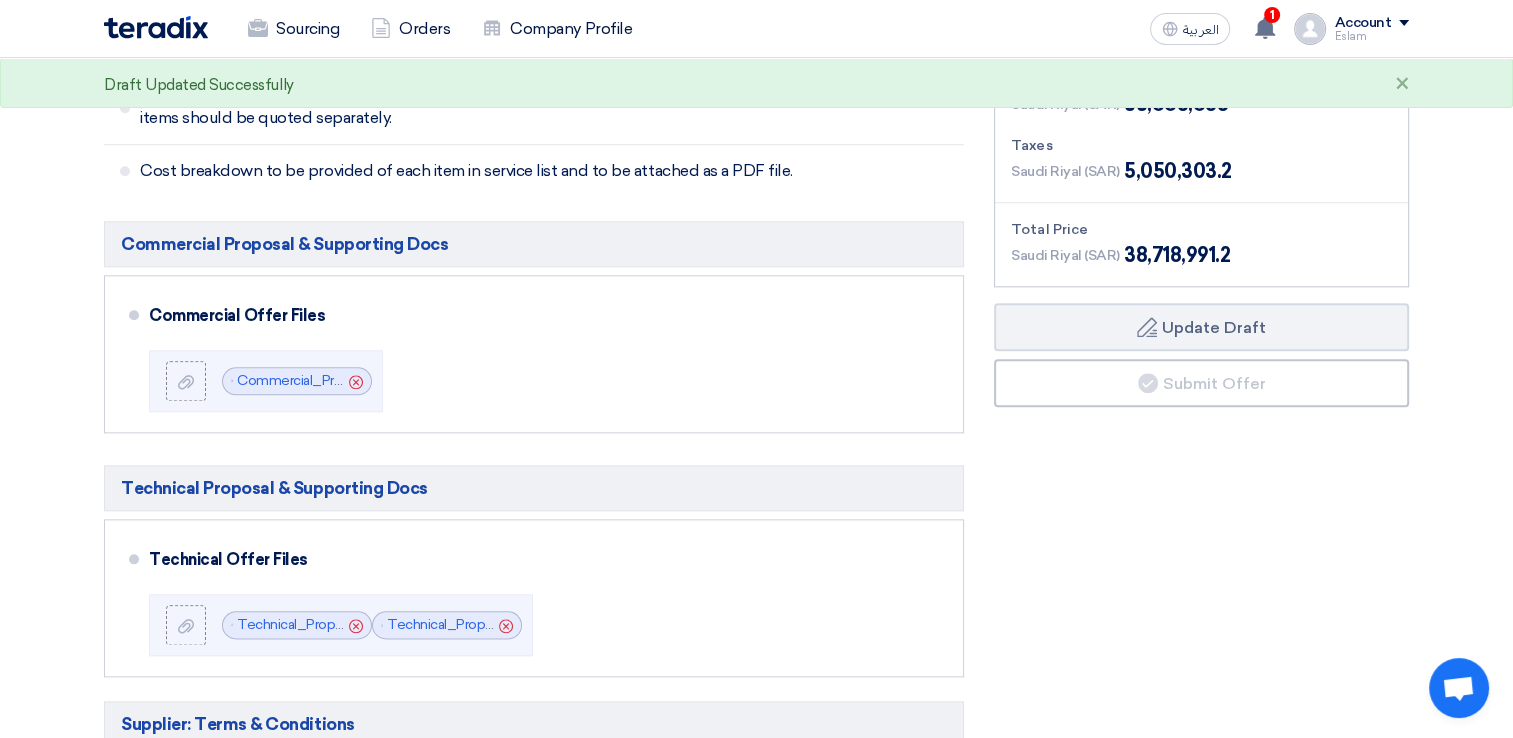scroll, scrollTop: 2207, scrollLeft: 0, axis: vertical 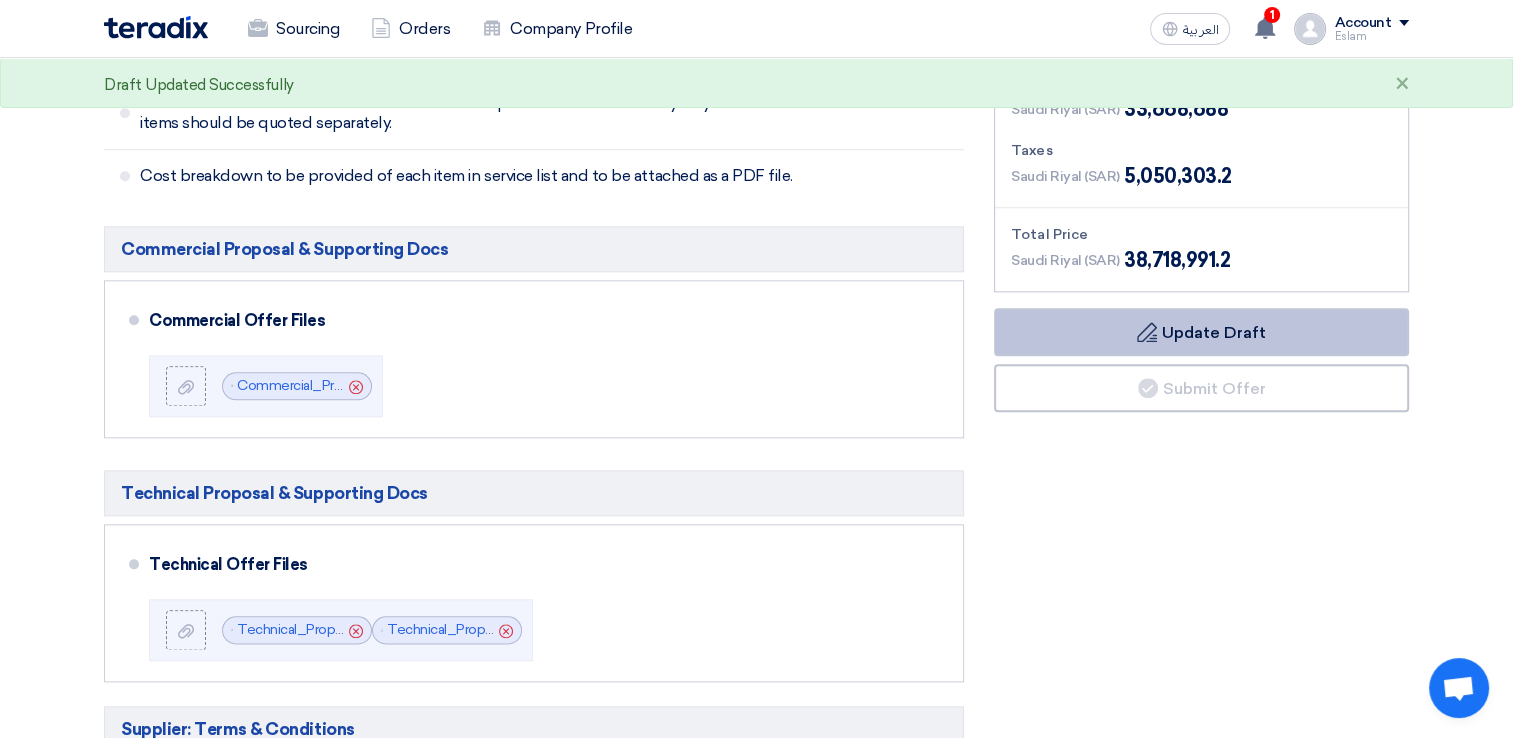 click on "Draft
Update Draft" 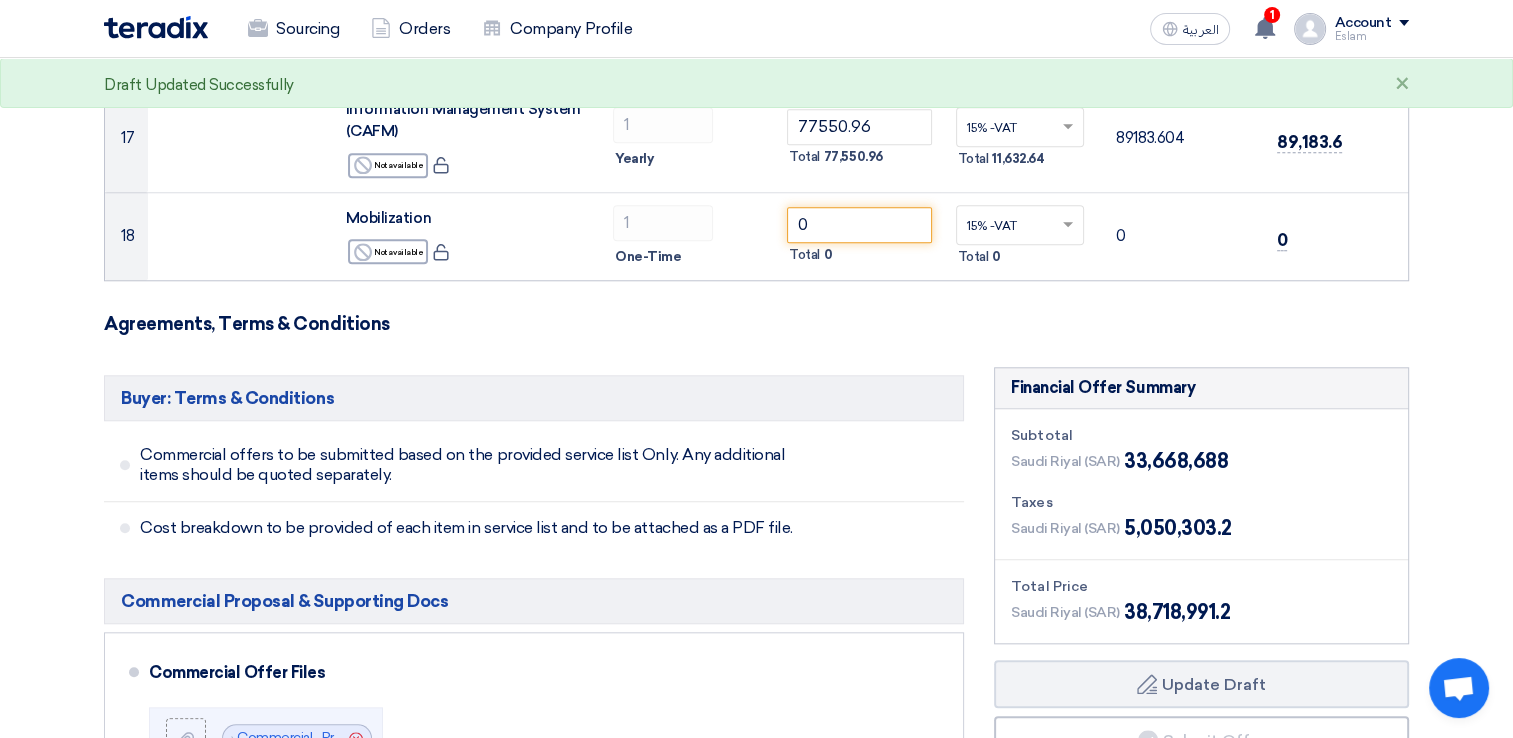 scroll, scrollTop: 1900, scrollLeft: 0, axis: vertical 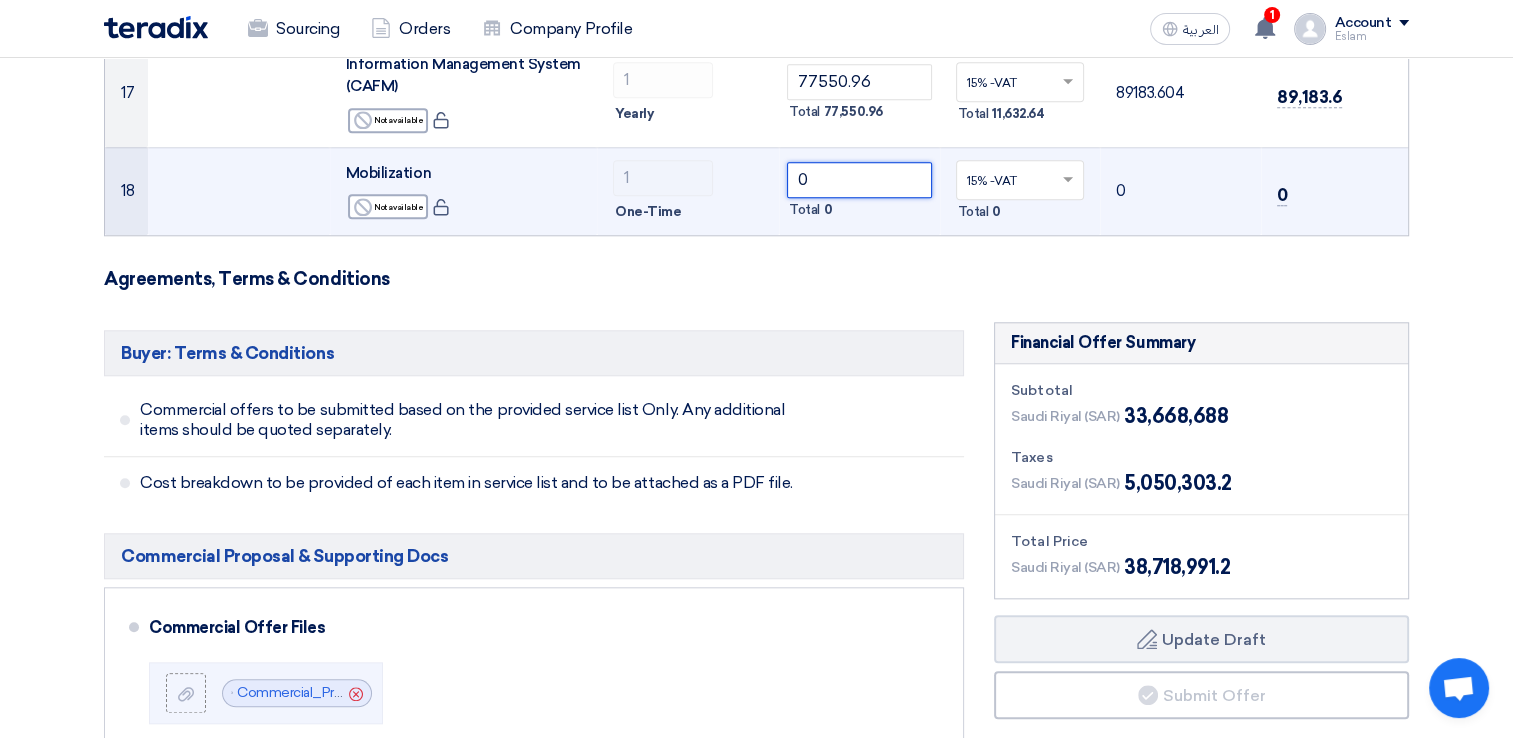 click on "0" 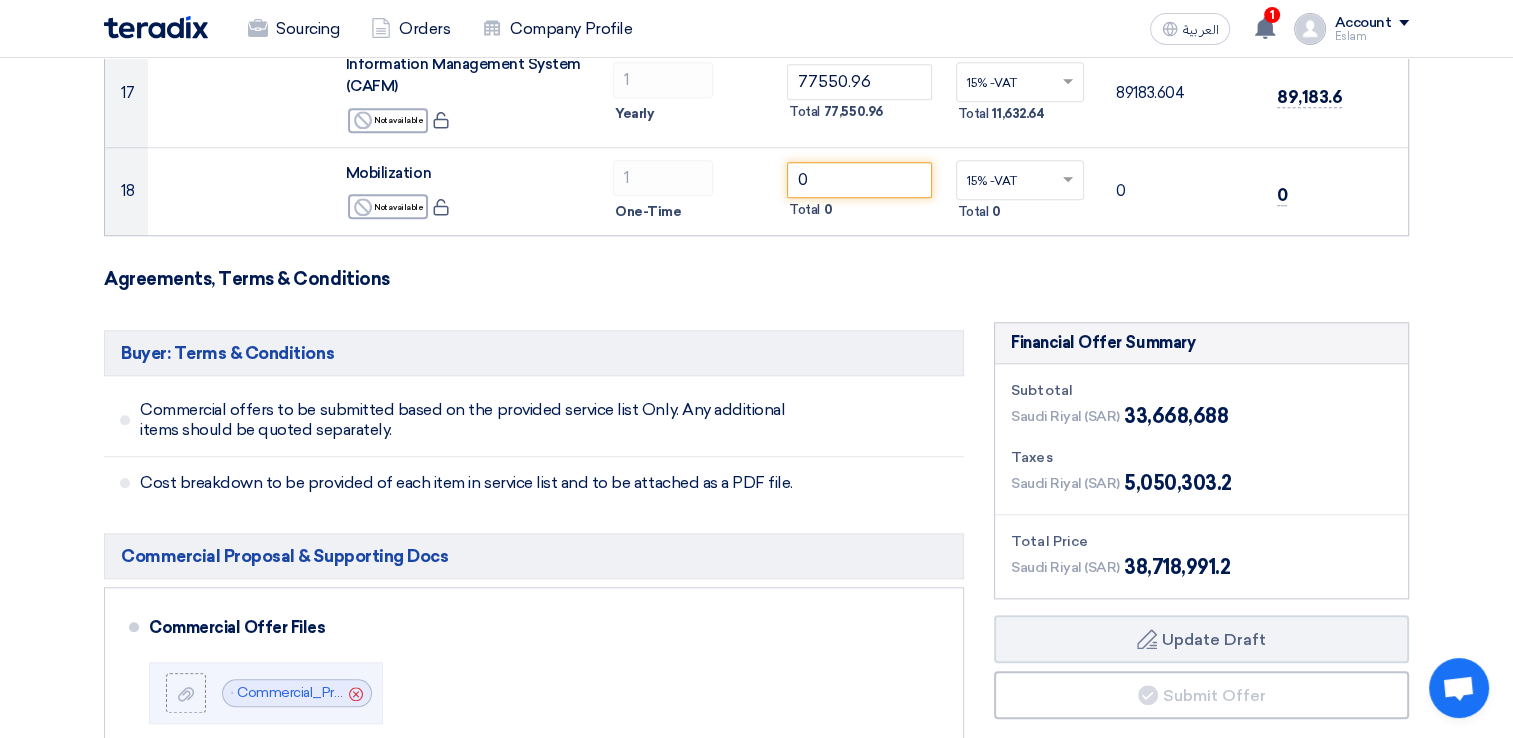 click on "Offer Details
#
Part Number
Item Description
Quantity
Unit Price (SAR)
Taxes
+
'Select taxes...
Unit Price Inc. Taxes
Total Inc. taxes
1" 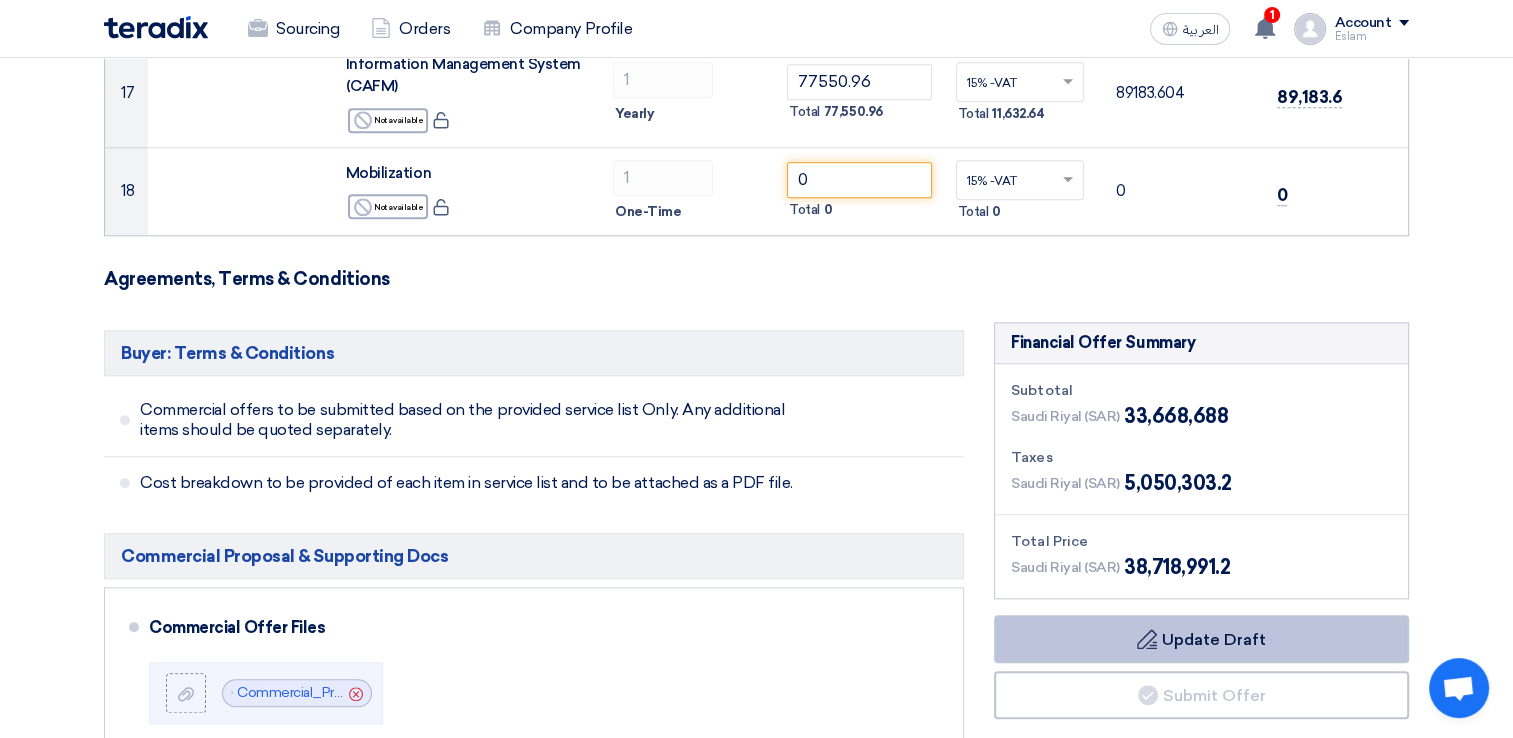 click on "Draft
Update Draft" 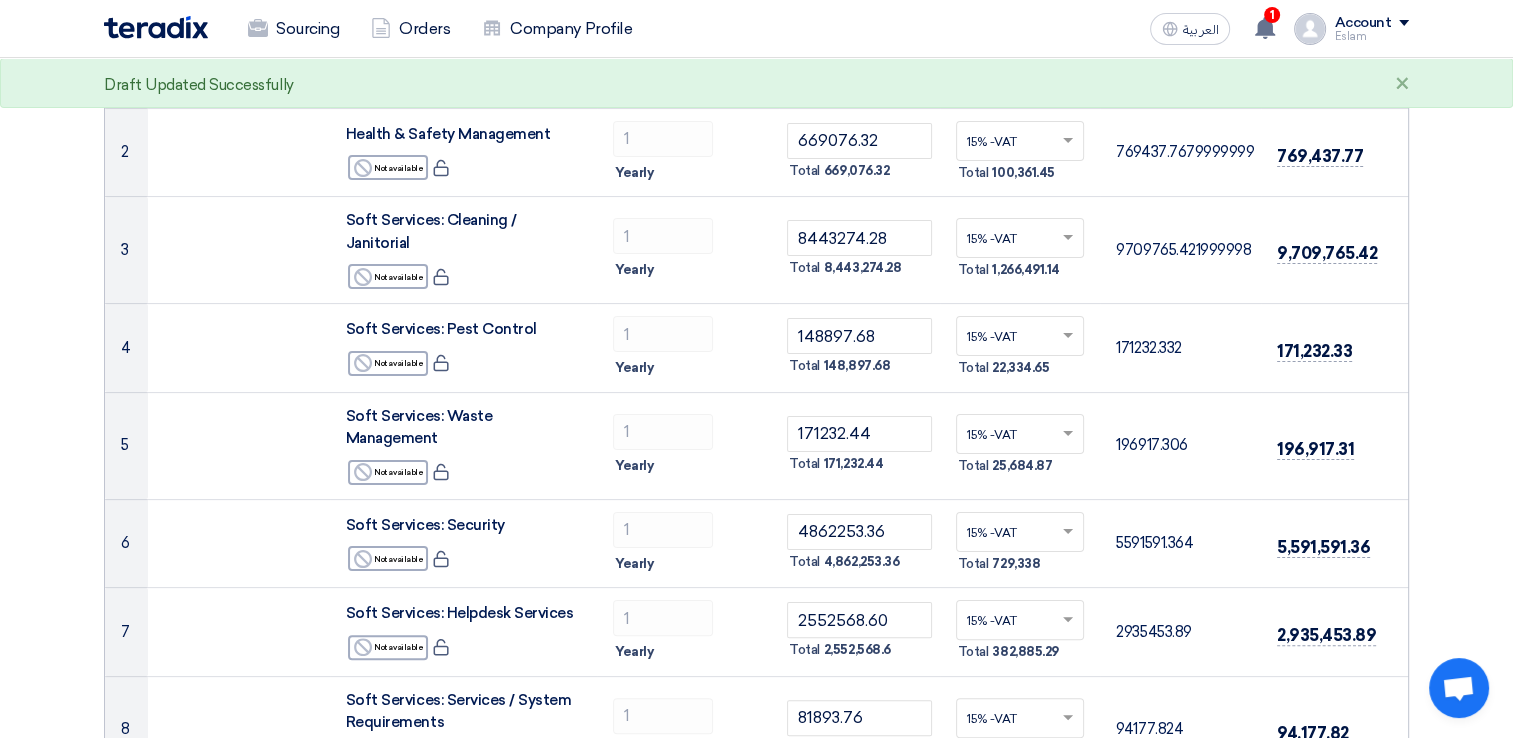 scroll, scrollTop: 0, scrollLeft: 0, axis: both 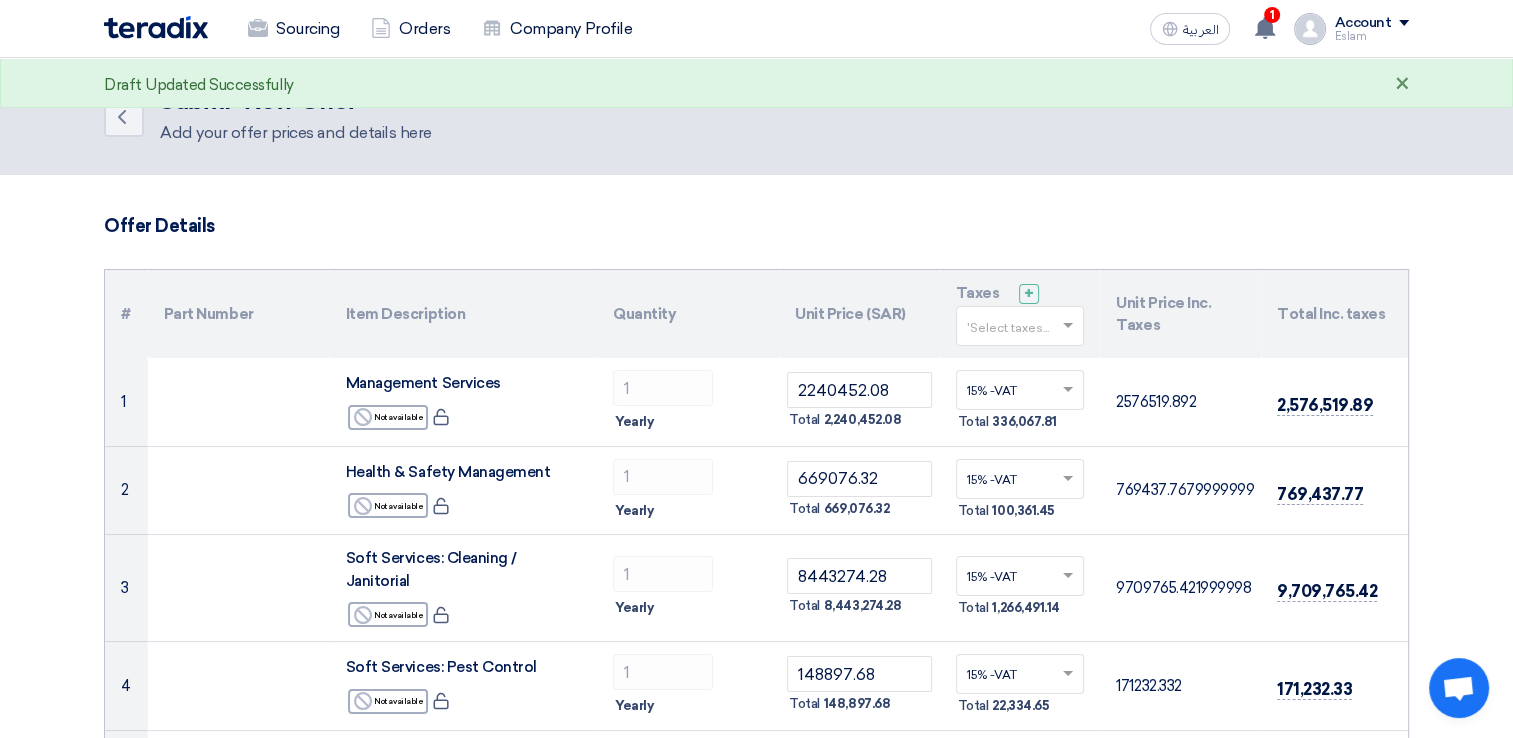 click on "×" 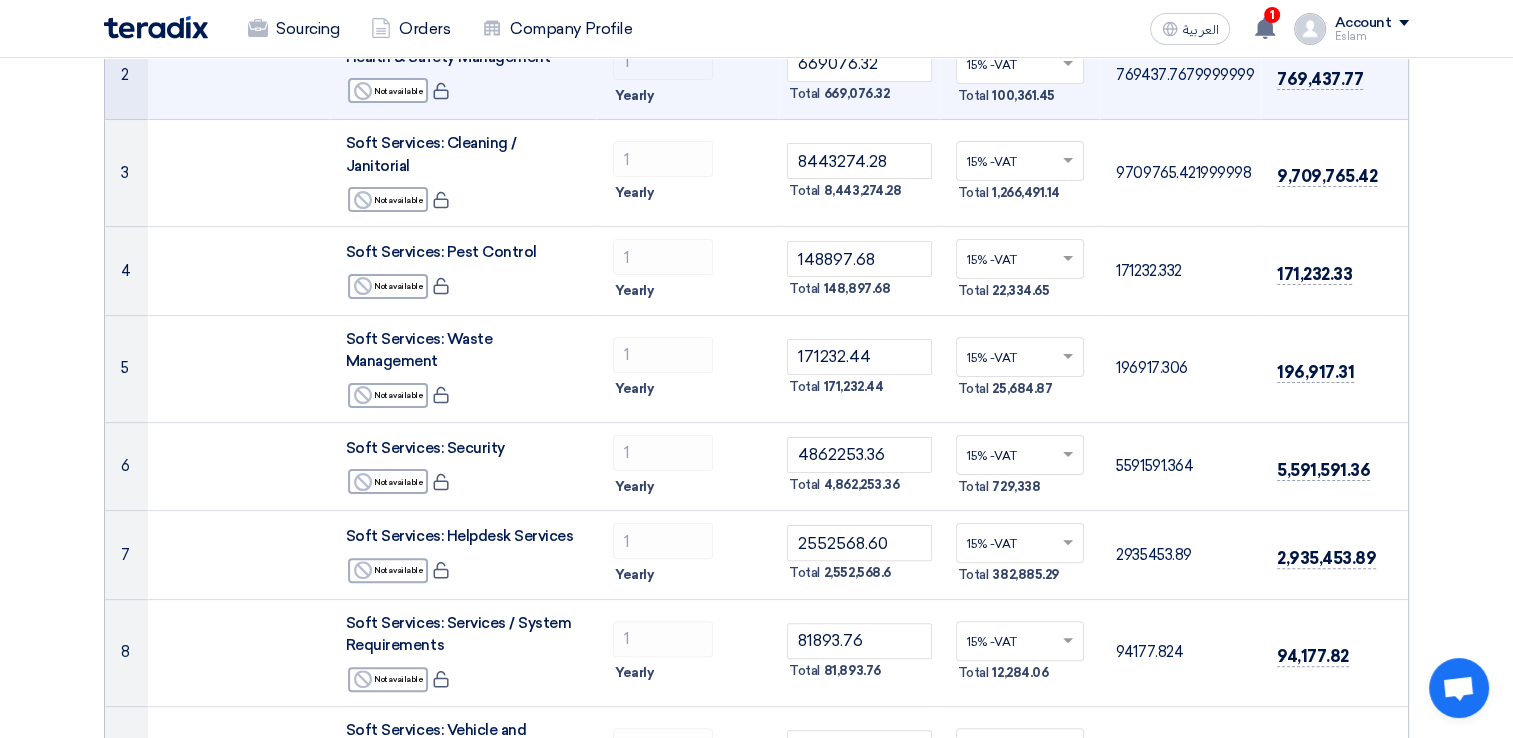 scroll, scrollTop: 100, scrollLeft: 0, axis: vertical 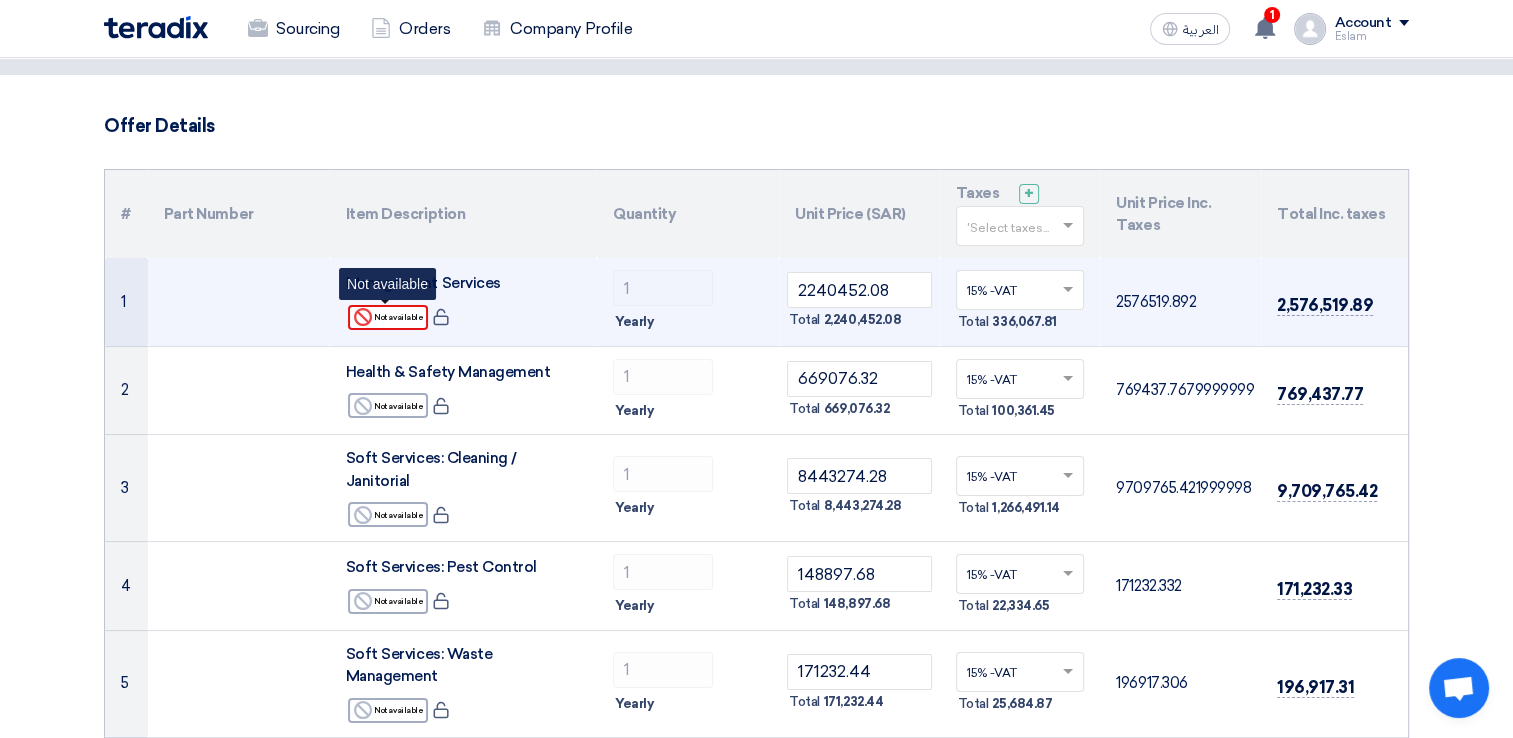 click on "Reject
Not available" 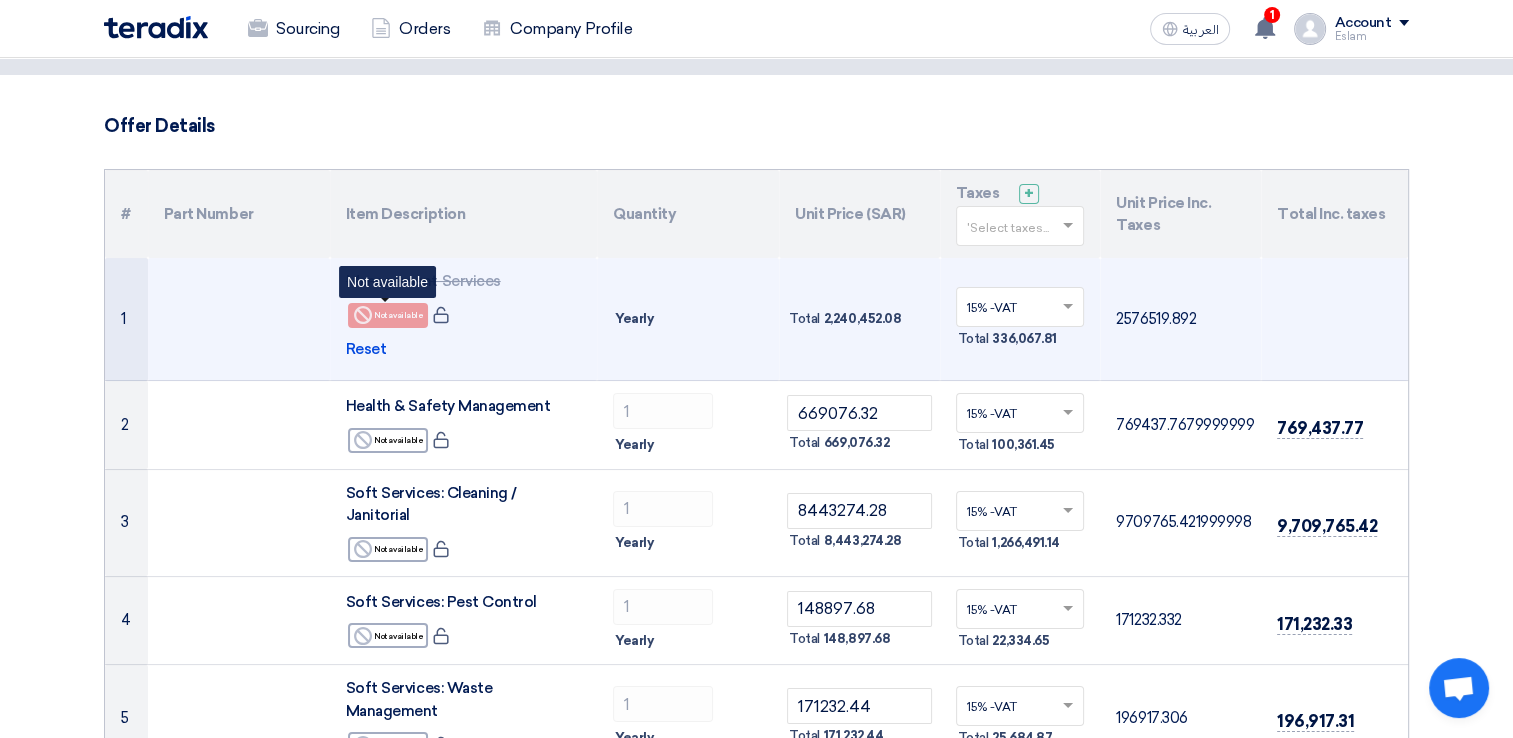 click on "Reject
Not available" 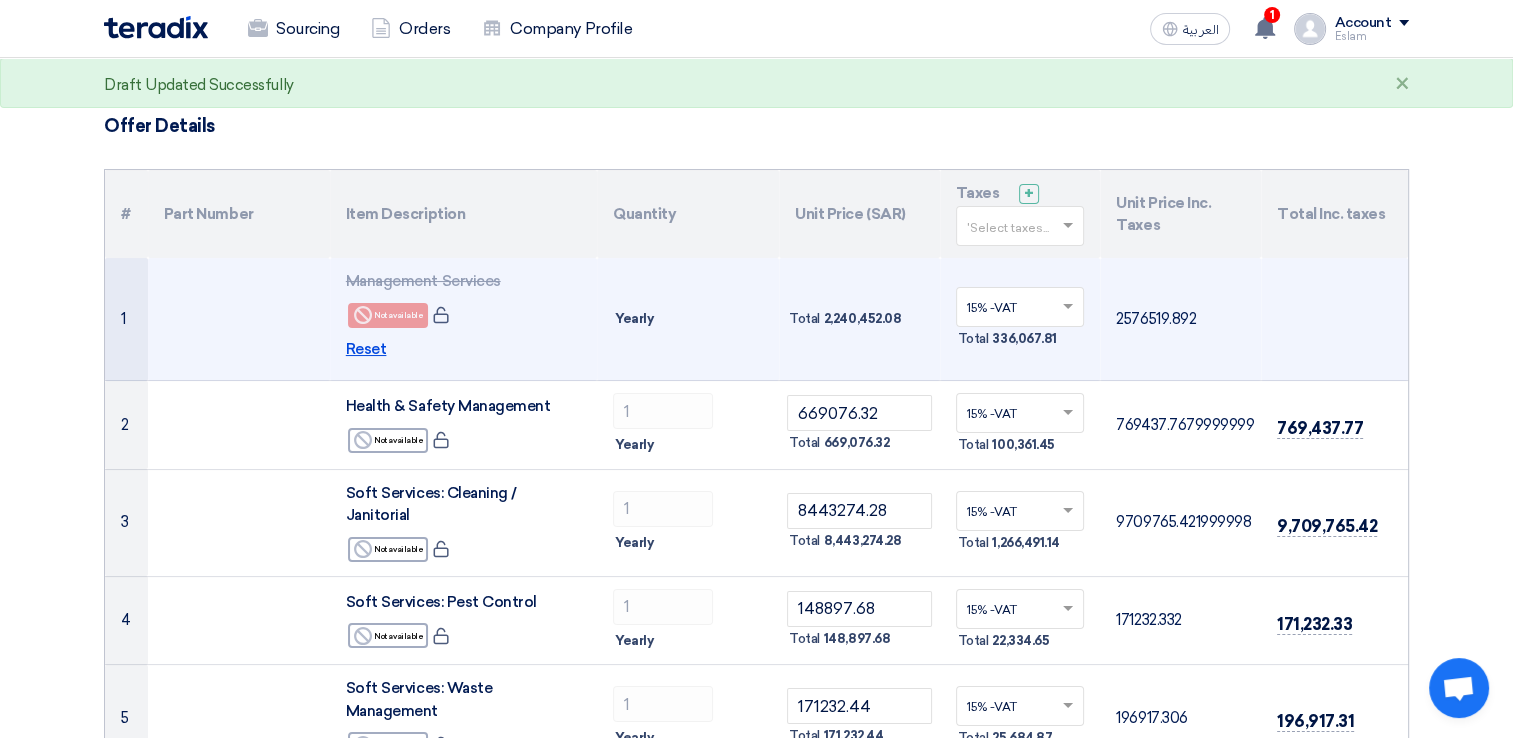 click on "Reset" 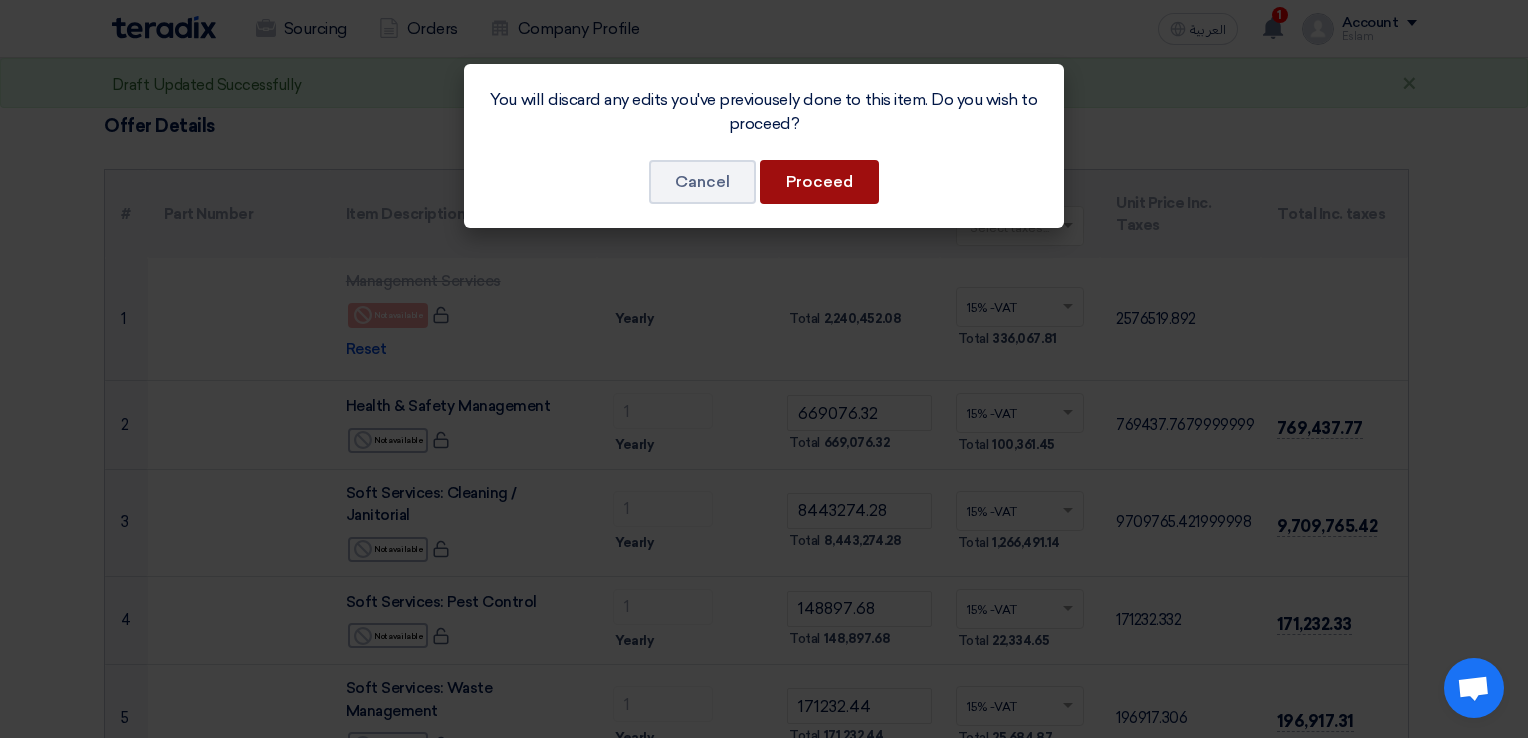 click on "Proceed" 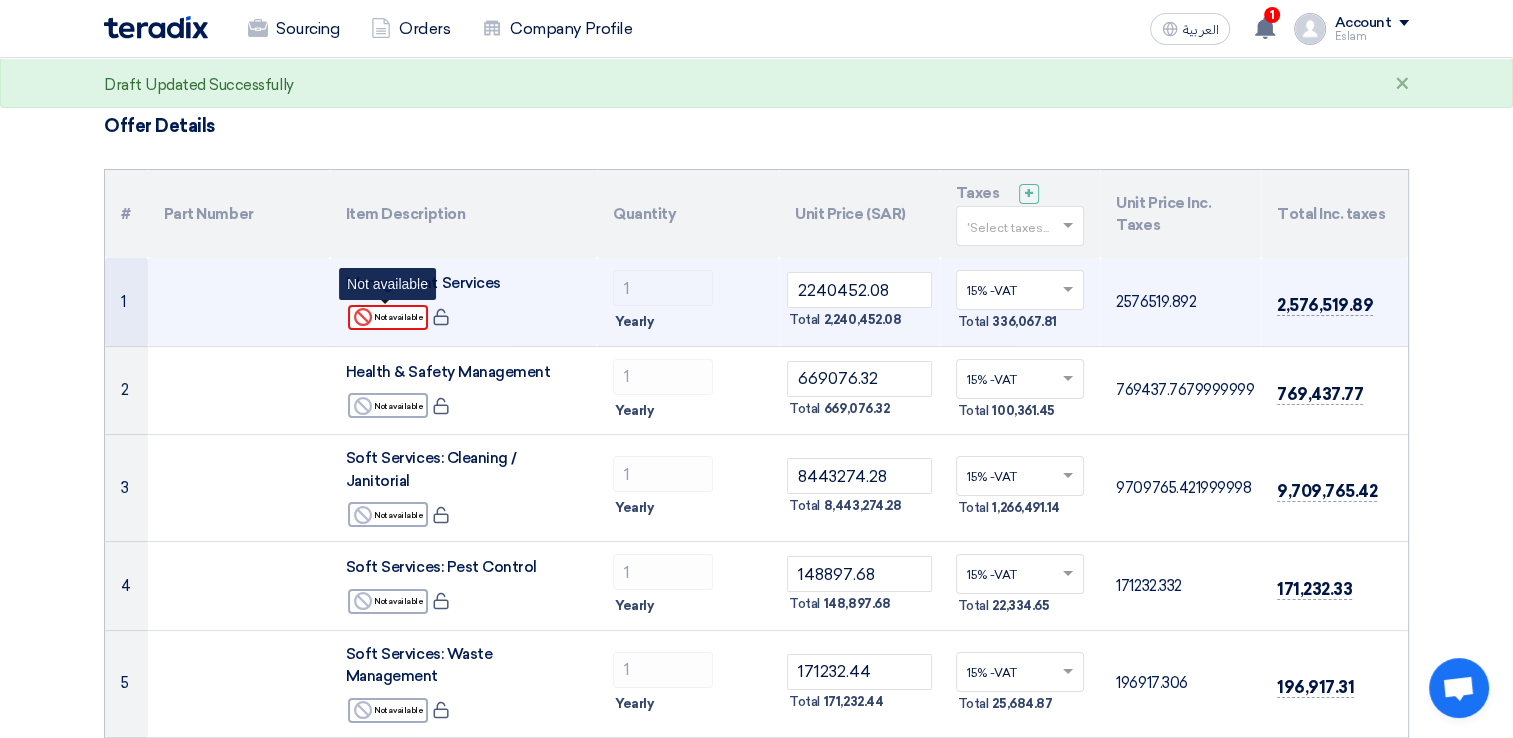 click on "Reject
Not available" 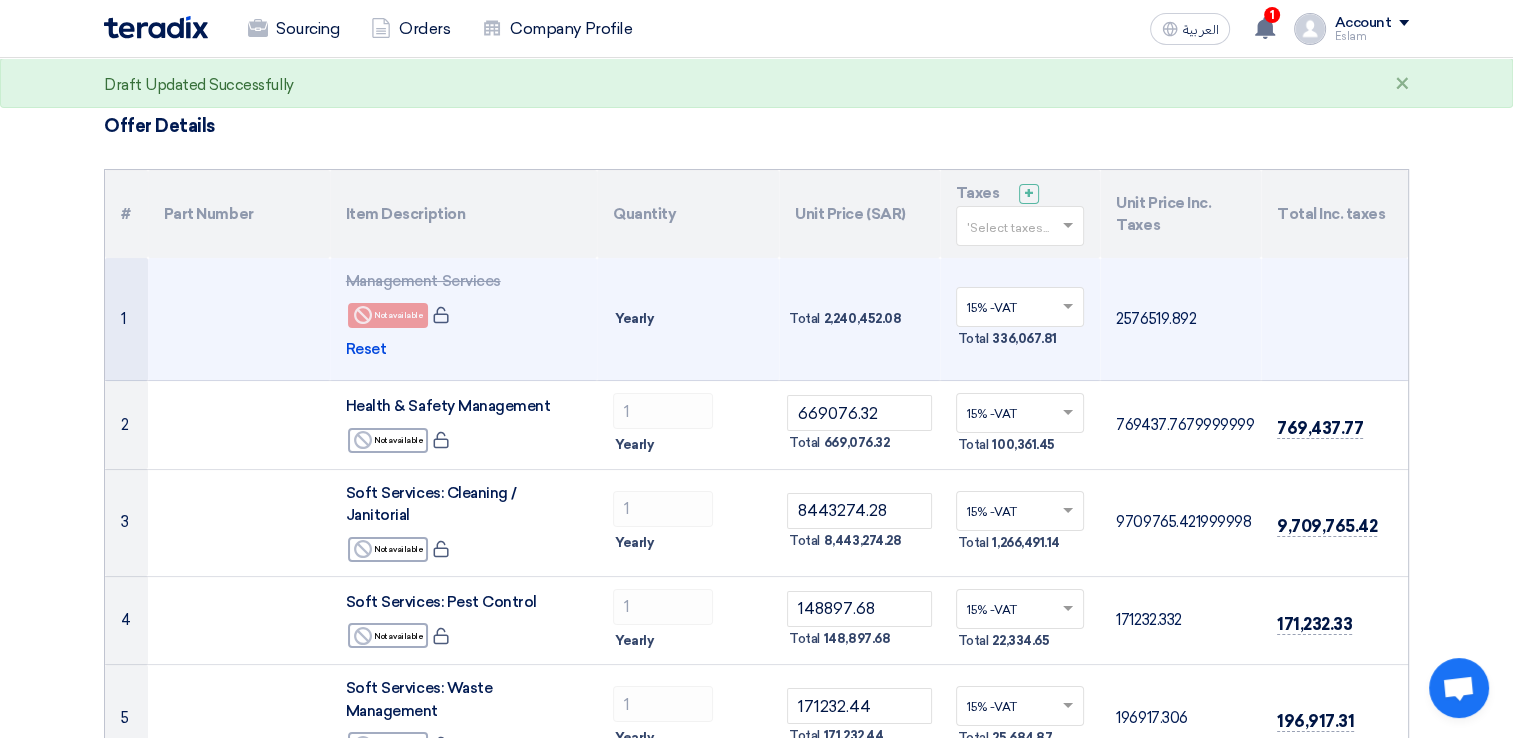 click on "Reject
Not available" 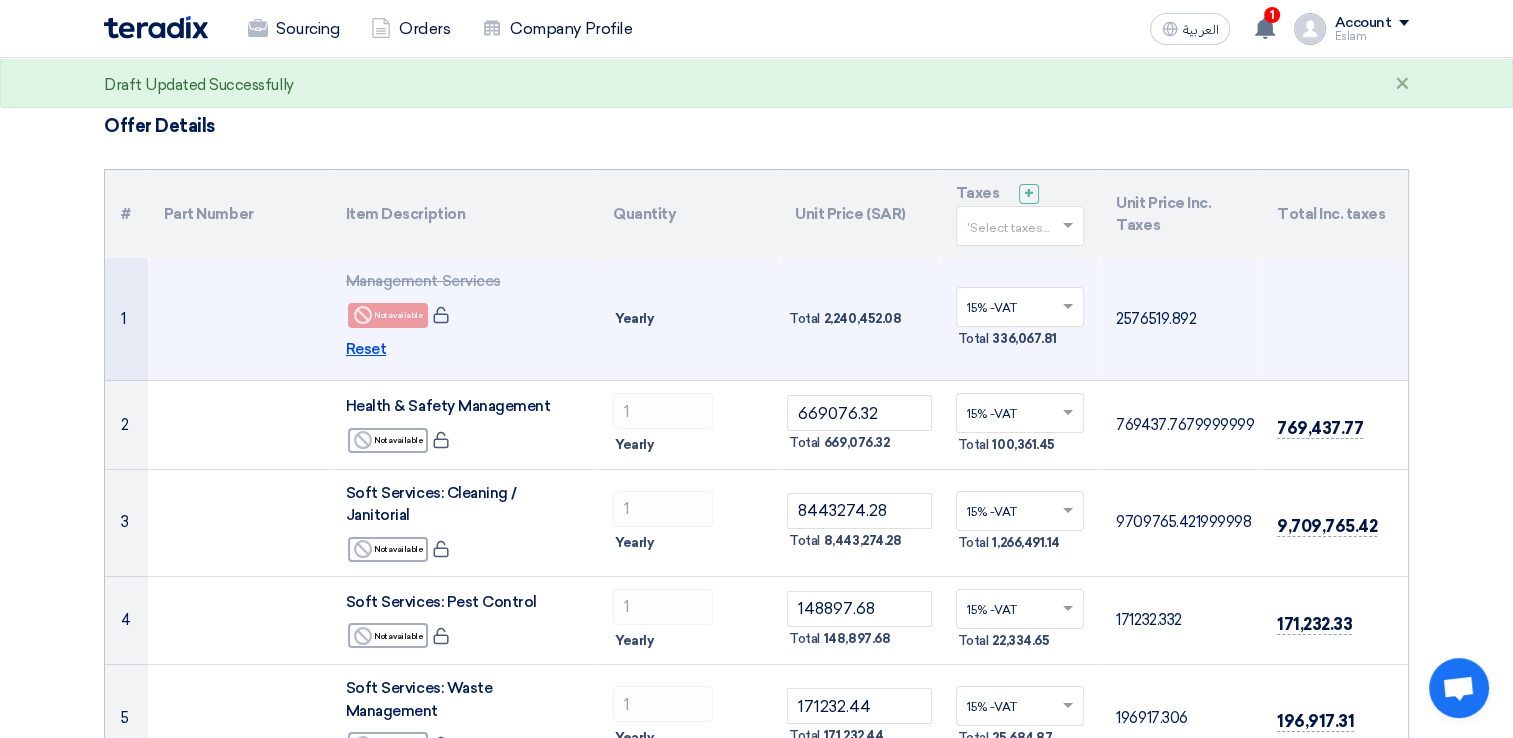 click on "Reset" 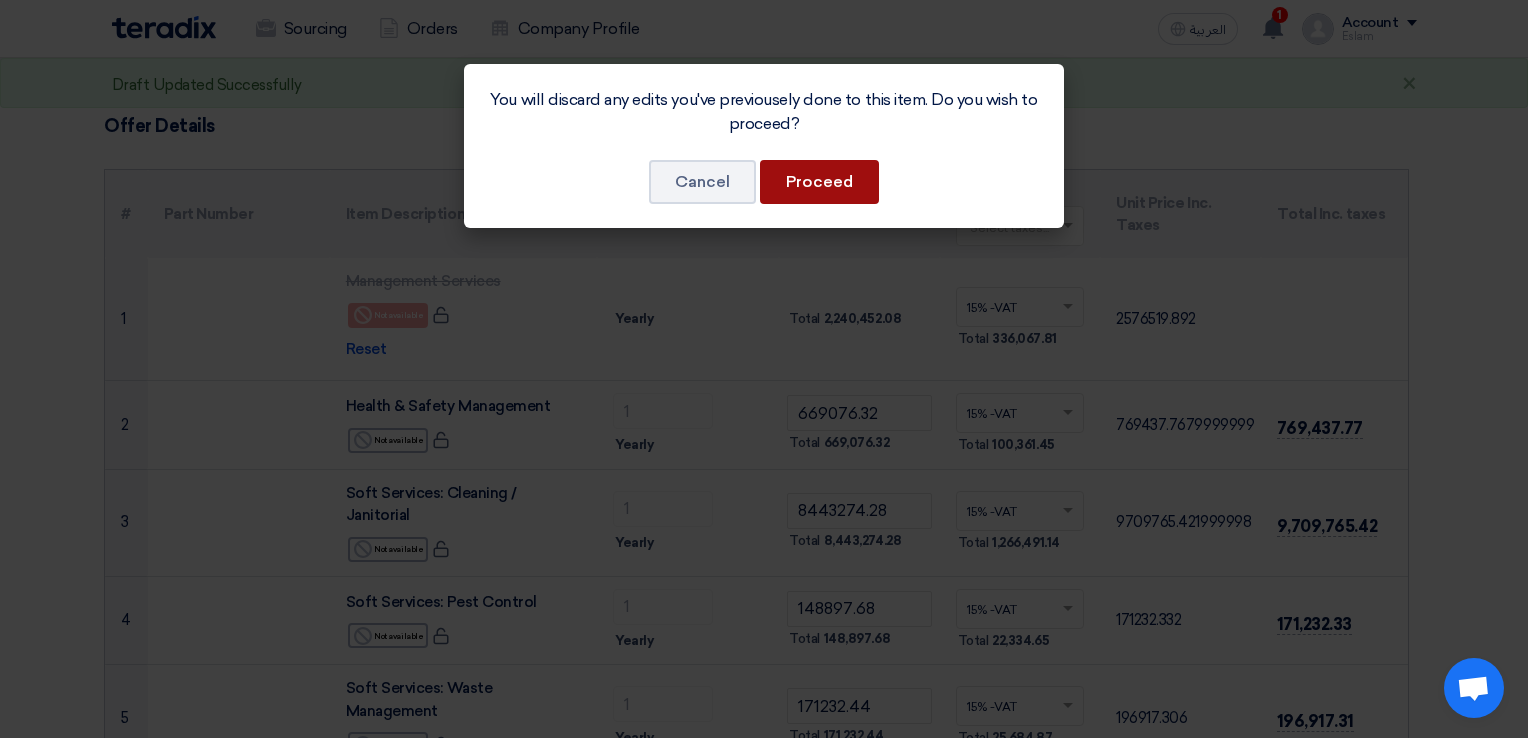 click on "Proceed" 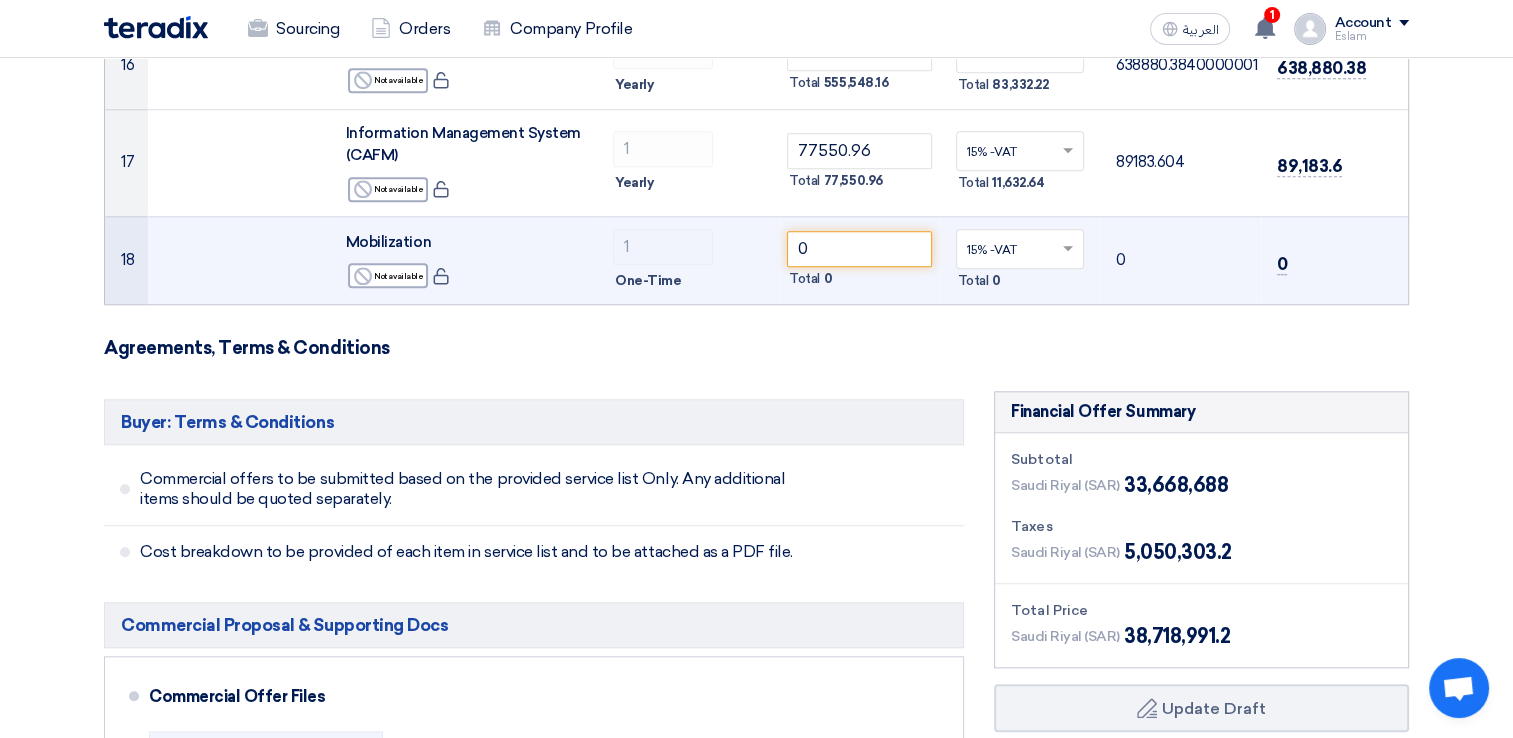 scroll, scrollTop: 1700, scrollLeft: 0, axis: vertical 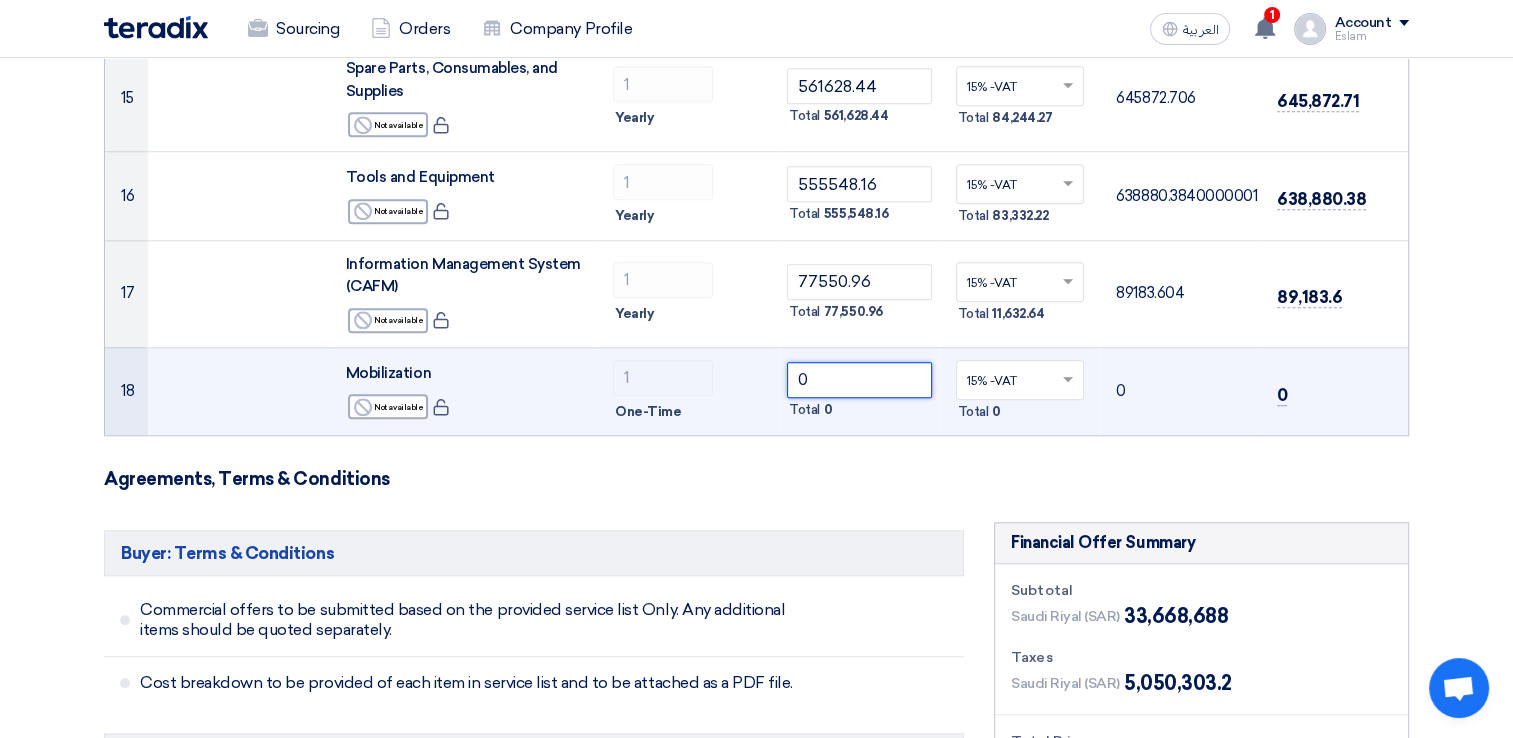 drag, startPoint x: 842, startPoint y: 337, endPoint x: 736, endPoint y: 346, distance: 106.381386 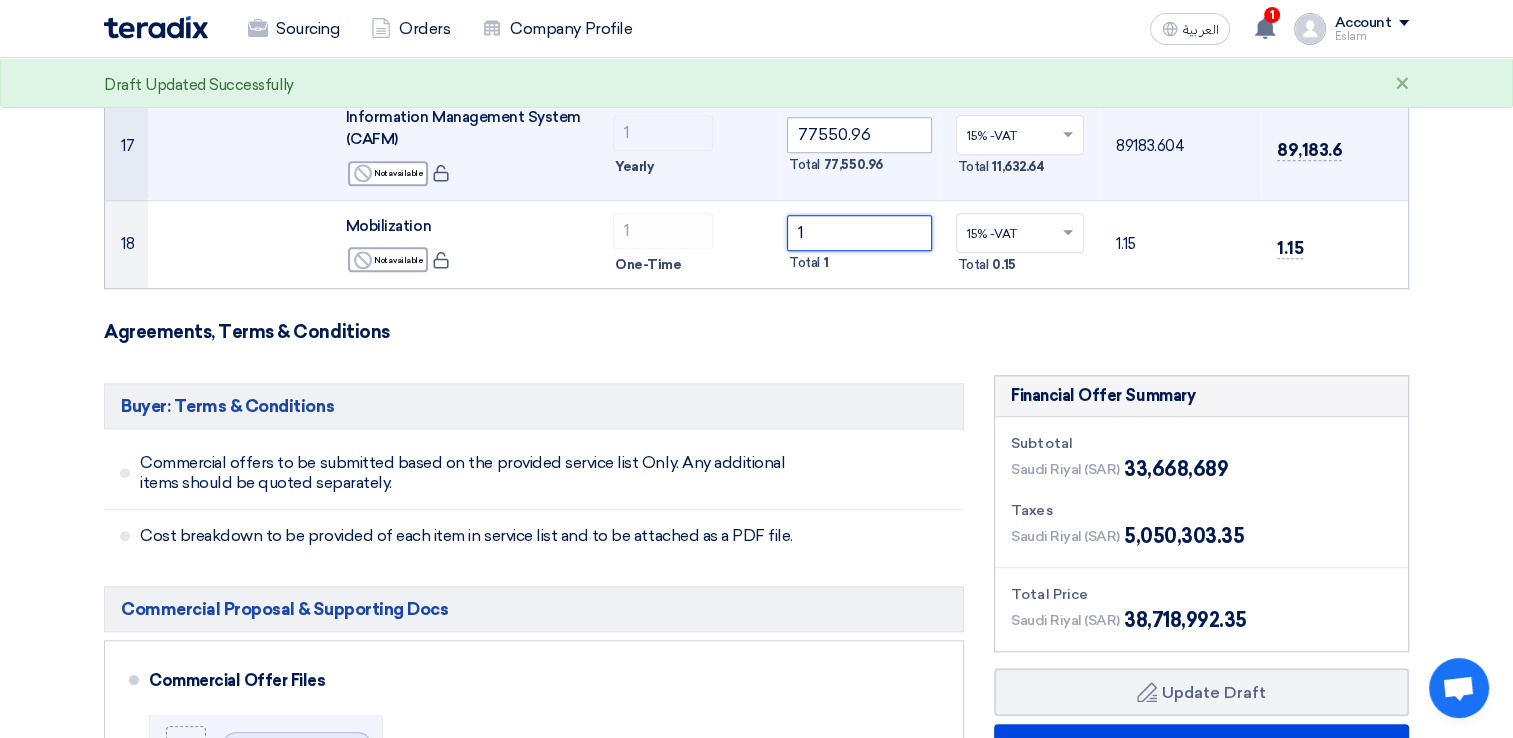 scroll, scrollTop: 1700, scrollLeft: 0, axis: vertical 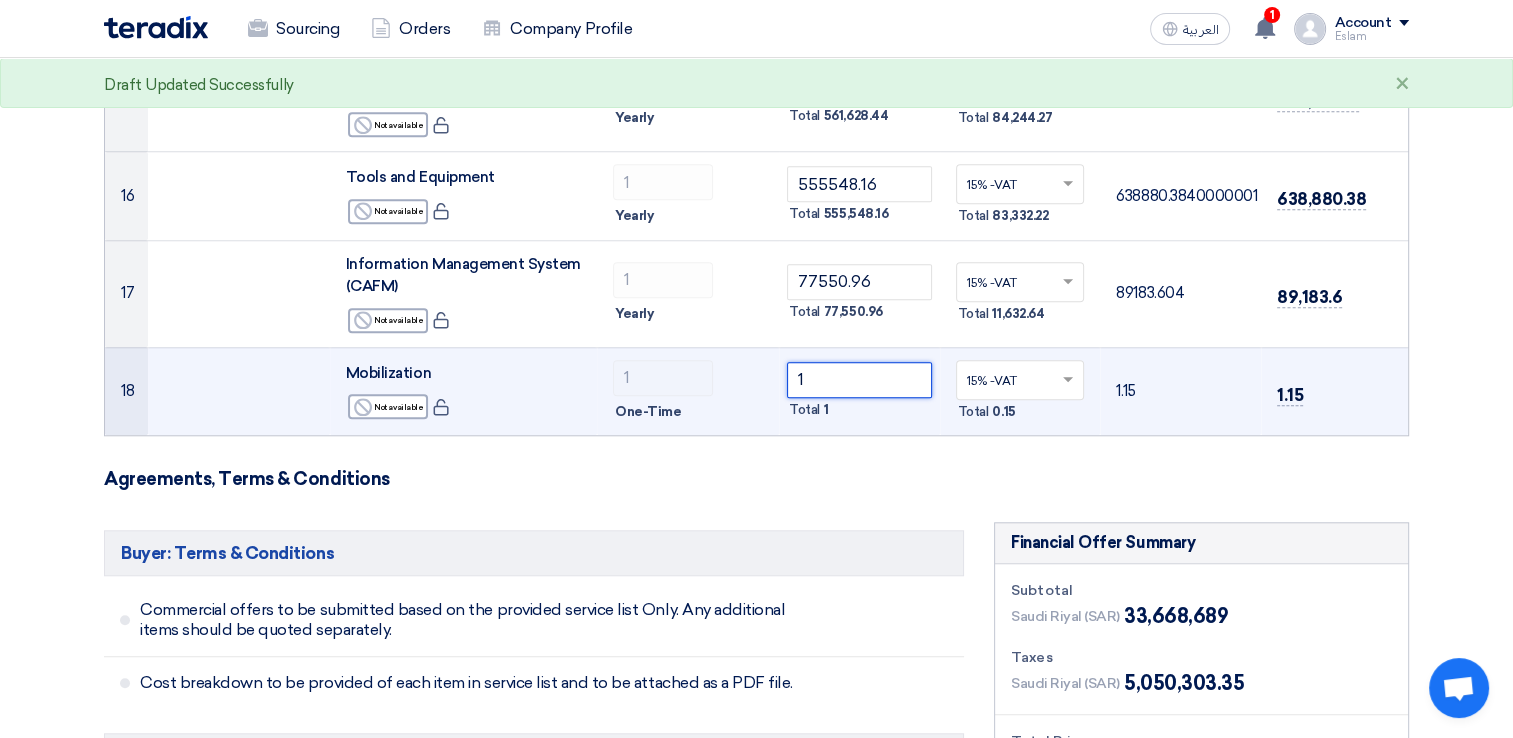 drag, startPoint x: 812, startPoint y: 333, endPoint x: 760, endPoint y: 349, distance: 54.405884 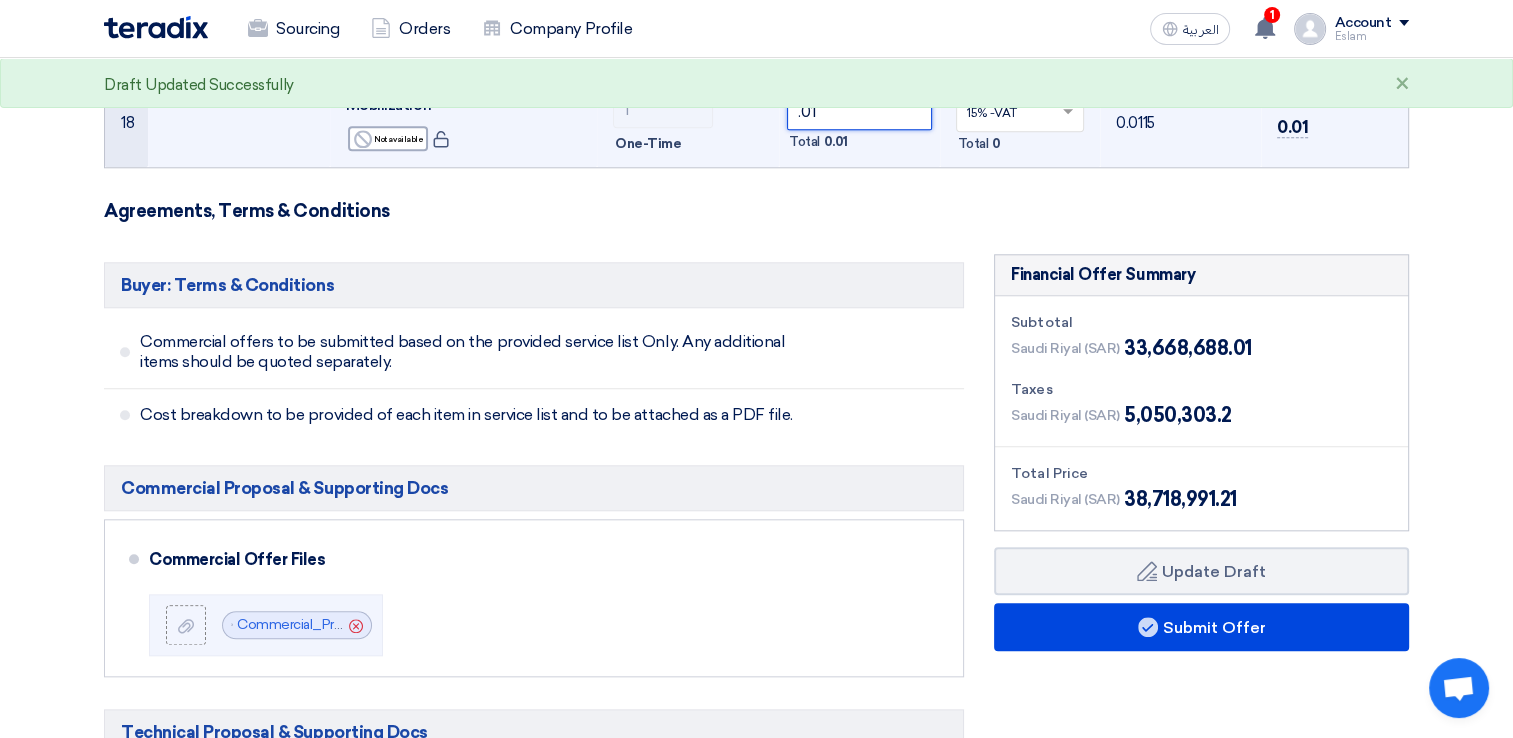 scroll, scrollTop: 1800, scrollLeft: 0, axis: vertical 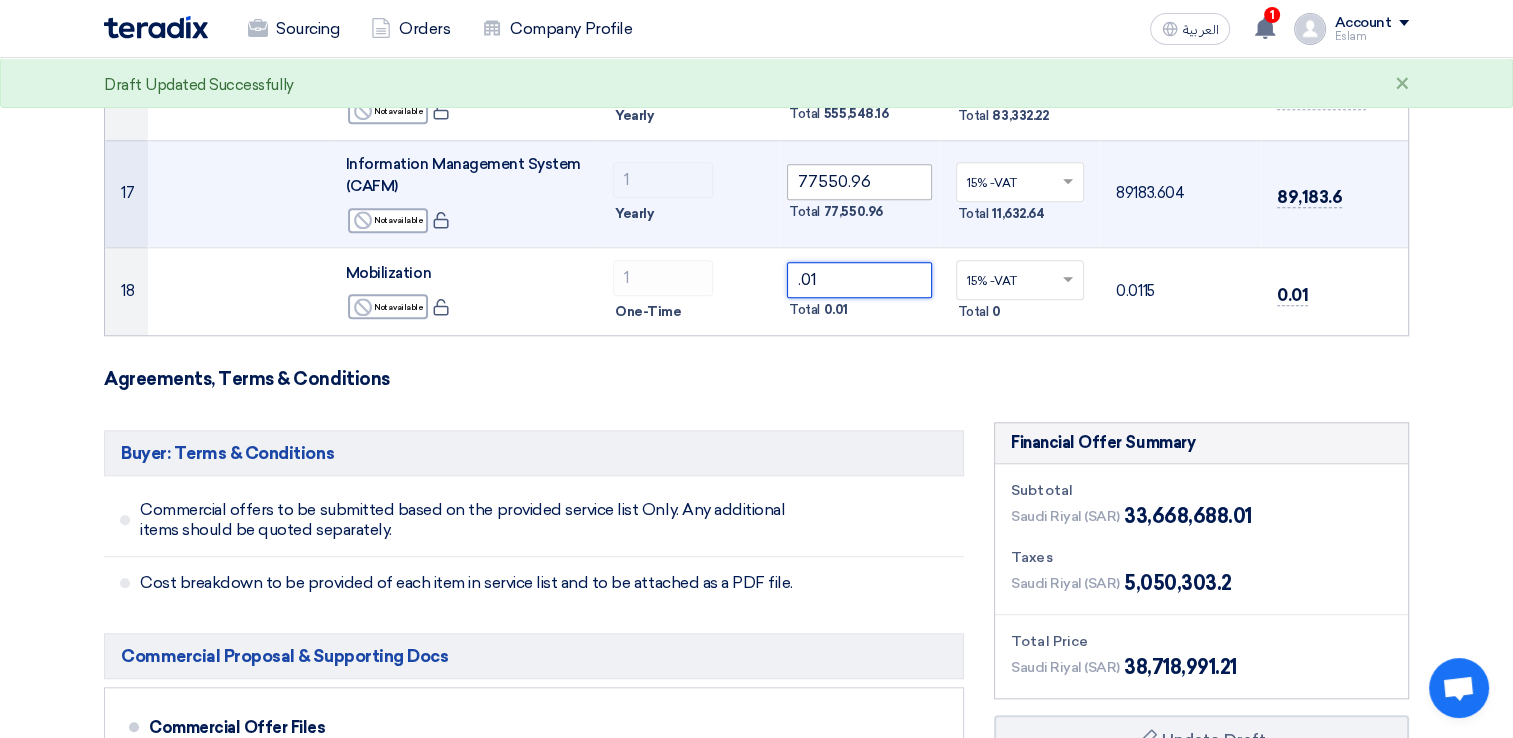 type on ".01" 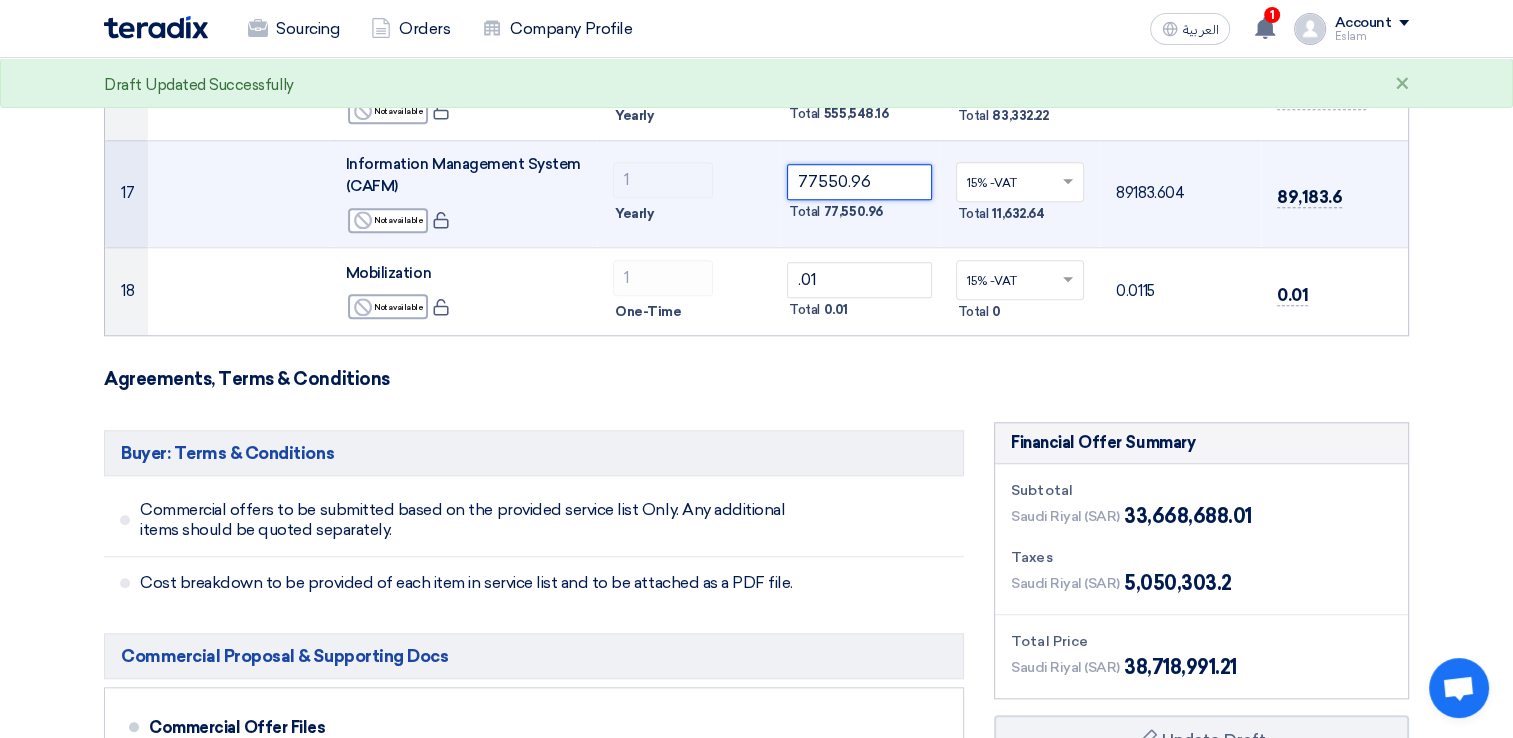 click on "77550.96" 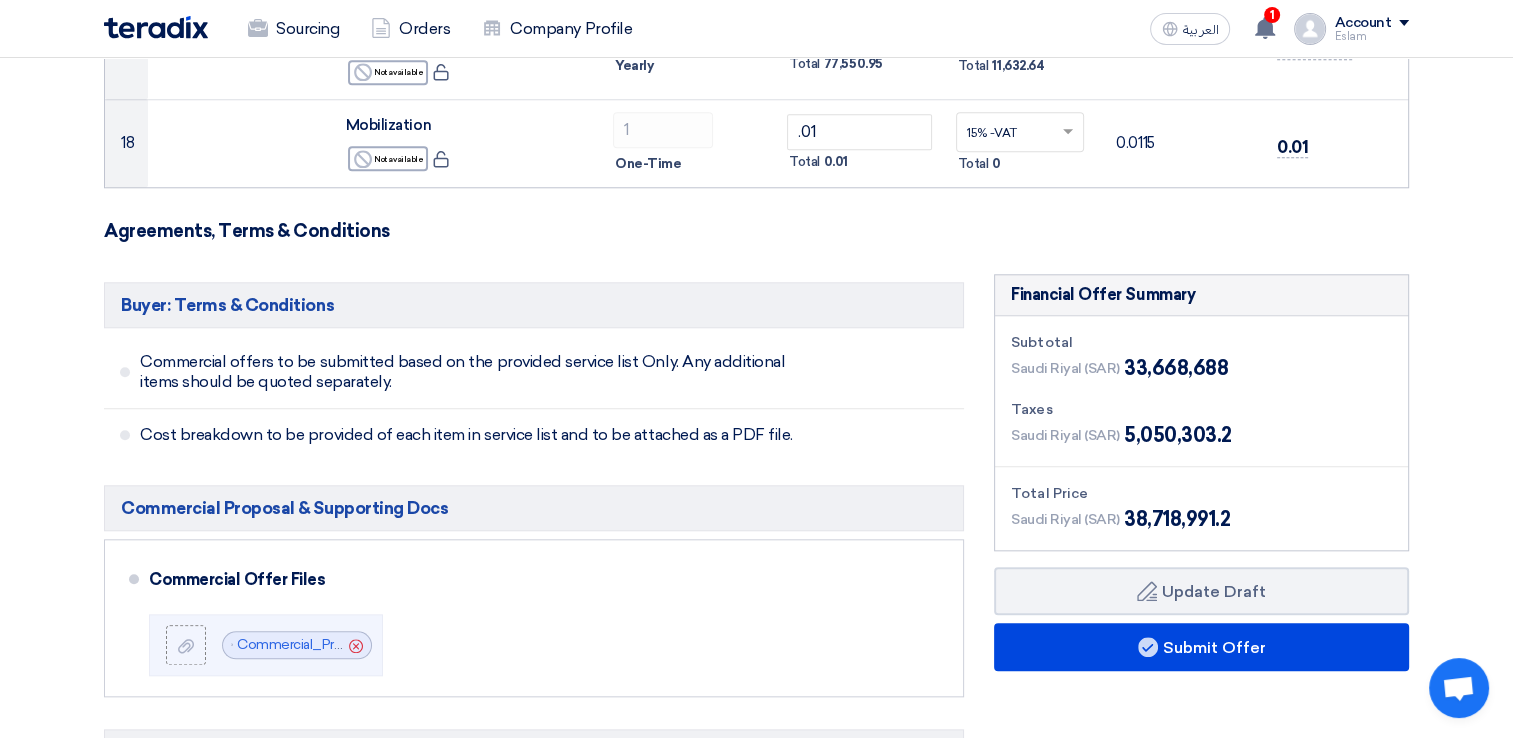 scroll, scrollTop: 2200, scrollLeft: 0, axis: vertical 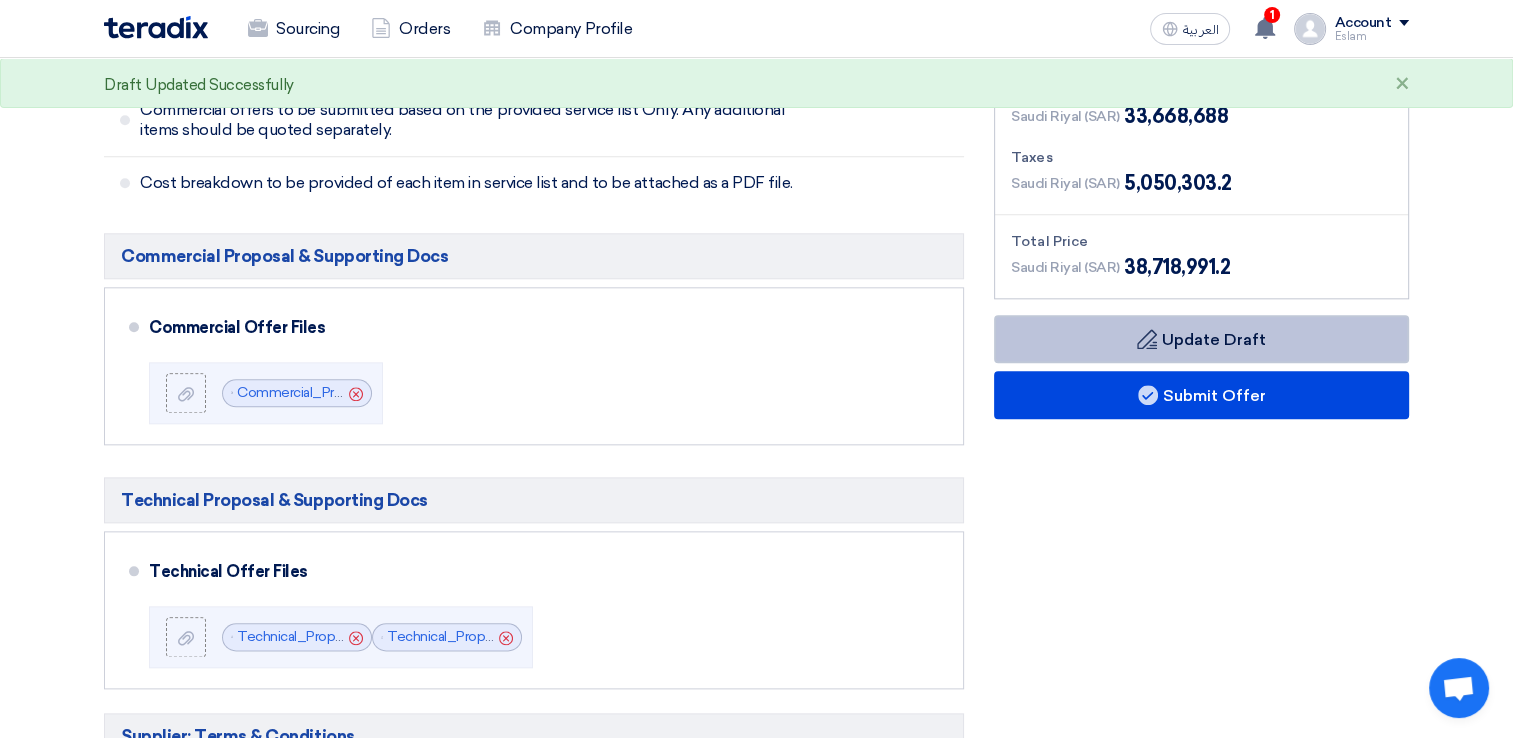 type on "77550.95" 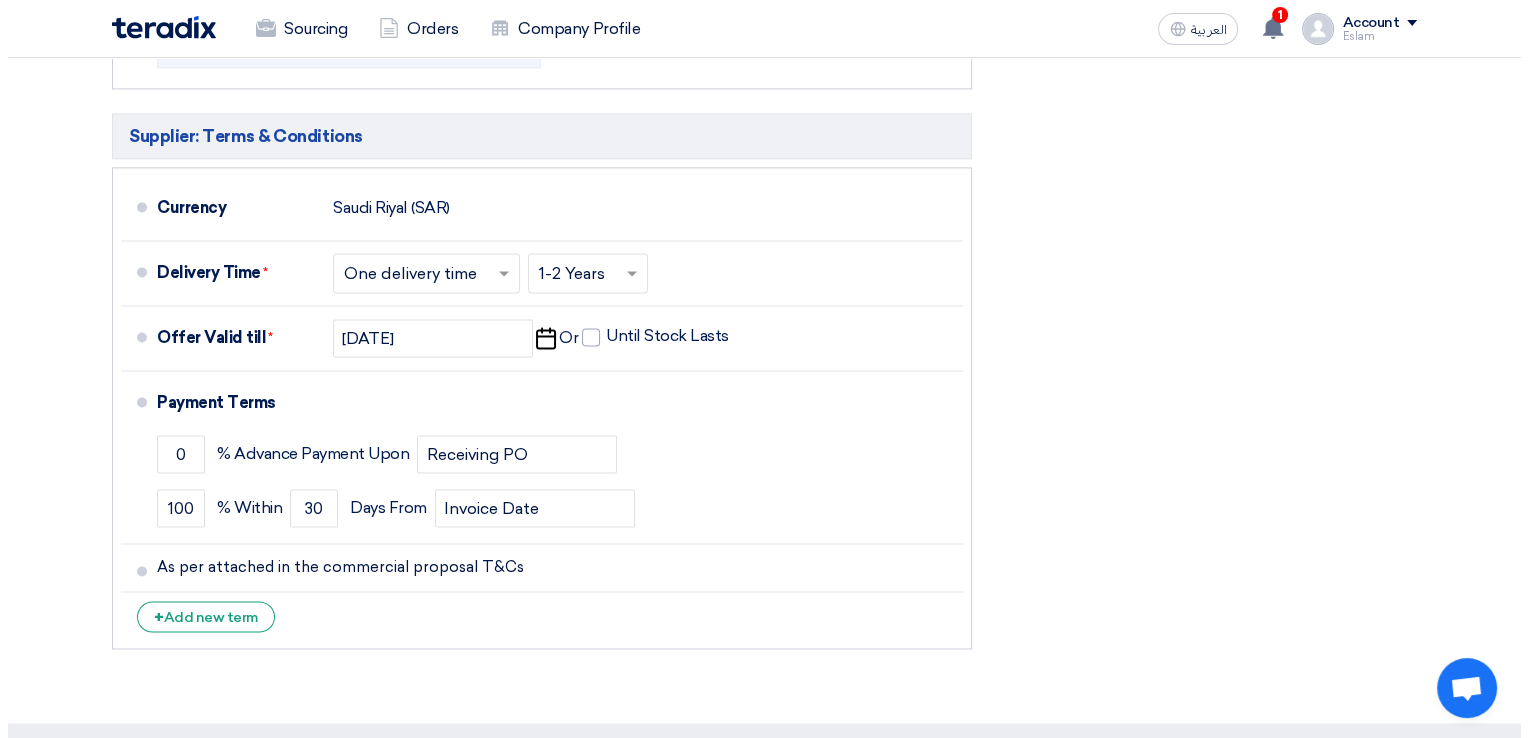 scroll, scrollTop: 2100, scrollLeft: 0, axis: vertical 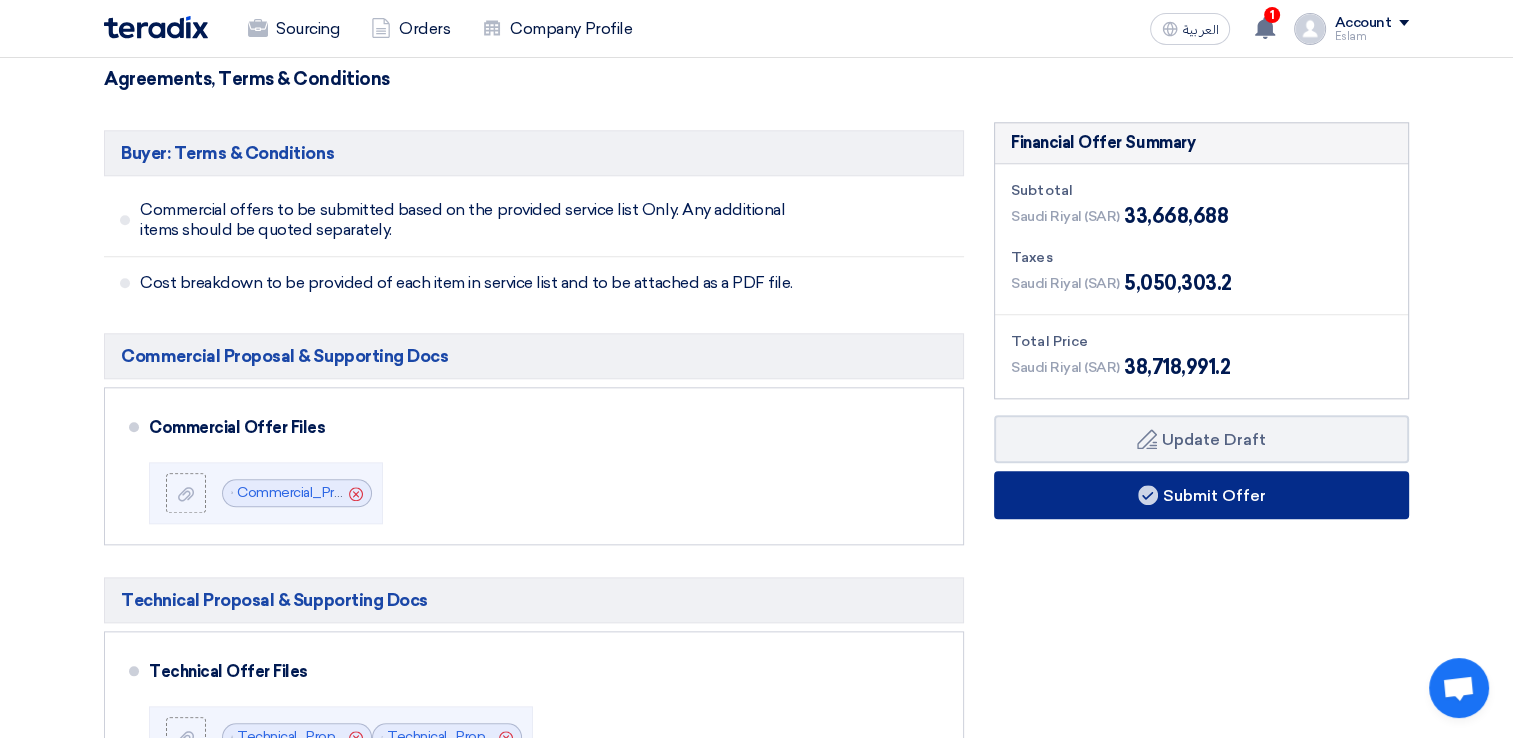 click on "Submit Offer" 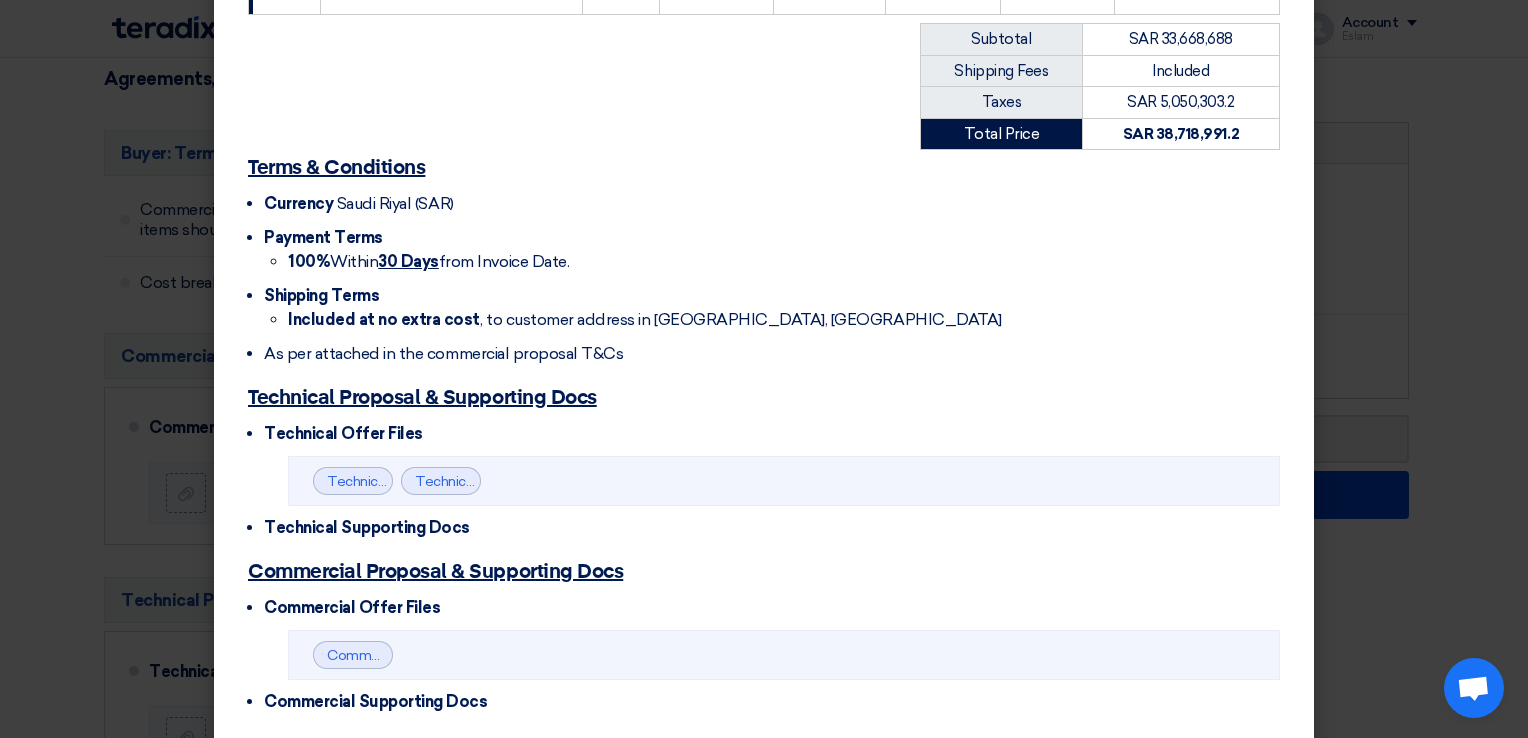 scroll, scrollTop: 1481, scrollLeft: 0, axis: vertical 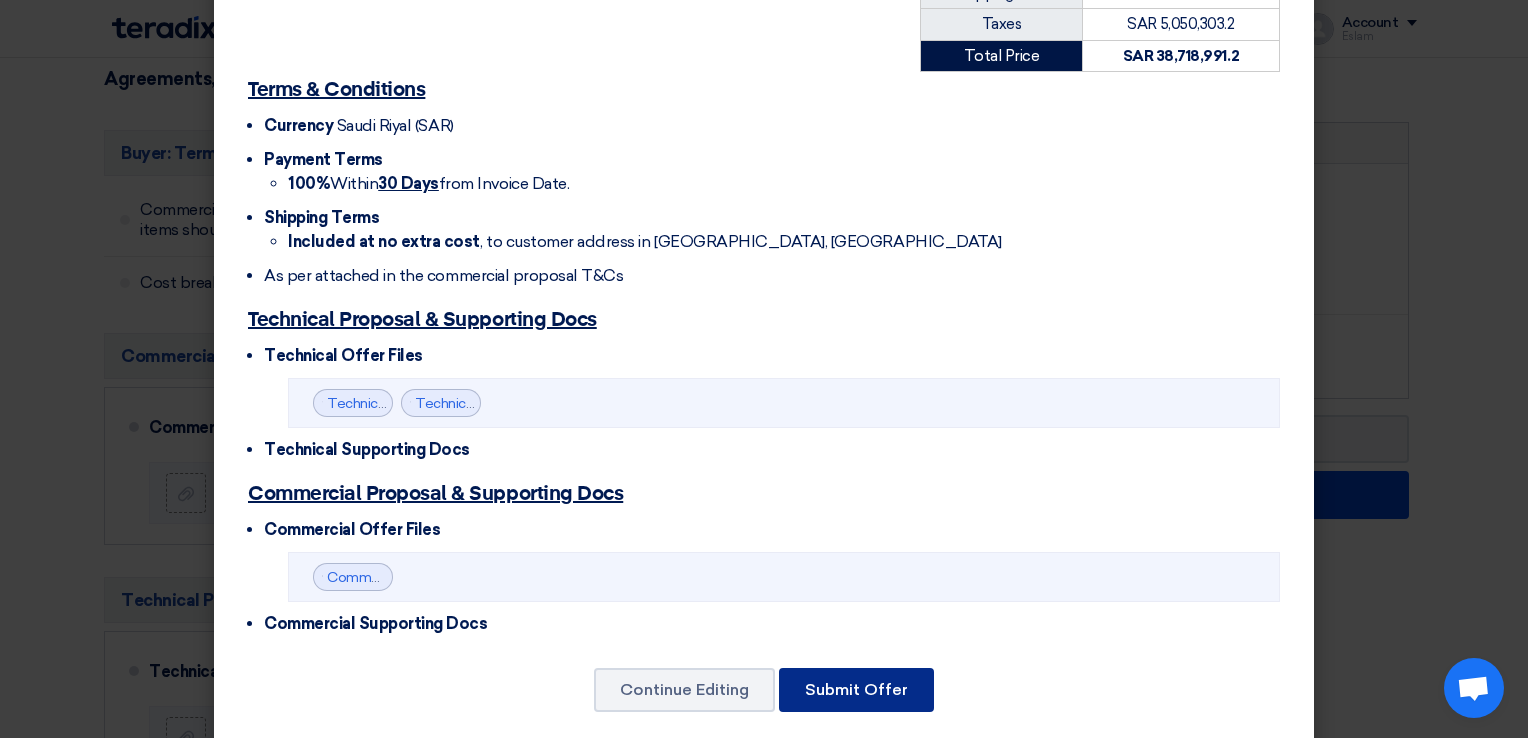 click on "Submit Offer" 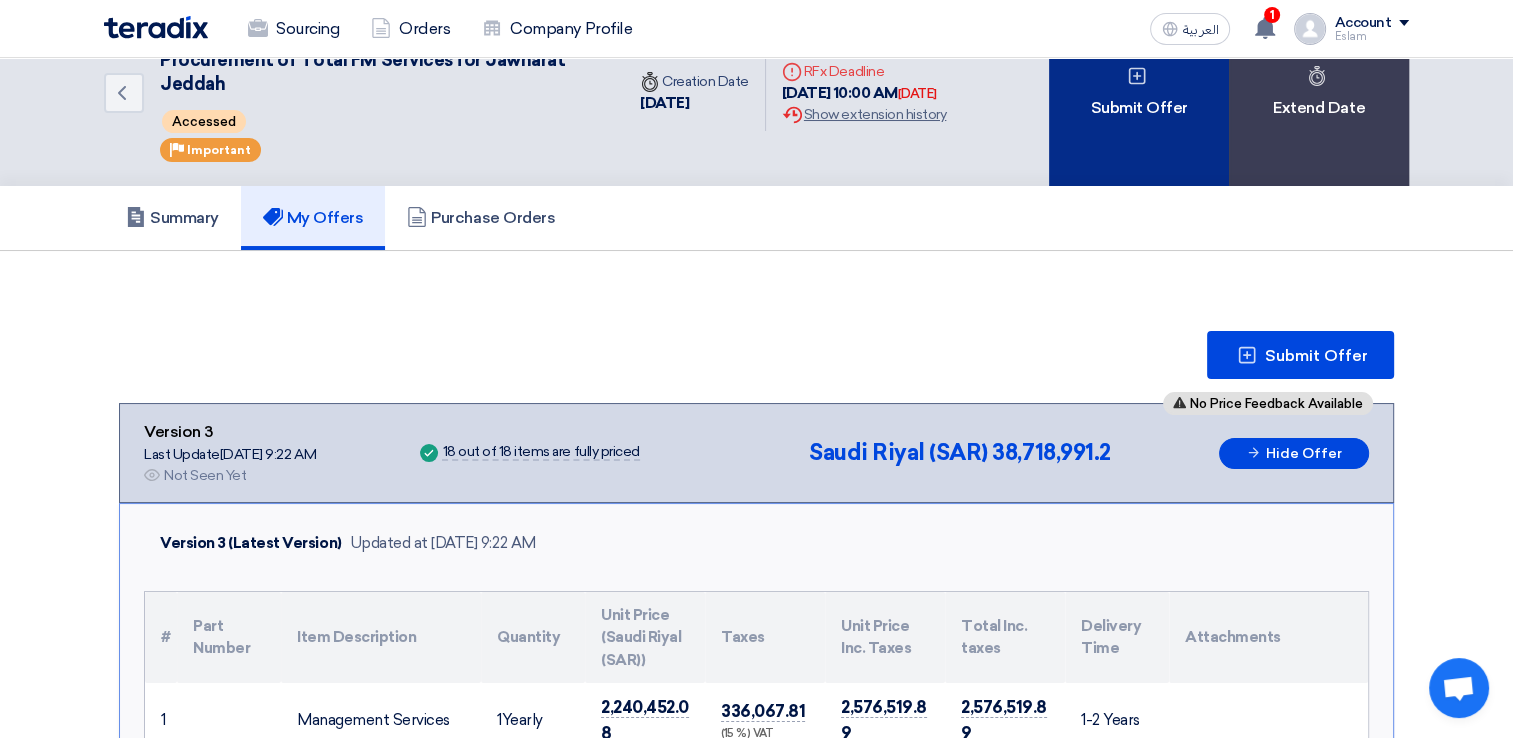 scroll, scrollTop: 0, scrollLeft: 0, axis: both 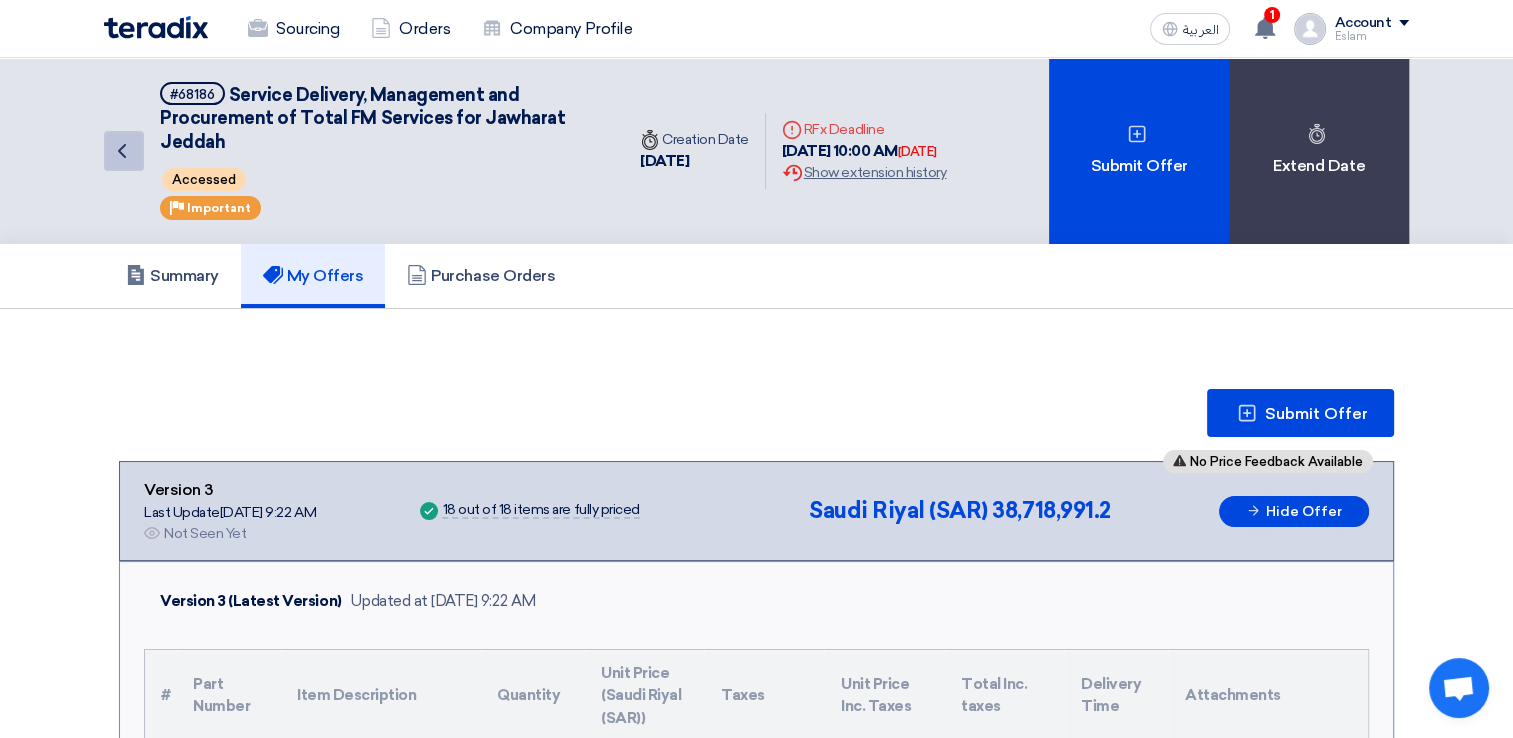 click on "Back" 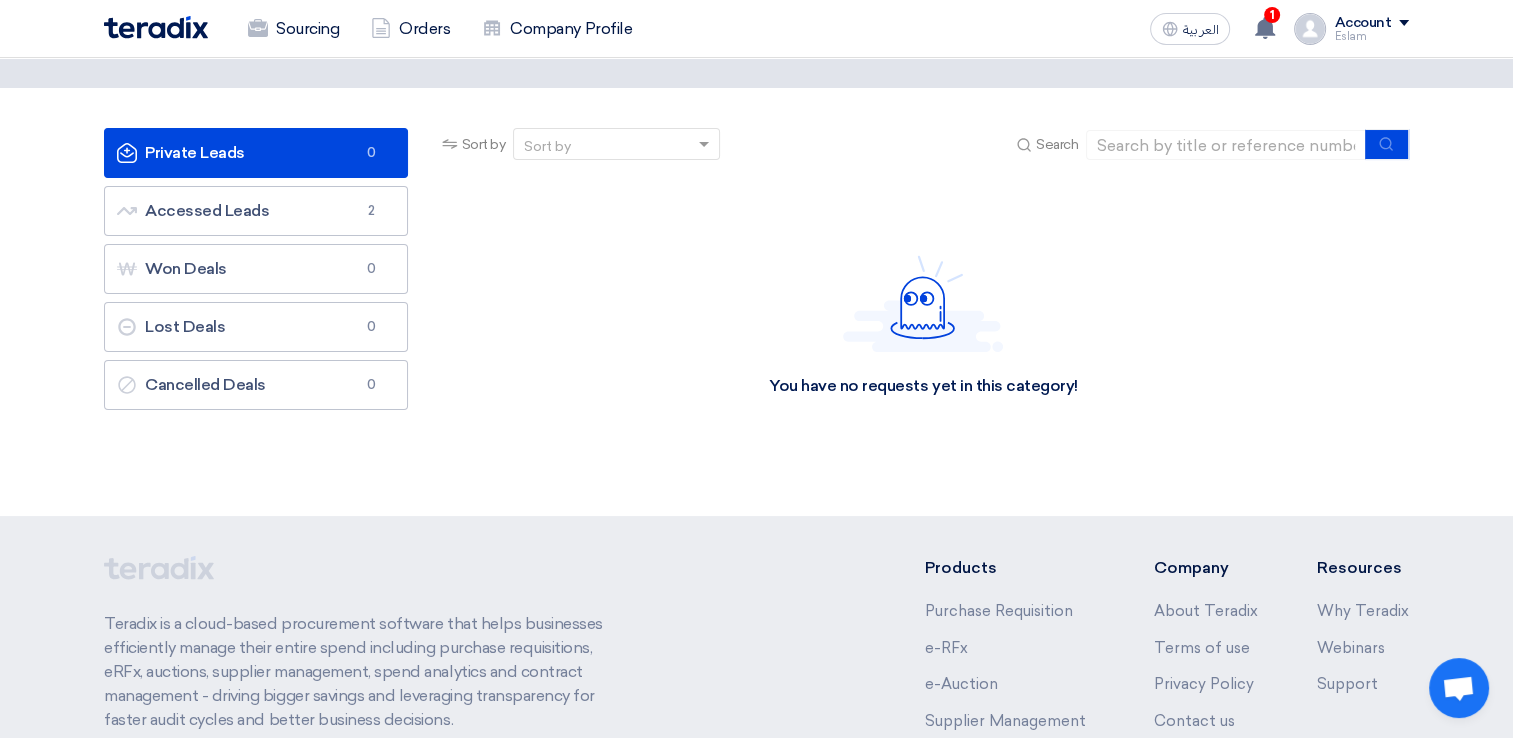 scroll, scrollTop: 0, scrollLeft: 0, axis: both 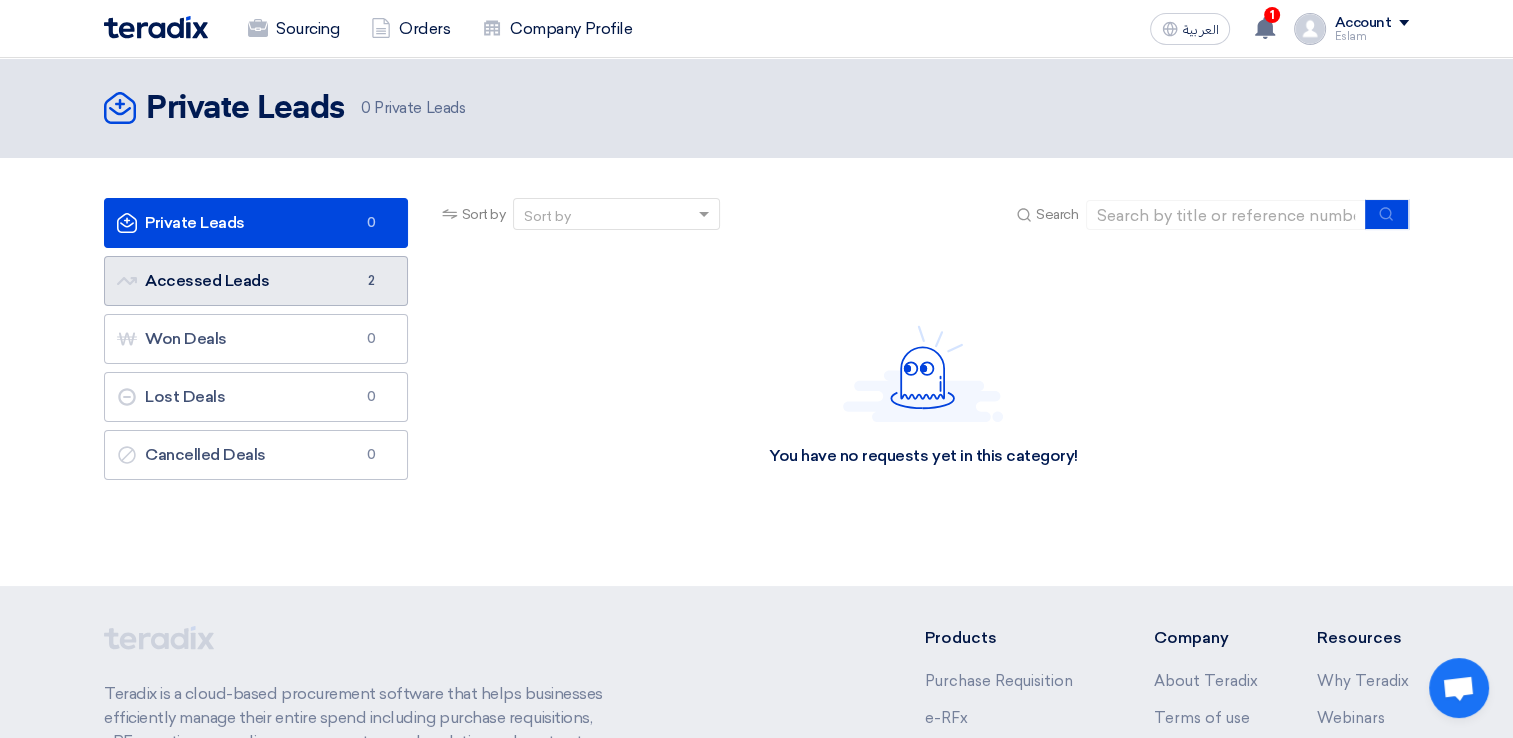 click on "Accessed Leads
Accessed Leads
2" 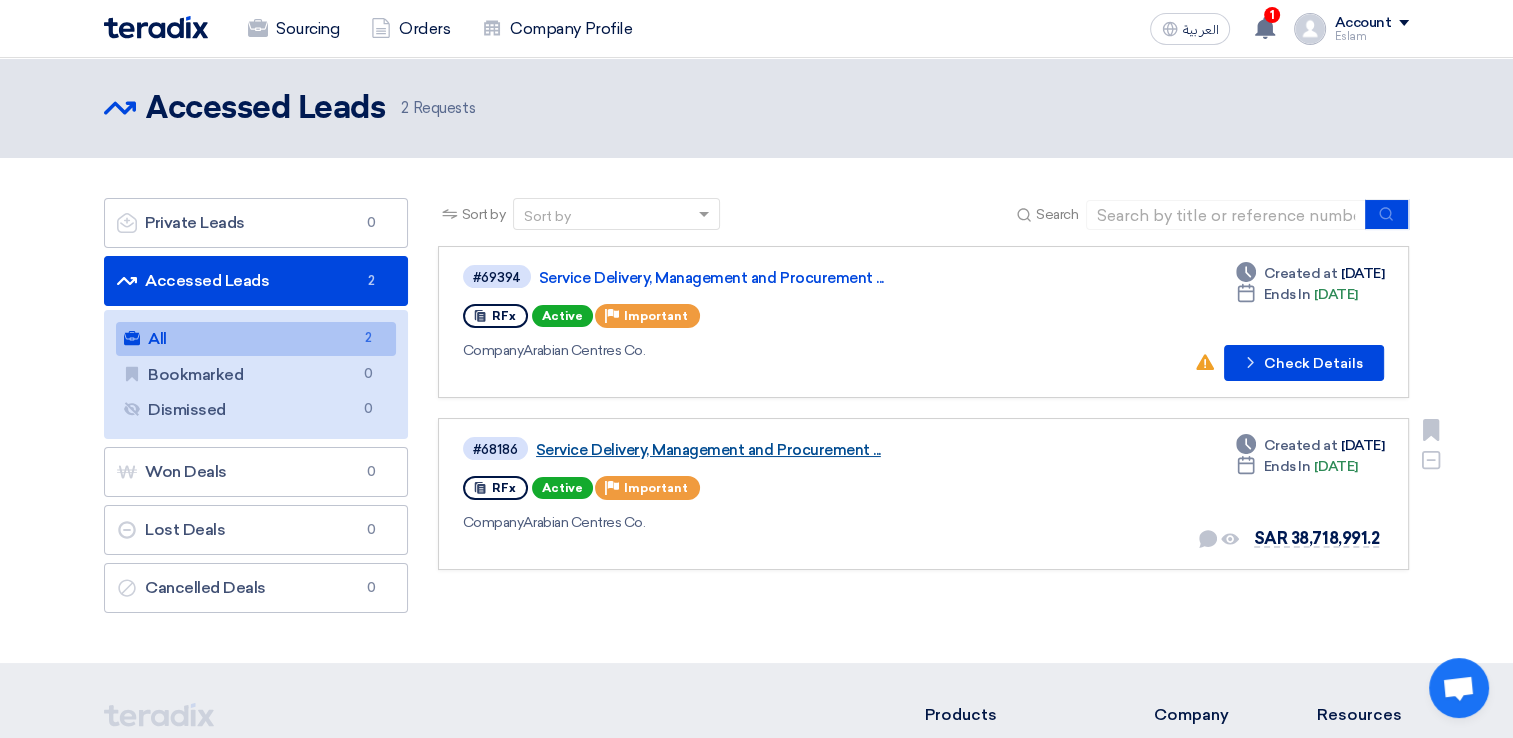 click on "Service Delivery, Management and Procurement ..." 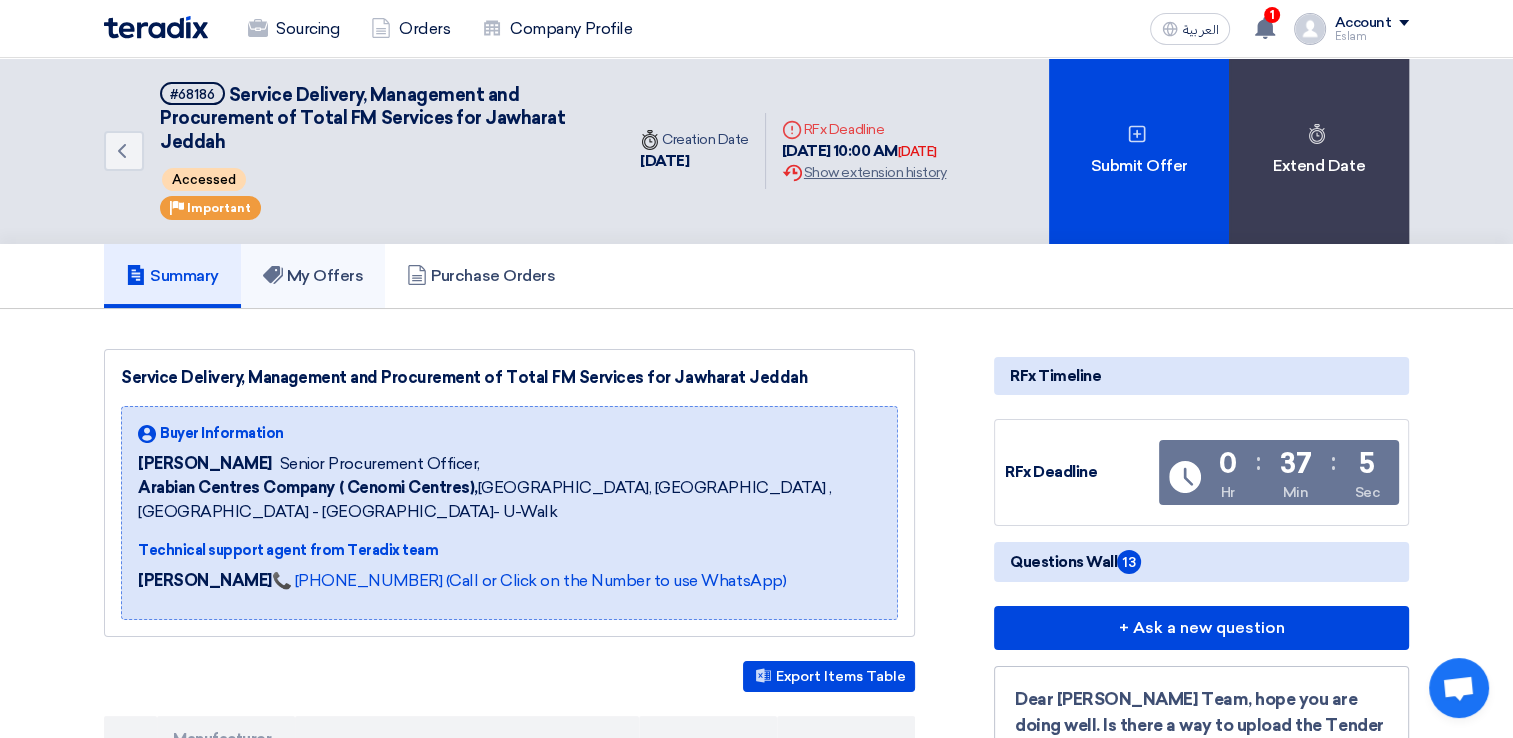 click on "My Offers" 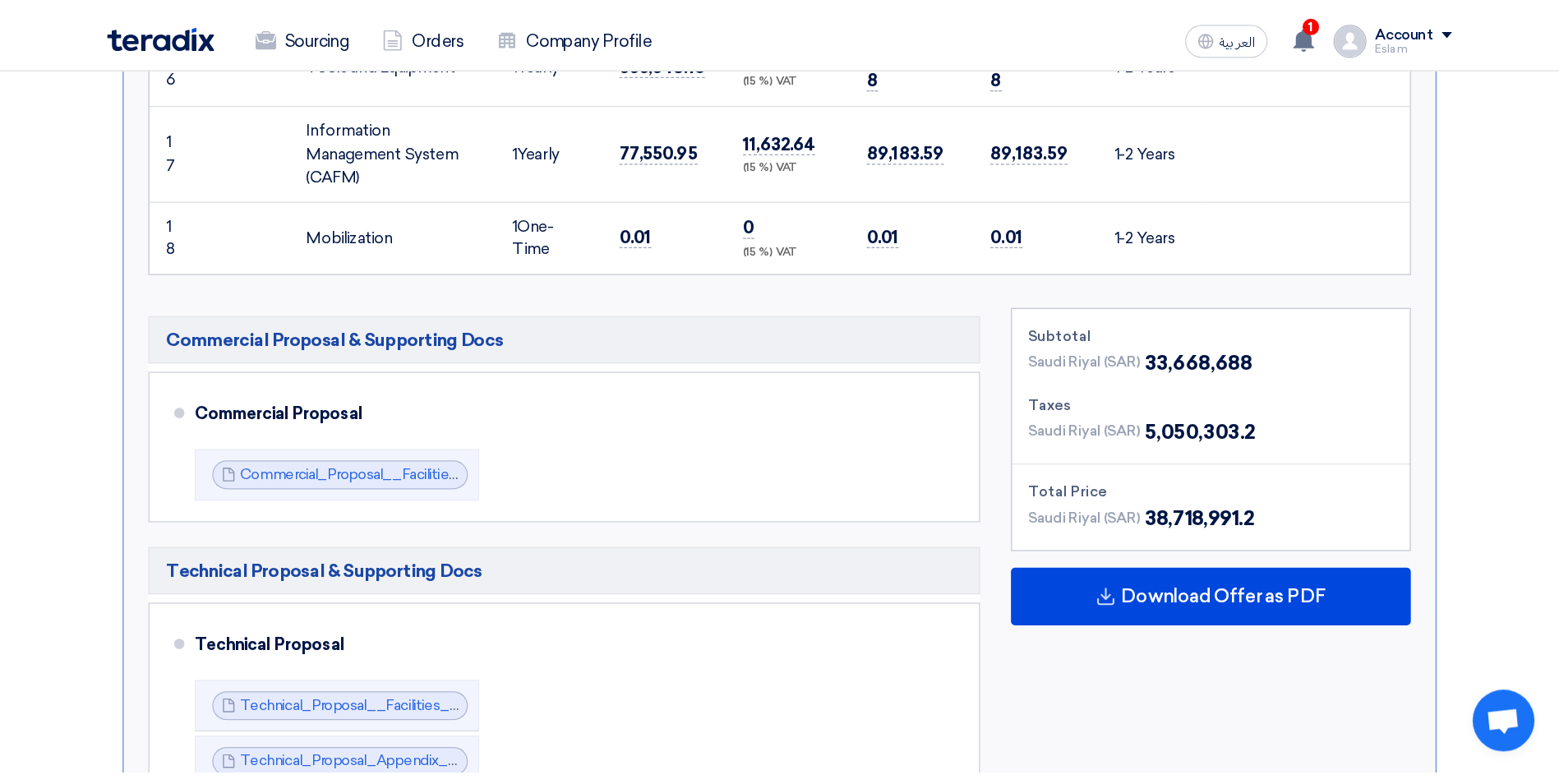 scroll, scrollTop: 1561, scrollLeft: 0, axis: vertical 